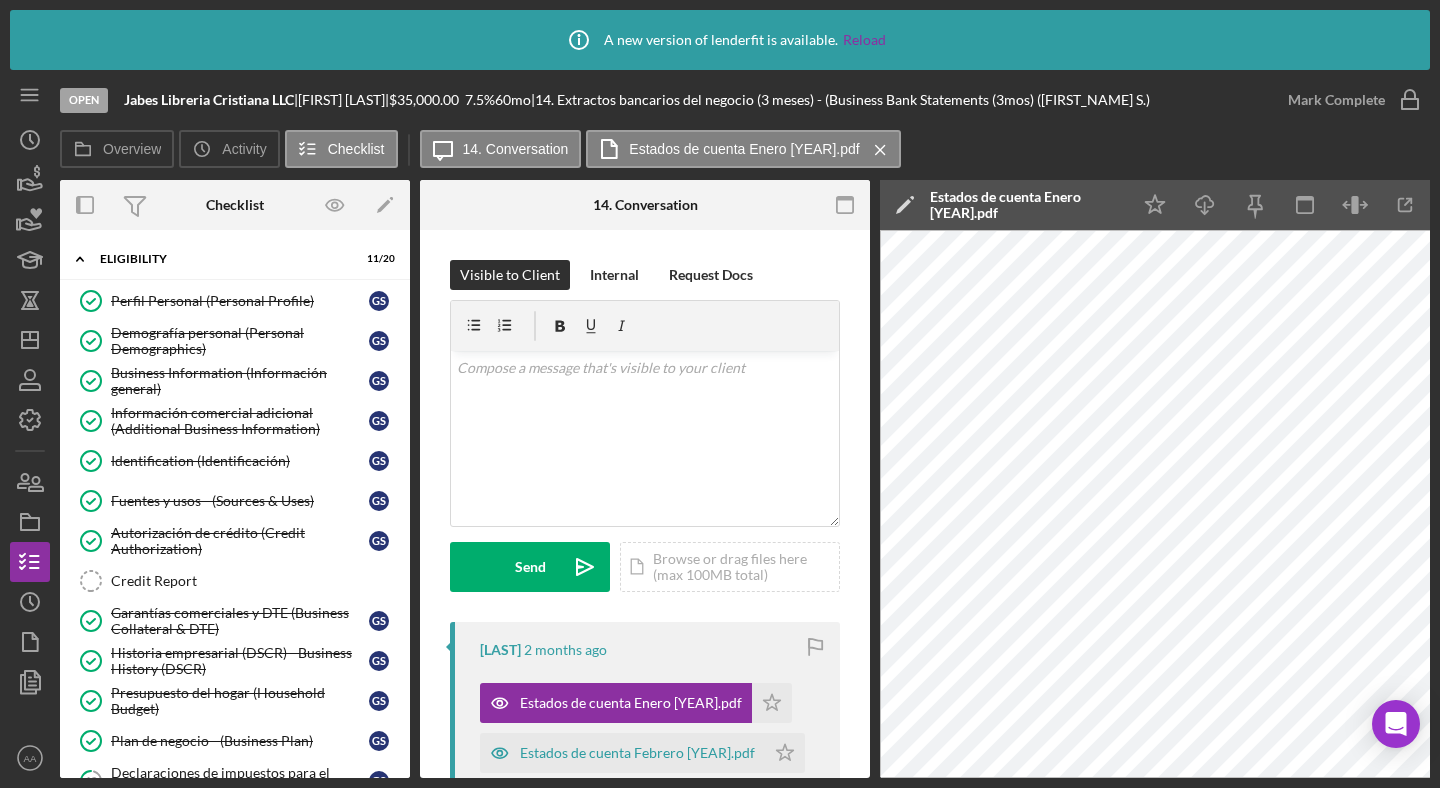 scroll, scrollTop: 0, scrollLeft: 0, axis: both 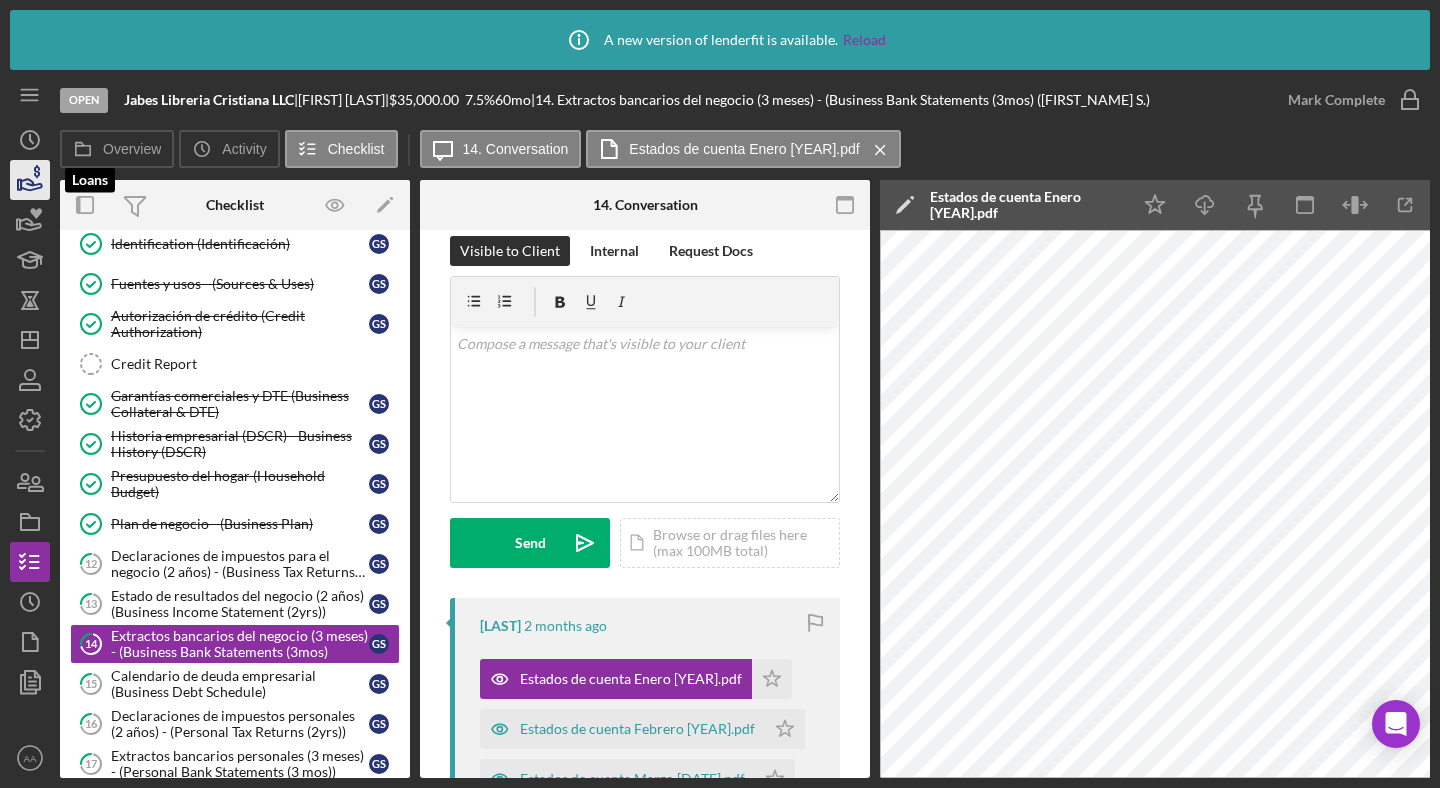 click 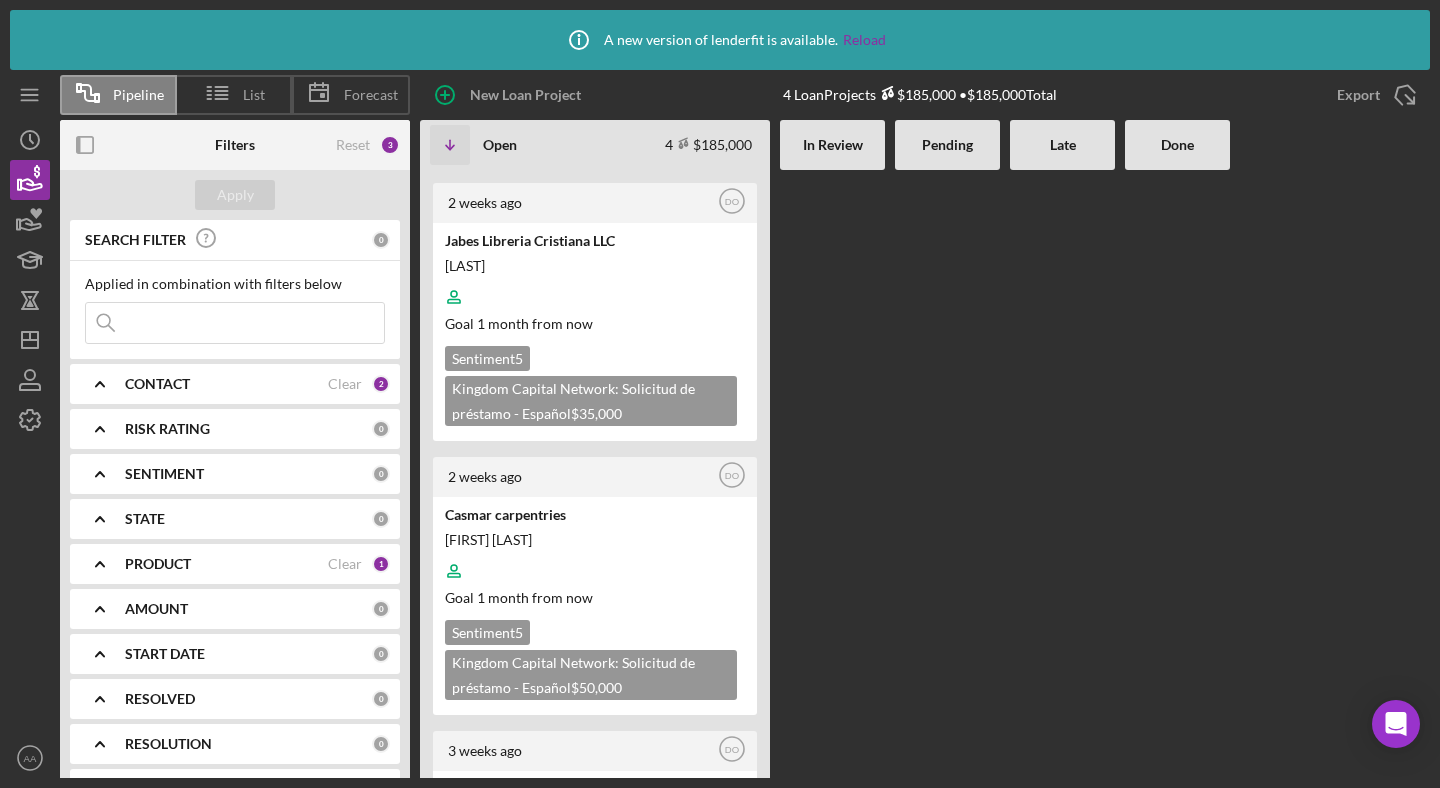 scroll, scrollTop: 22, scrollLeft: 0, axis: vertical 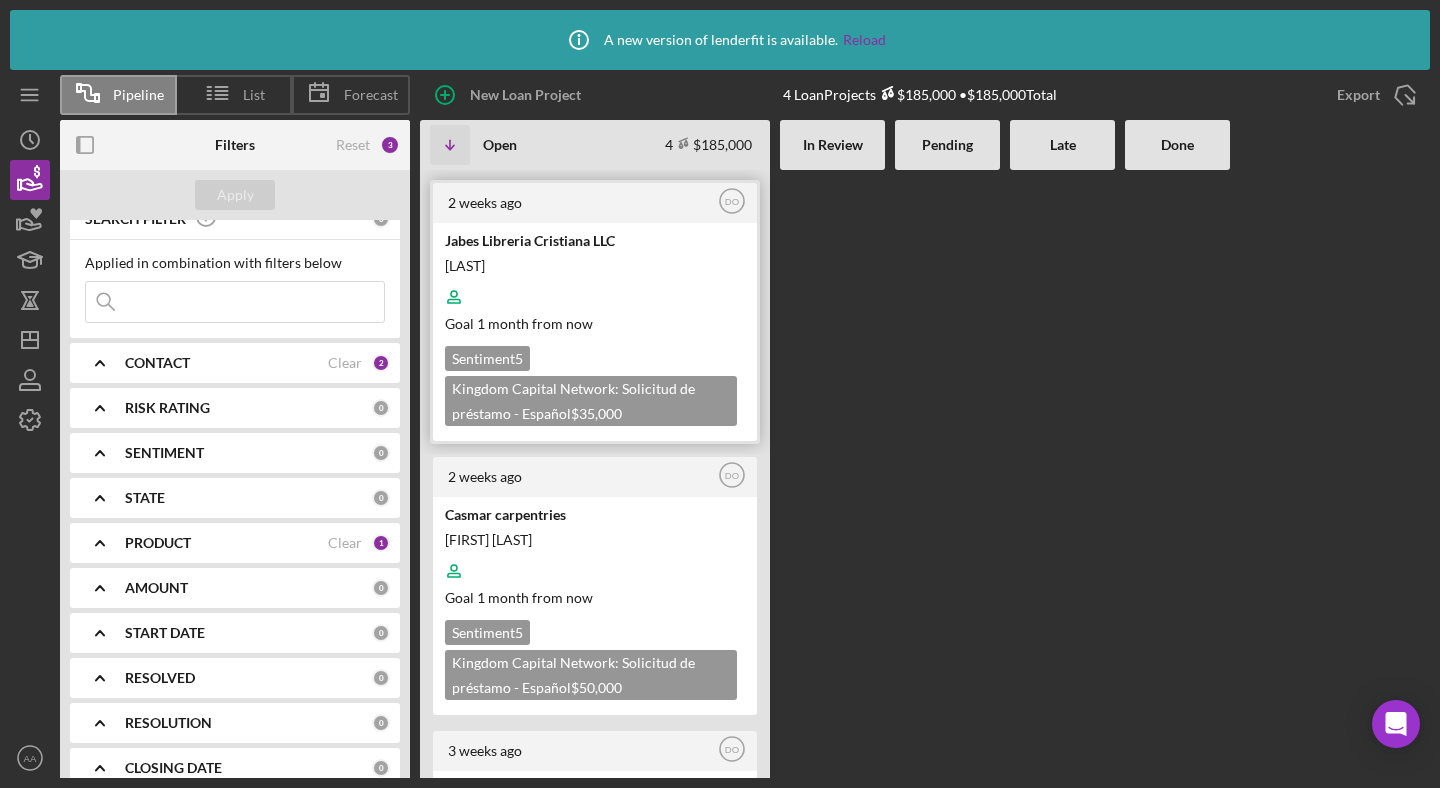 click on "Kingdom Capital Network: Solicitud de préstamo - Español  $35,000" at bounding box center (591, 401) 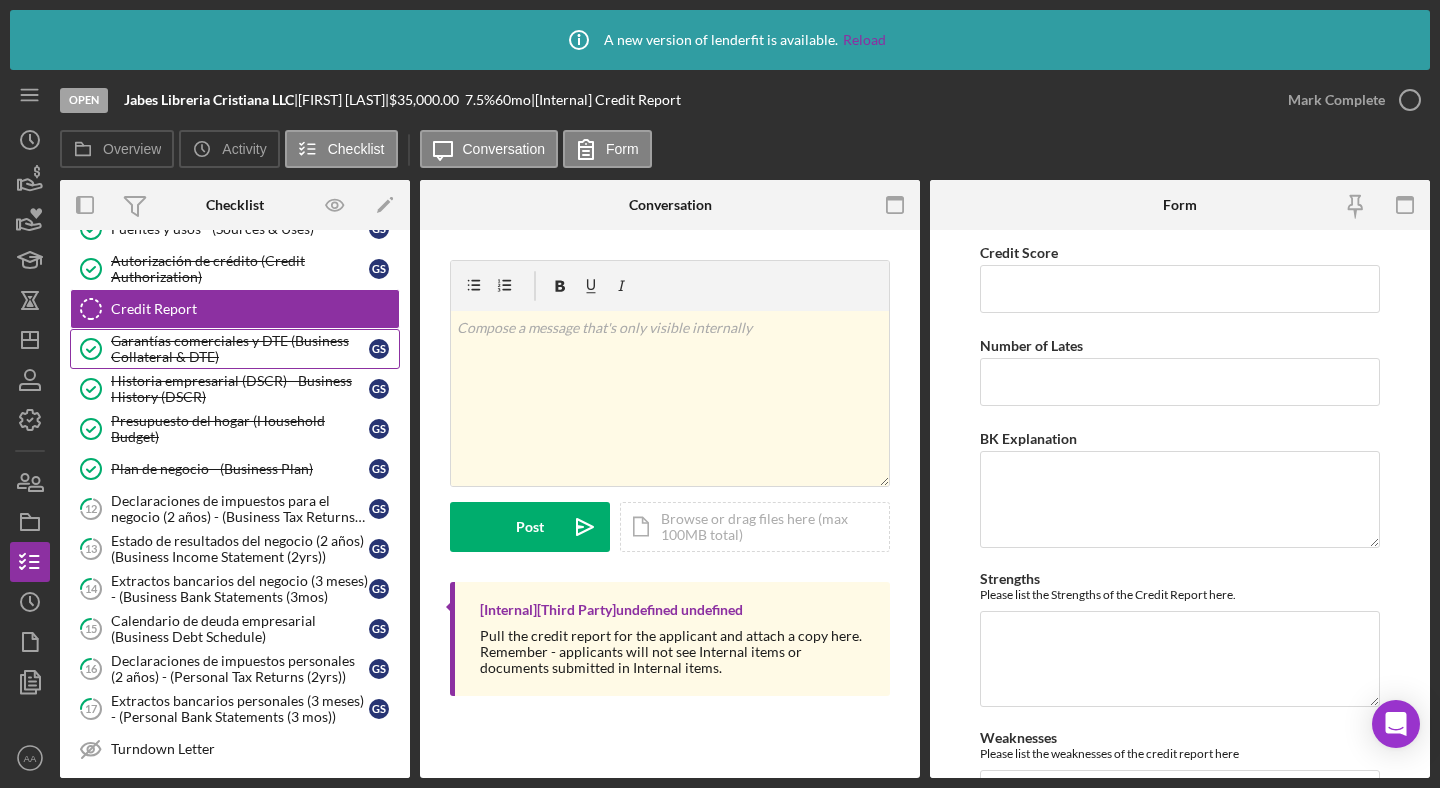 scroll, scrollTop: 366, scrollLeft: 0, axis: vertical 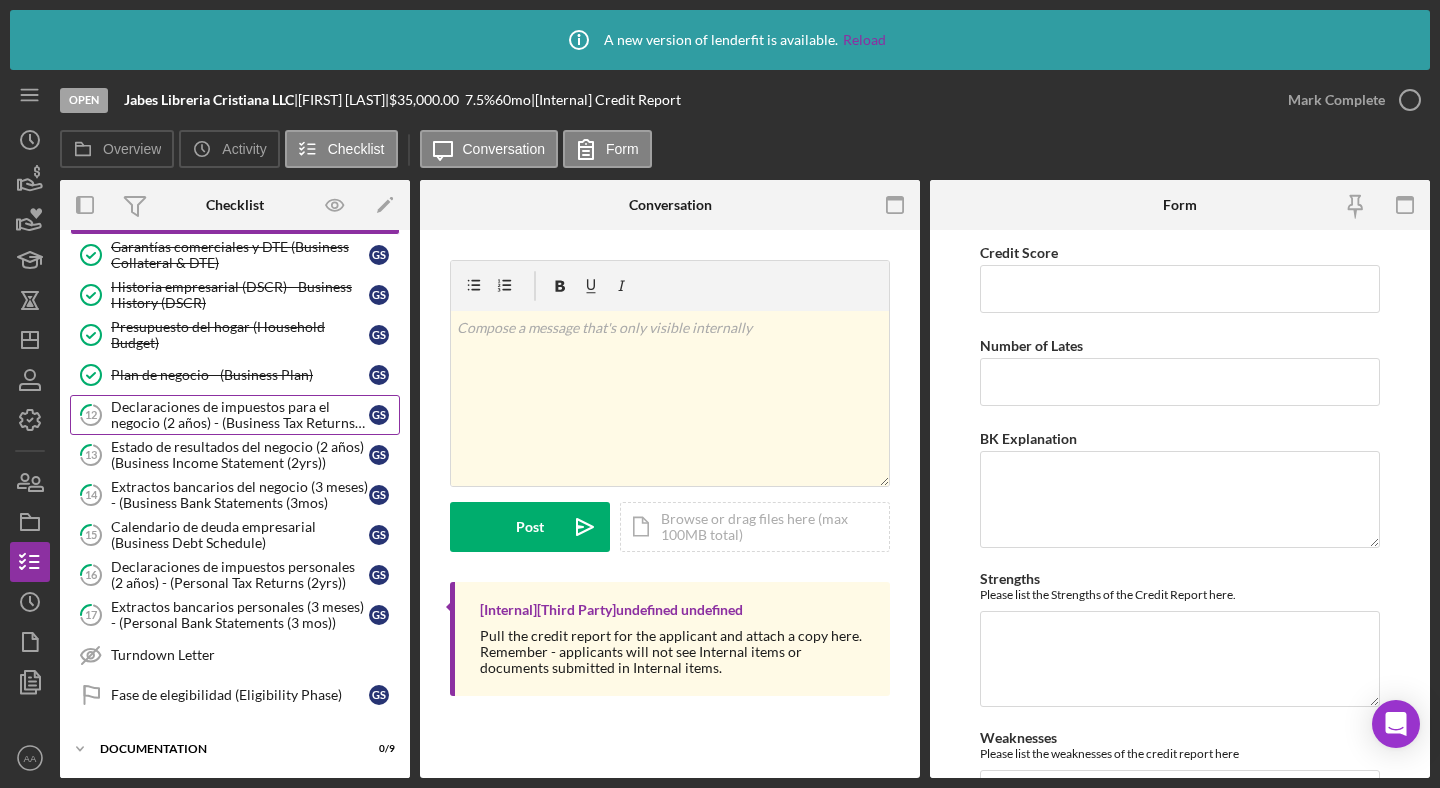click on "Declaraciones de impuestos para el negocio (2 años) - (Business Tax Returns (2yrs))" at bounding box center (240, 415) 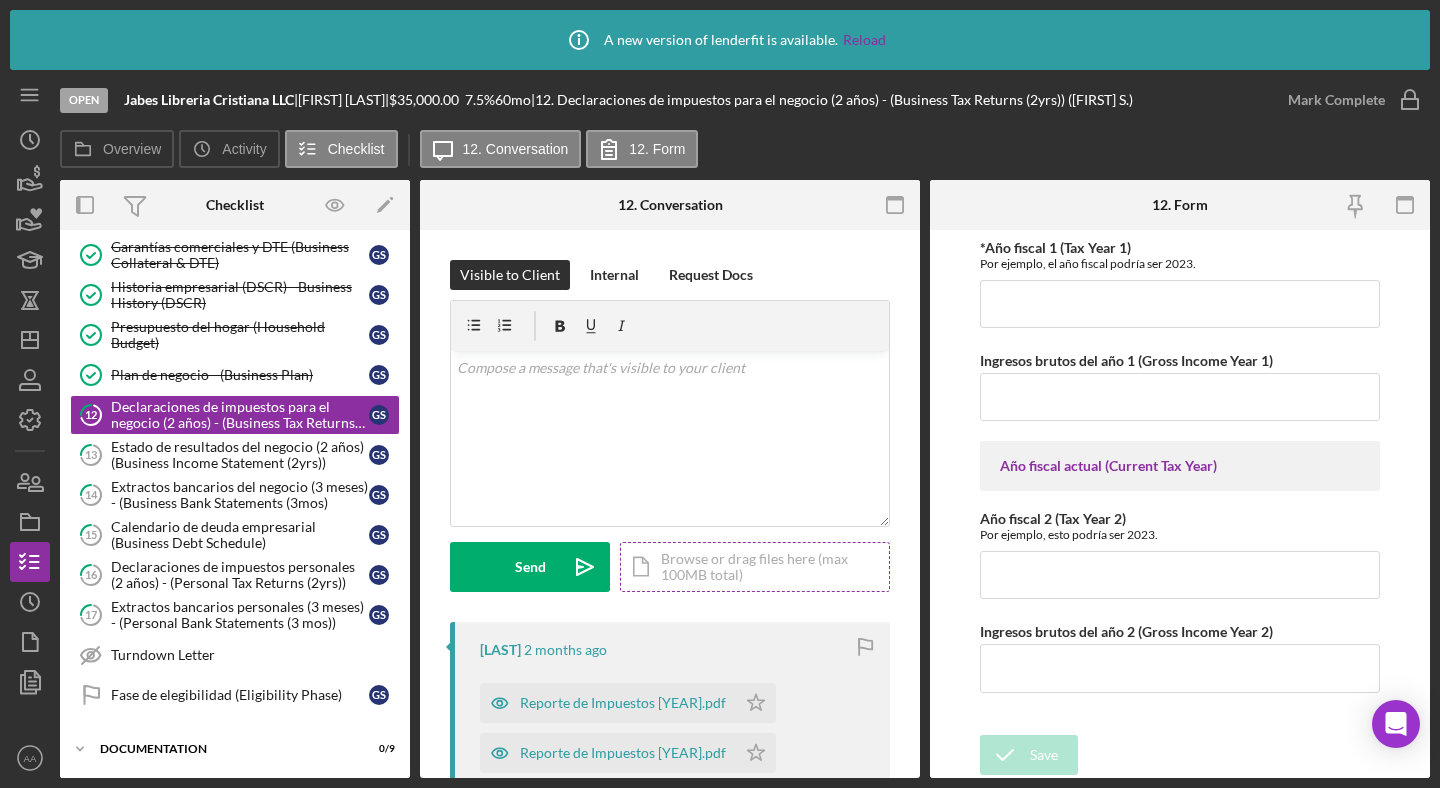 scroll, scrollTop: 365, scrollLeft: 0, axis: vertical 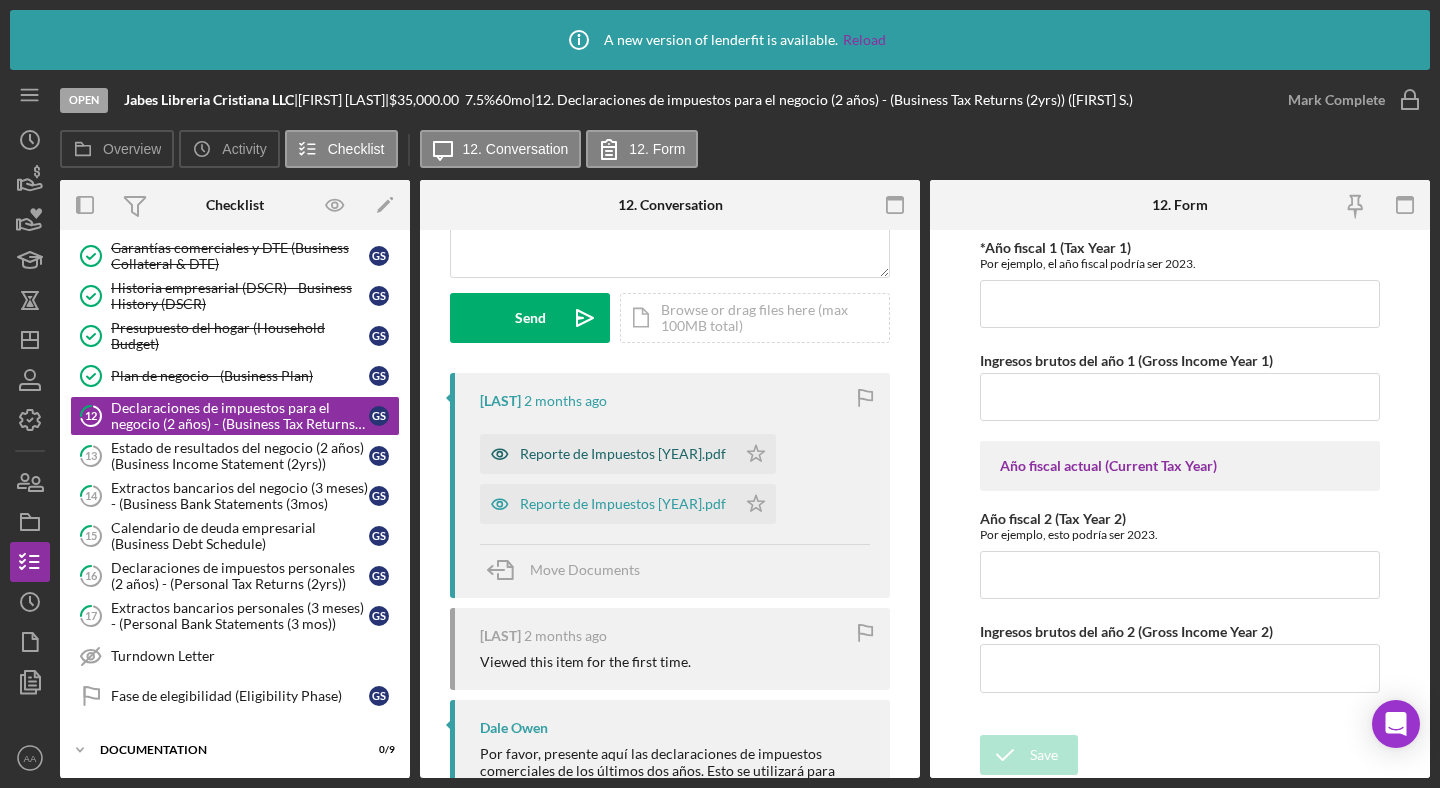 click on "Reporte de Impuestos [YEAR].pdf" at bounding box center (623, 454) 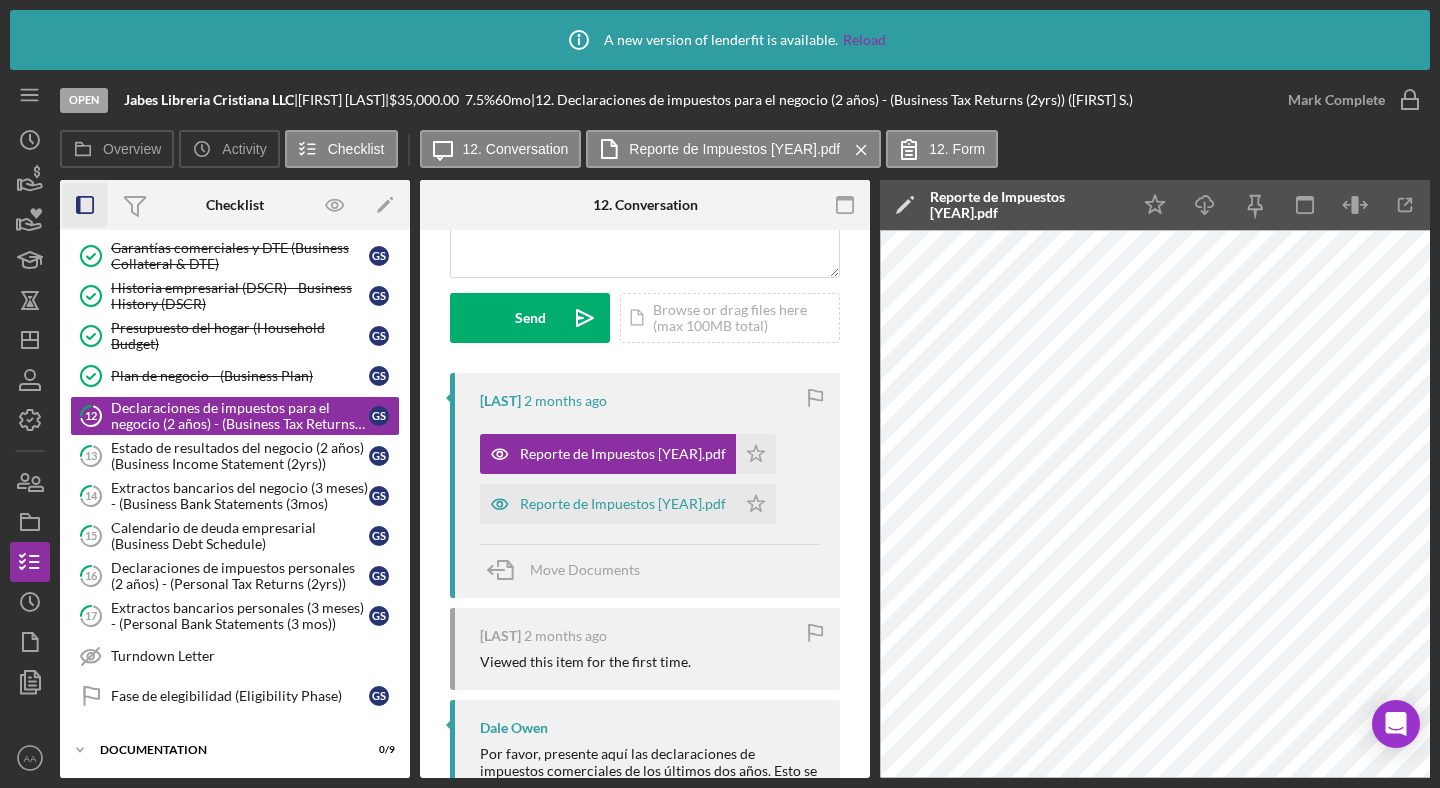 click 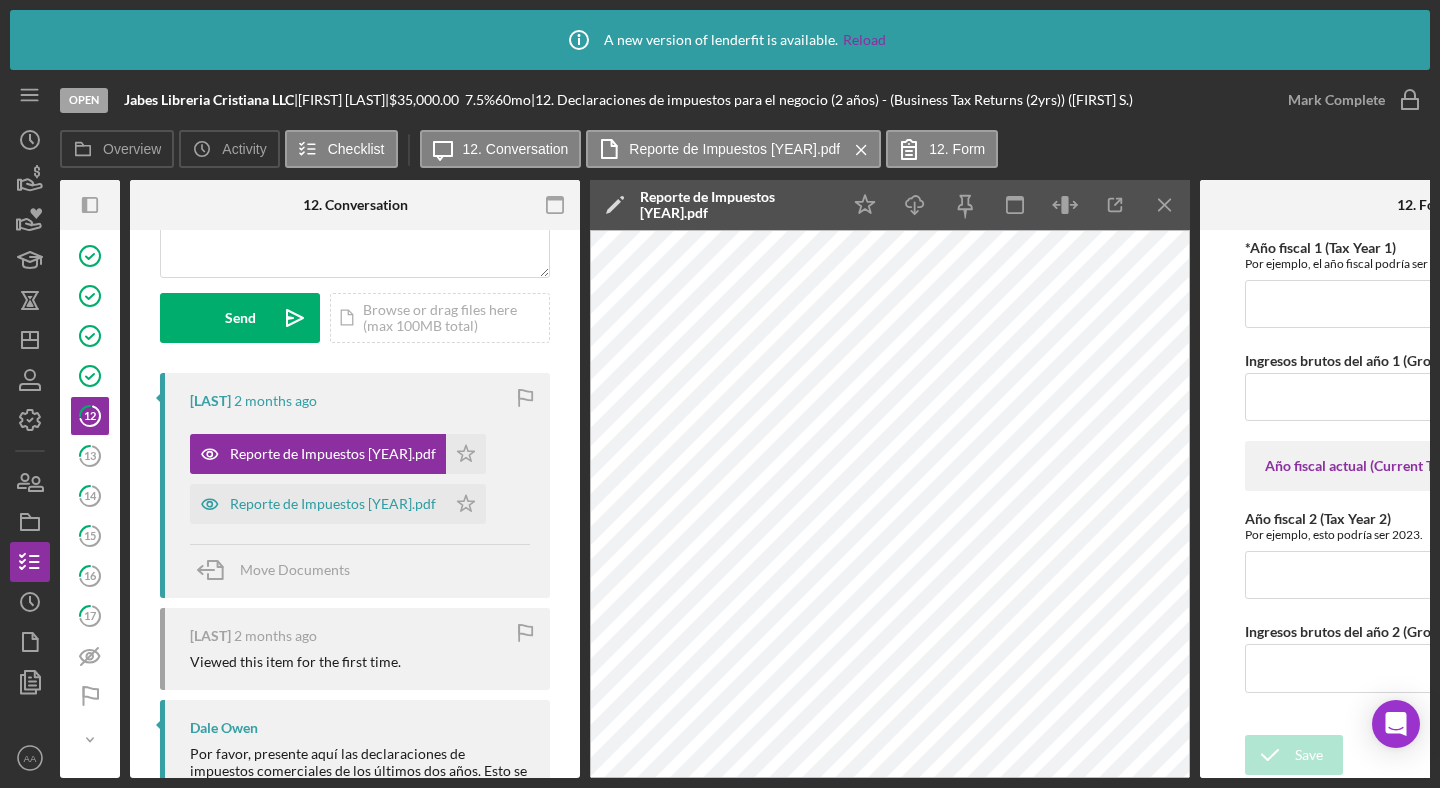 scroll, scrollTop: 366, scrollLeft: 0, axis: vertical 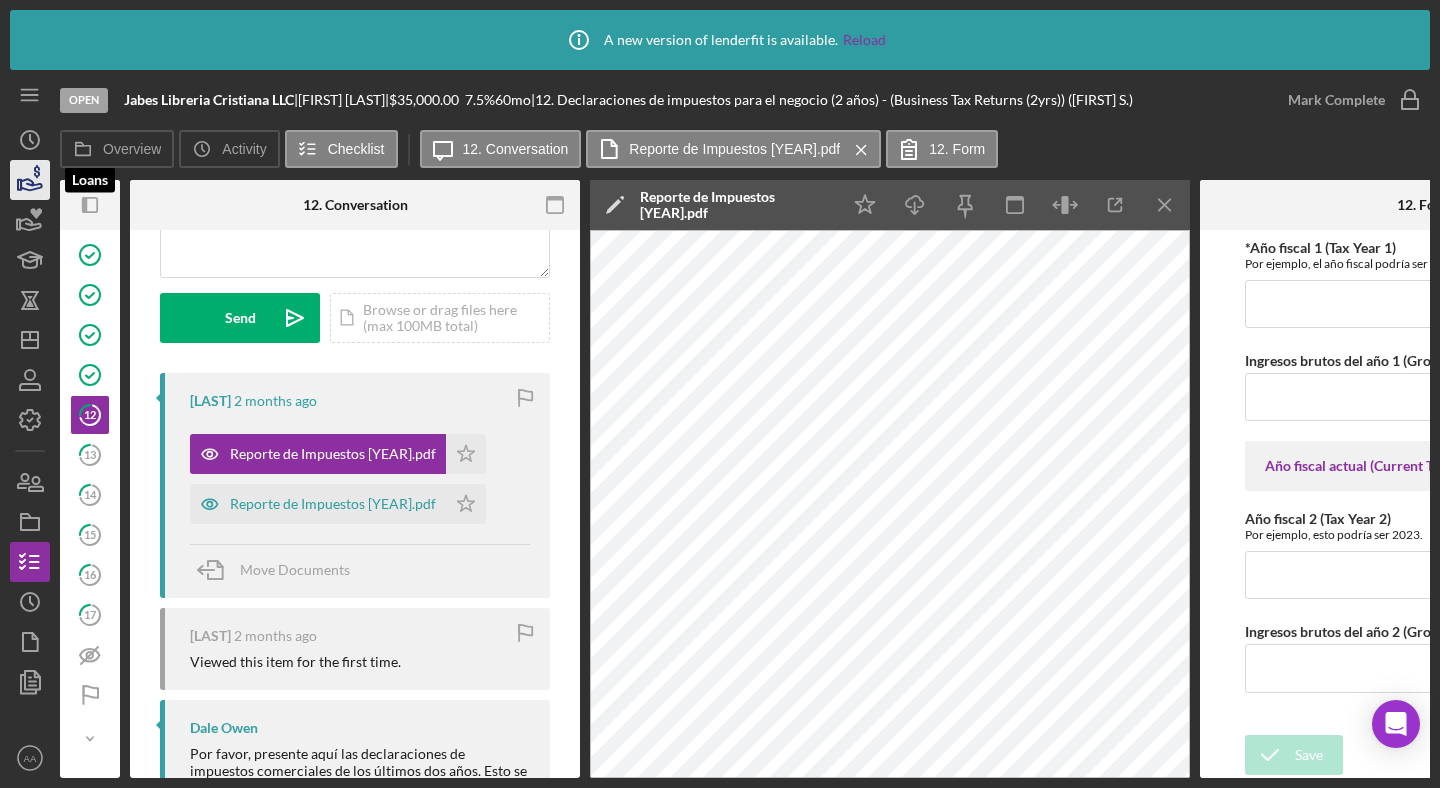 click 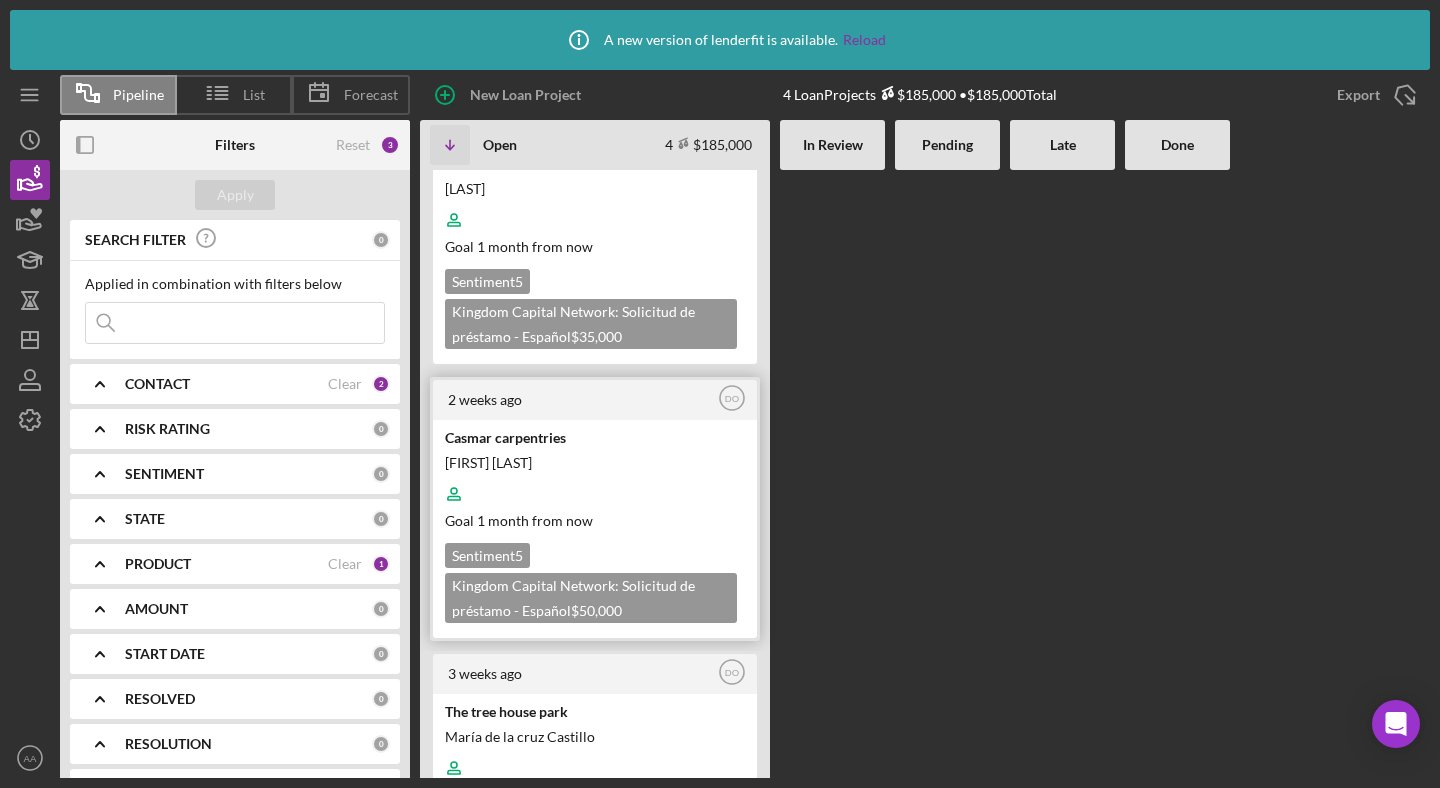 scroll, scrollTop: 87, scrollLeft: 0, axis: vertical 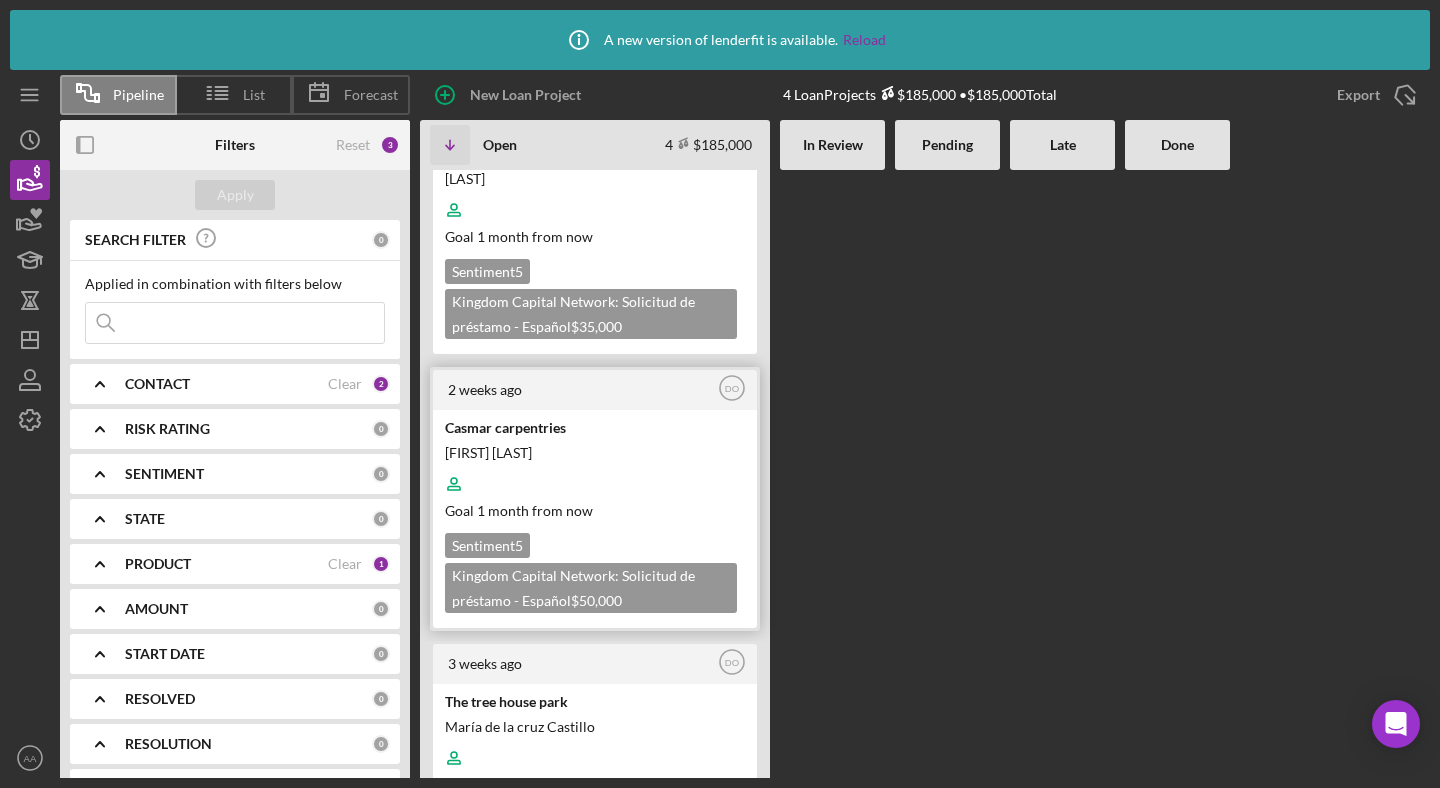 click at bounding box center (593, 484) 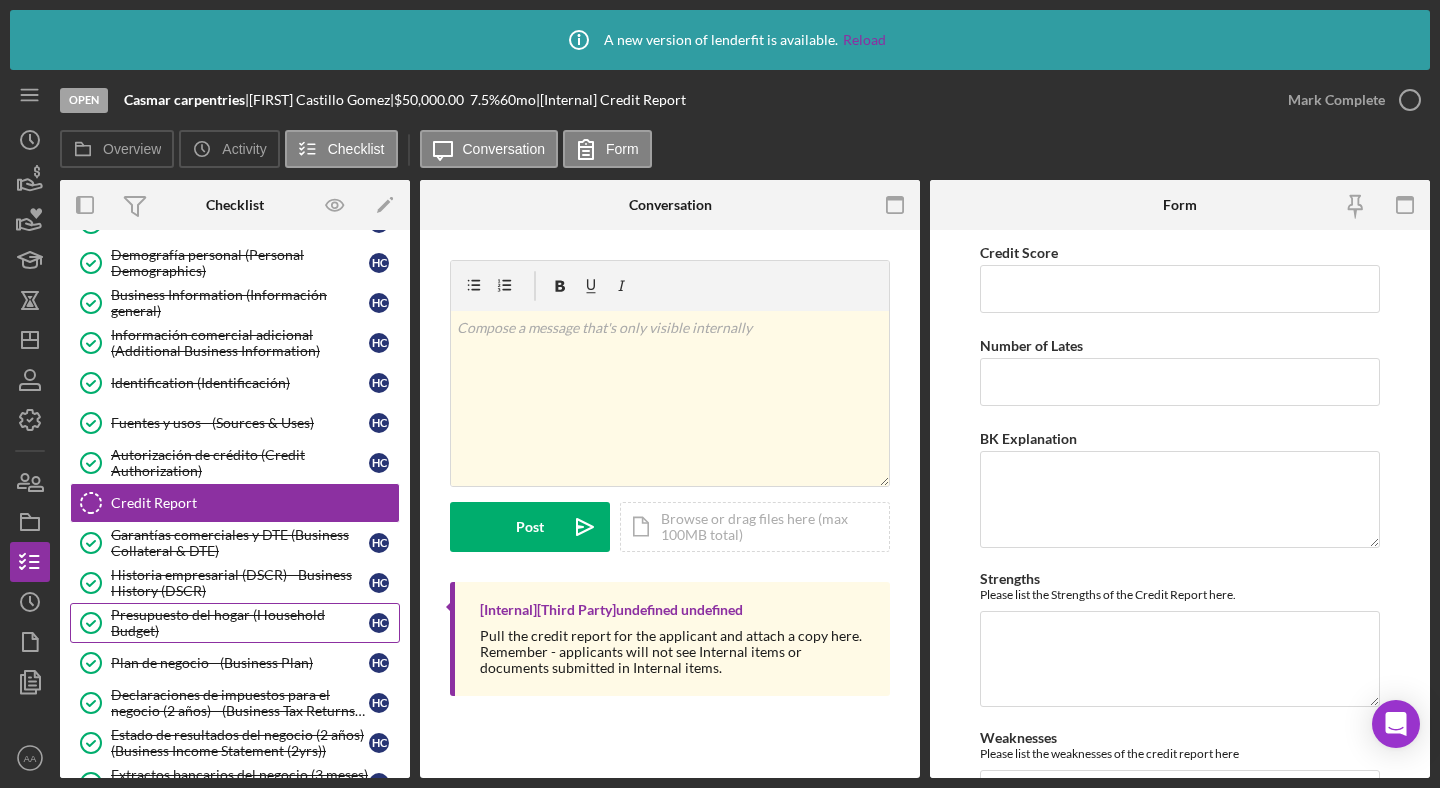 scroll, scrollTop: 504, scrollLeft: 0, axis: vertical 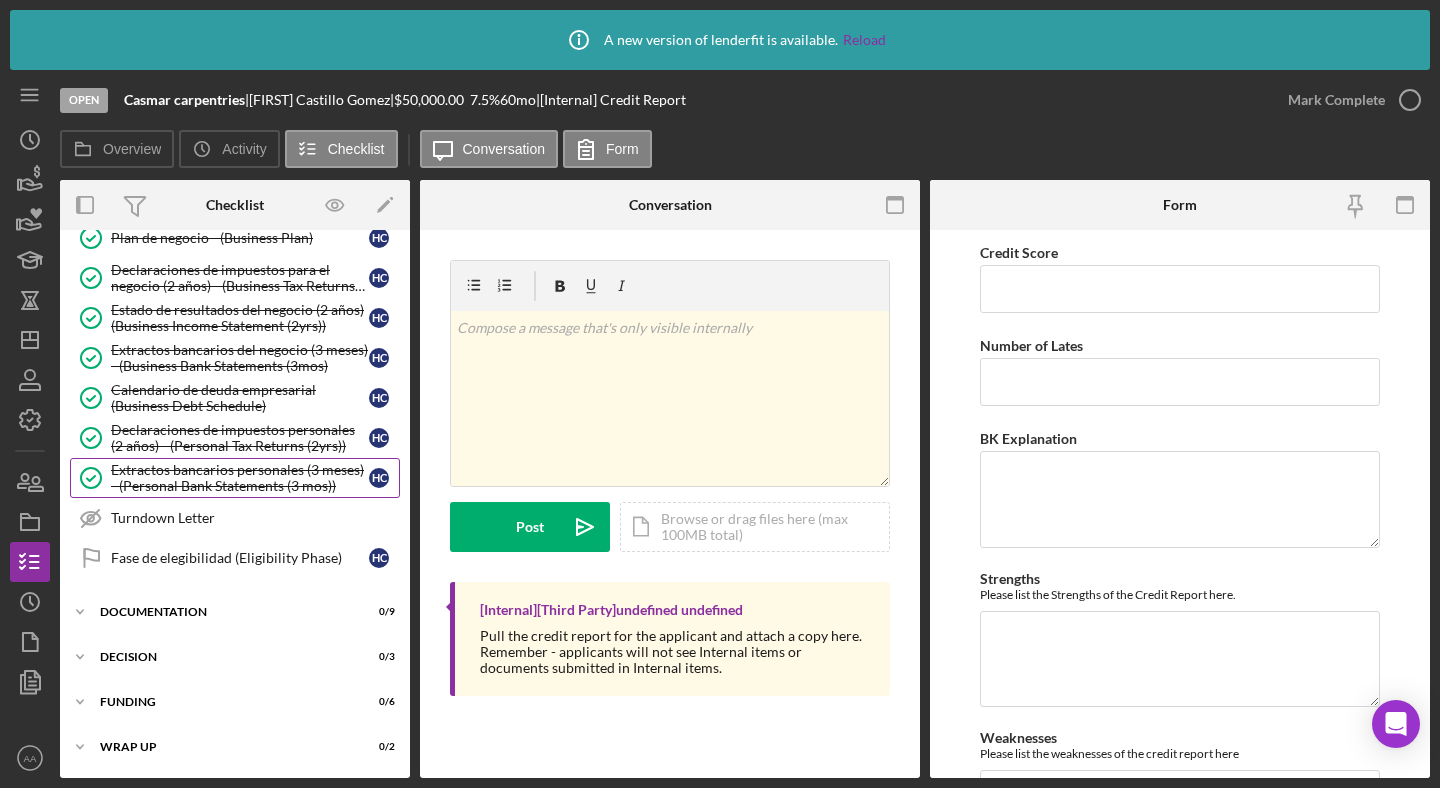 click on "Extractos bancarios personales (3 meses) - (Personal Bank Statements (3 mos))" at bounding box center [240, 478] 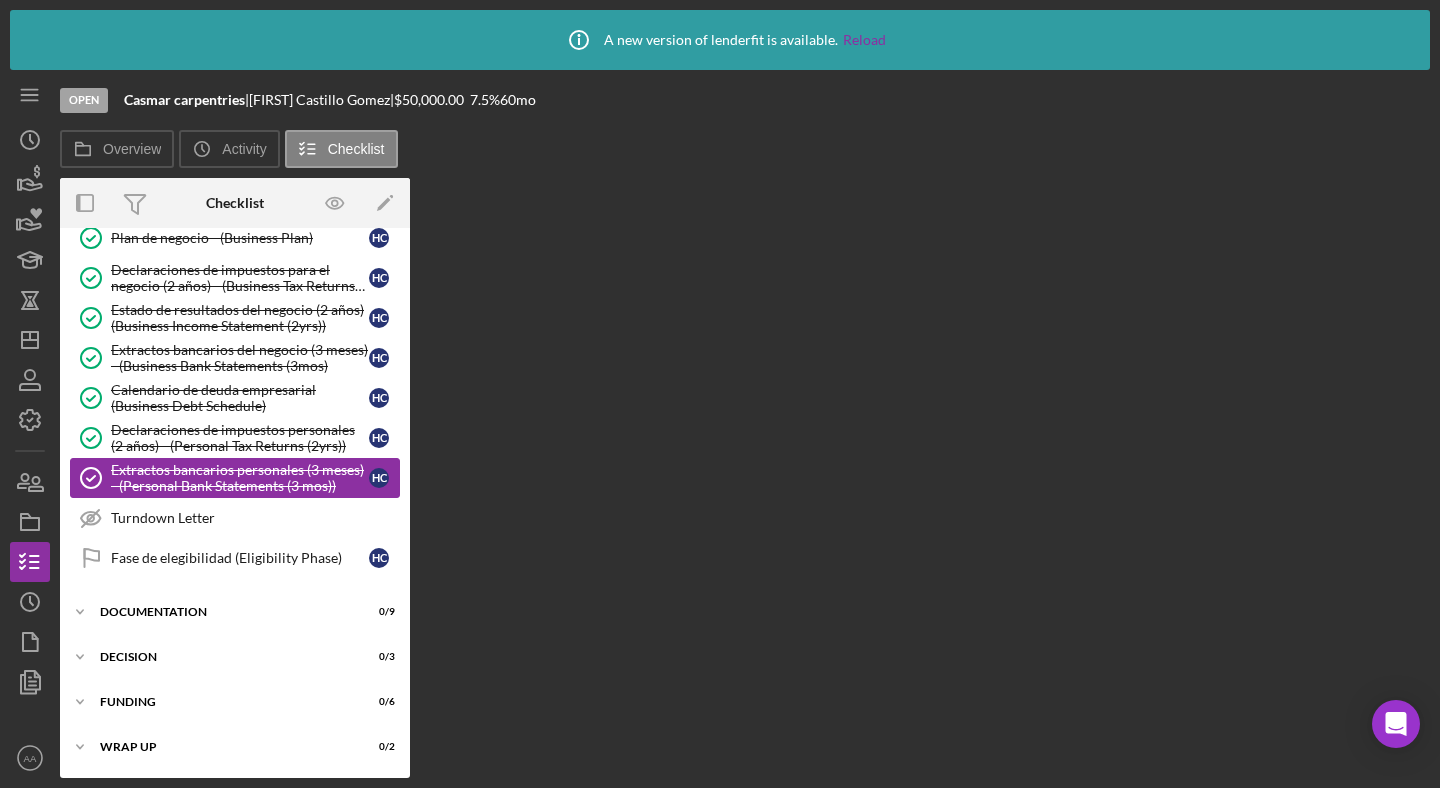 scroll, scrollTop: 502, scrollLeft: 0, axis: vertical 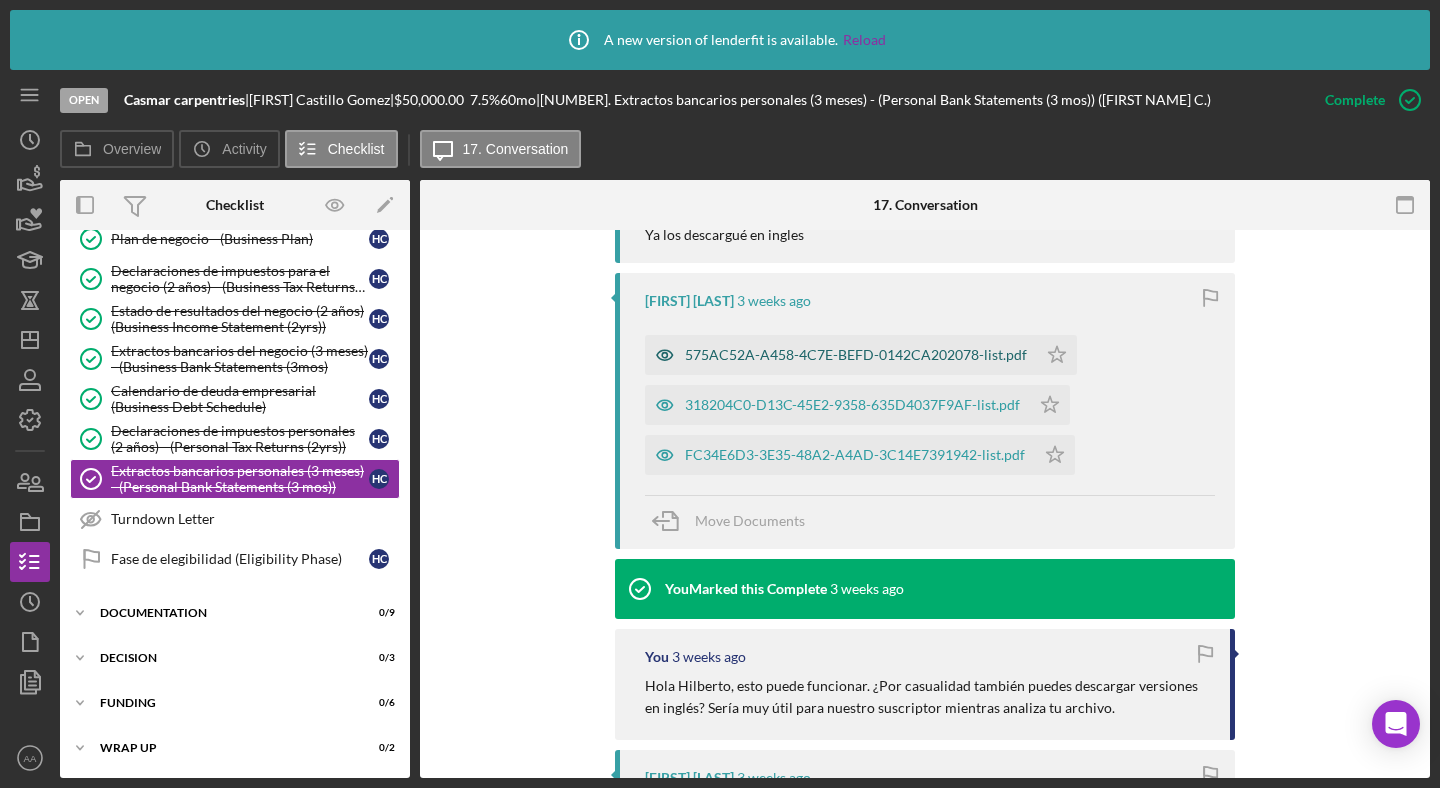 click on "575AC52A-A458-4C7E-BEFD-0142CA202078-list.pdf" at bounding box center (856, 355) 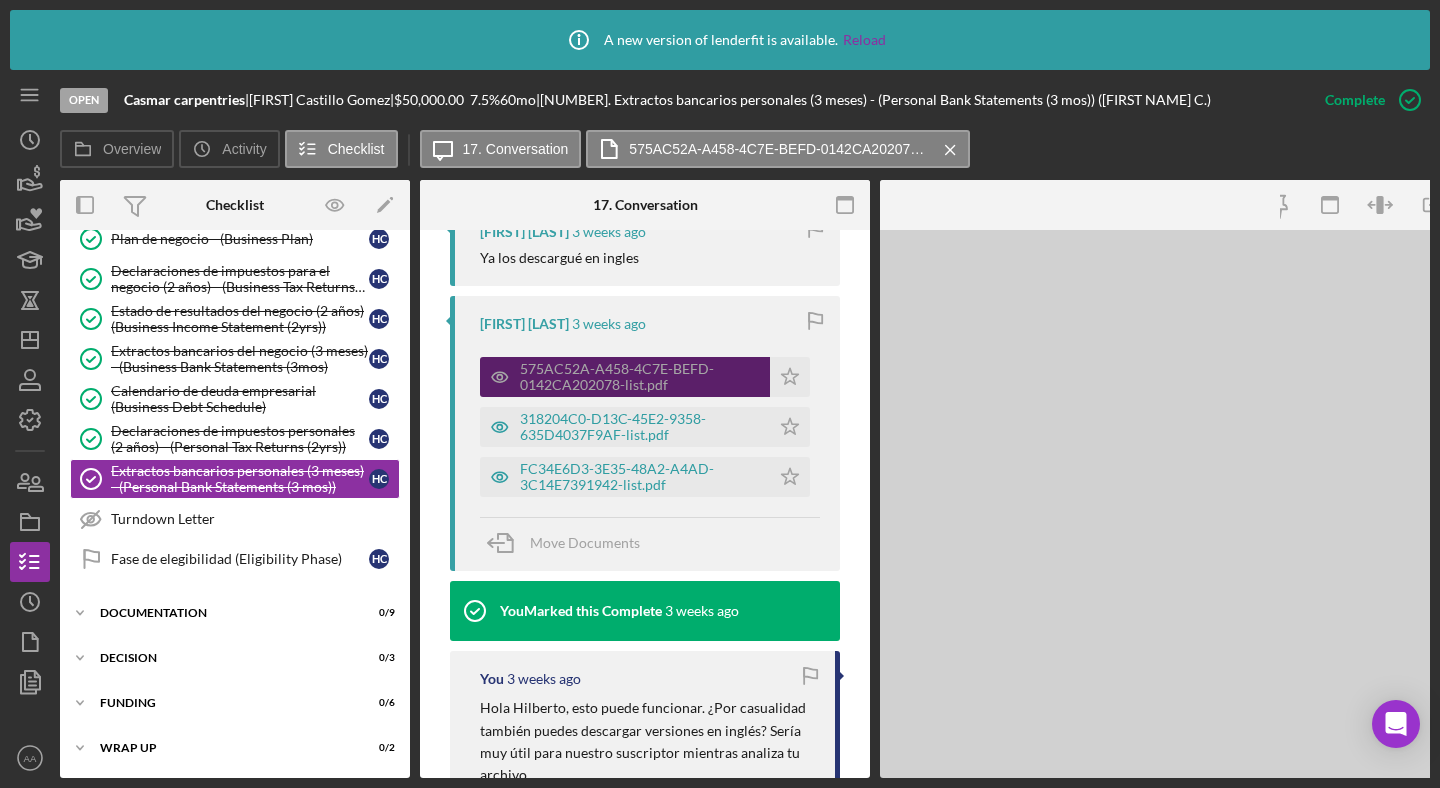 scroll, scrollTop: 859, scrollLeft: 0, axis: vertical 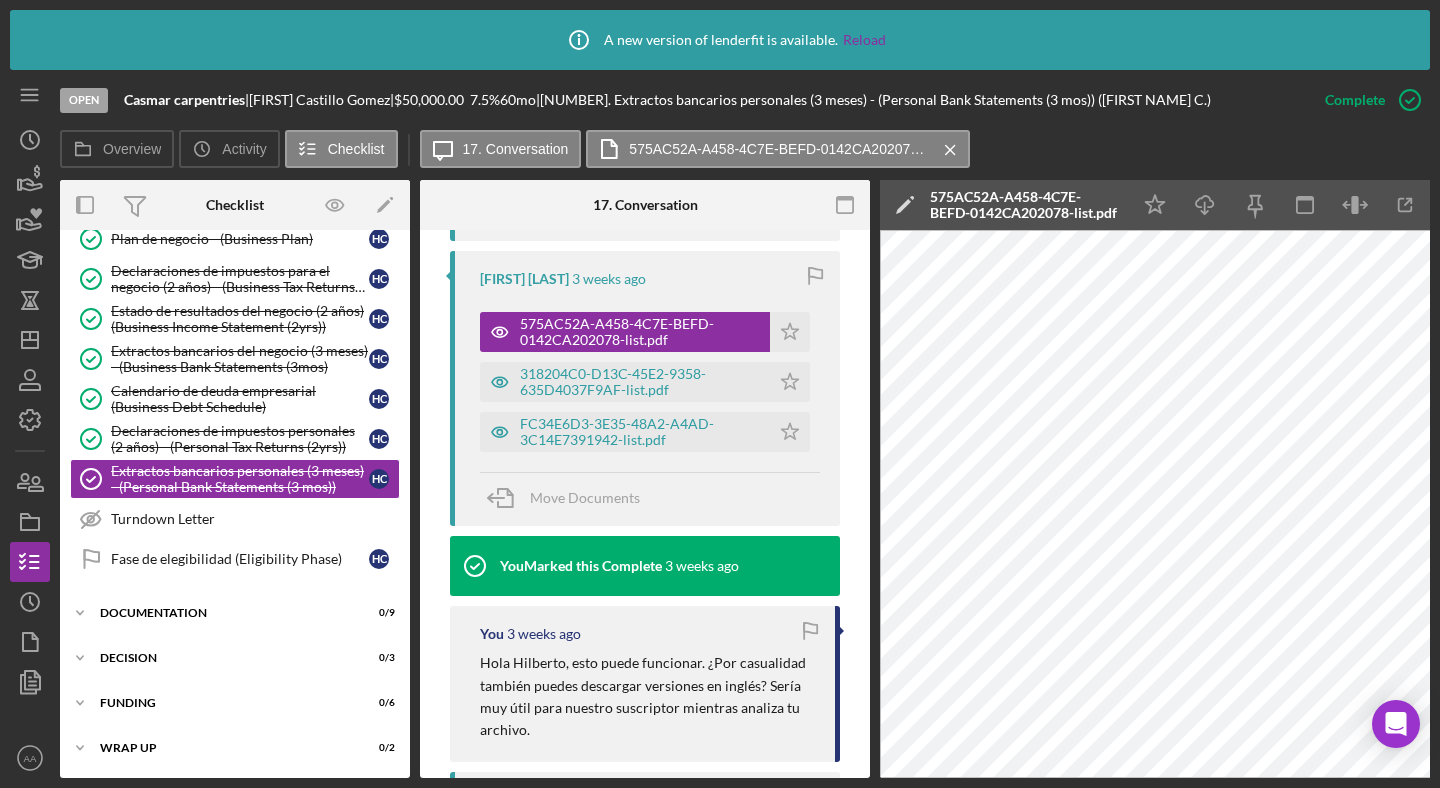 click on "575AC52A-A458-4C7E-BEFD-0142CA202078-list.pdf" at bounding box center (1025, 205) 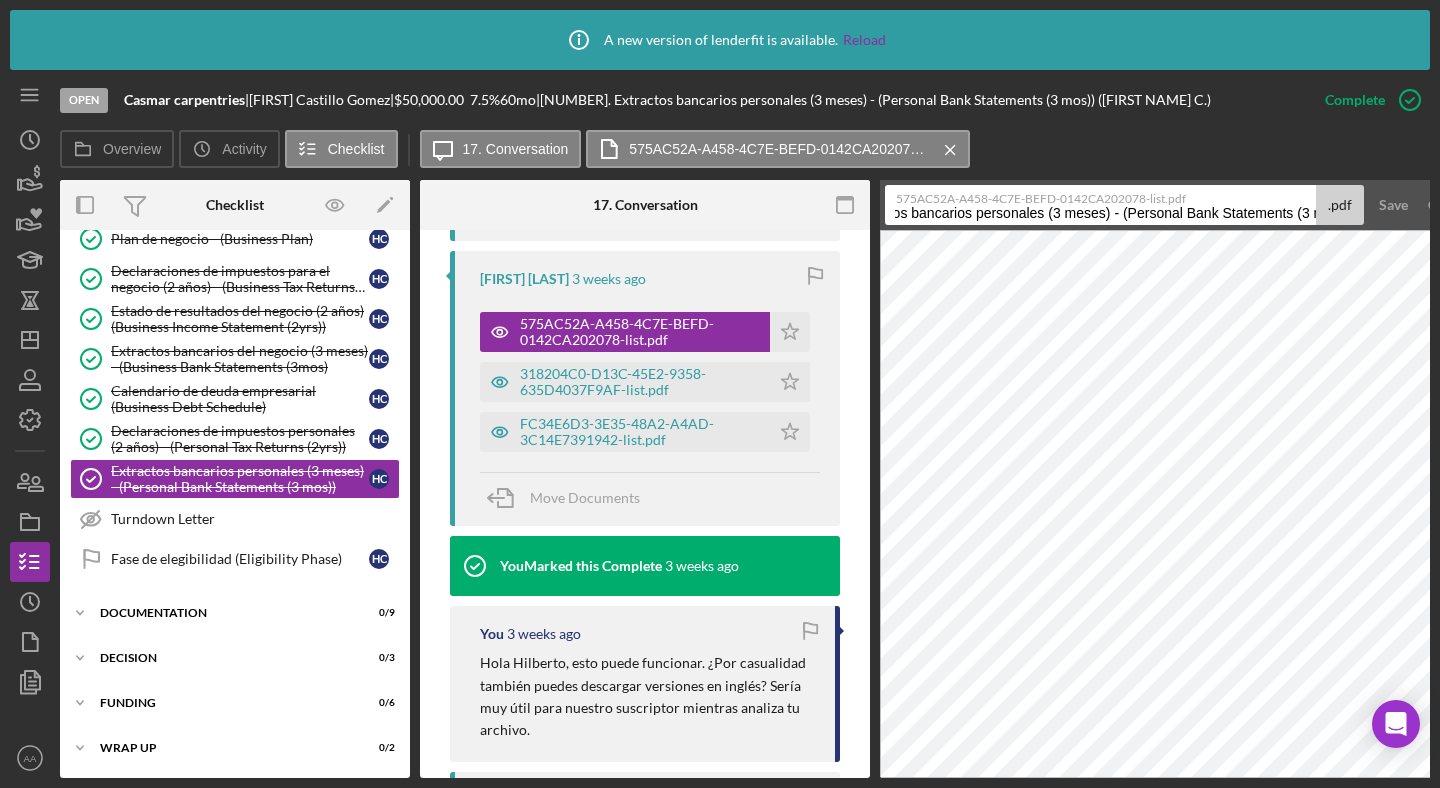 scroll, scrollTop: 0, scrollLeft: 272, axis: horizontal 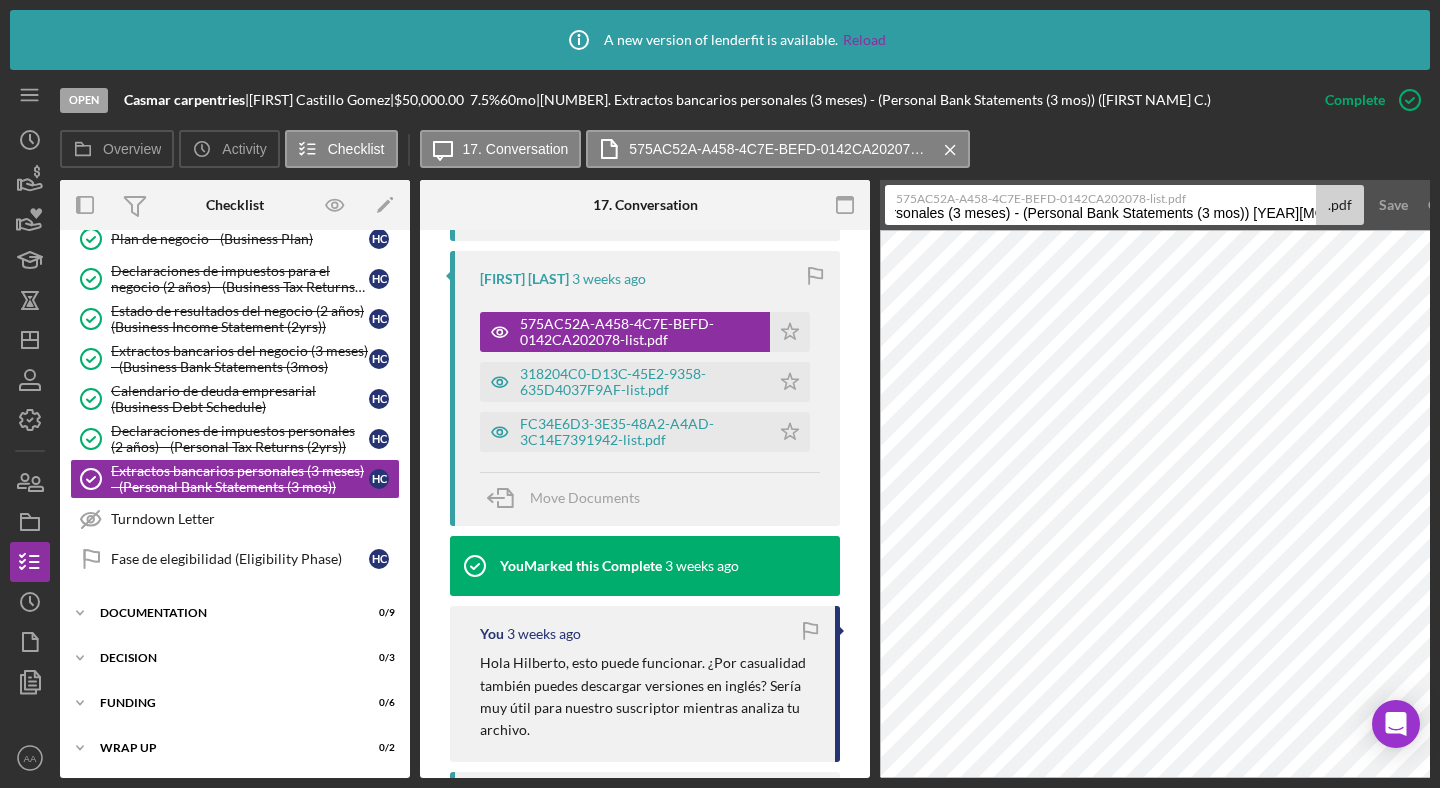 click on "Casmar carpentries Extractos bancarios personales (3 meses) - (Personal Bank Statements (3 mos)) [YEAR][MONTH][DAY]" at bounding box center (1100, 205) 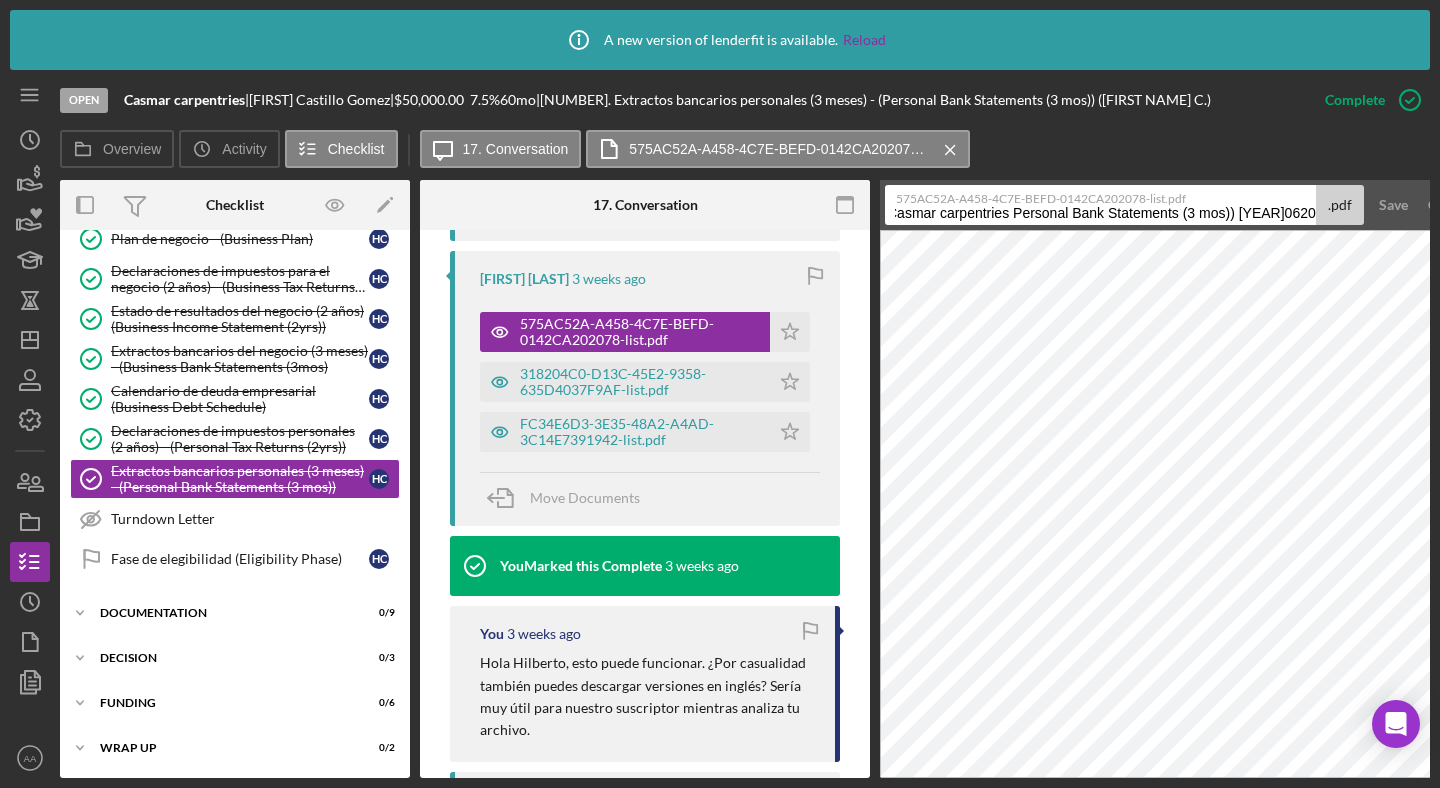scroll, scrollTop: 0, scrollLeft: 0, axis: both 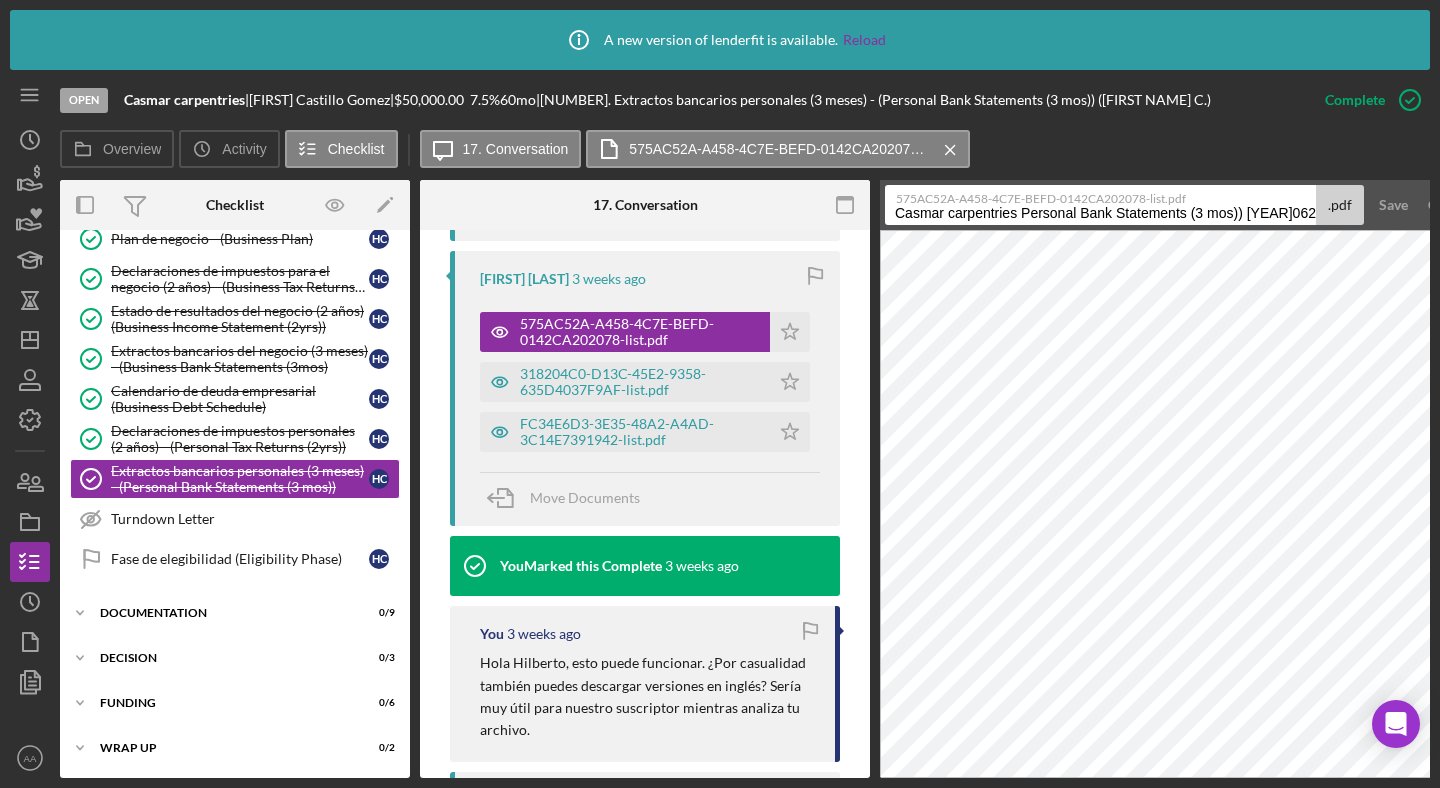 drag, startPoint x: 1192, startPoint y: 210, endPoint x: 1396, endPoint y: 208, distance: 204.0098 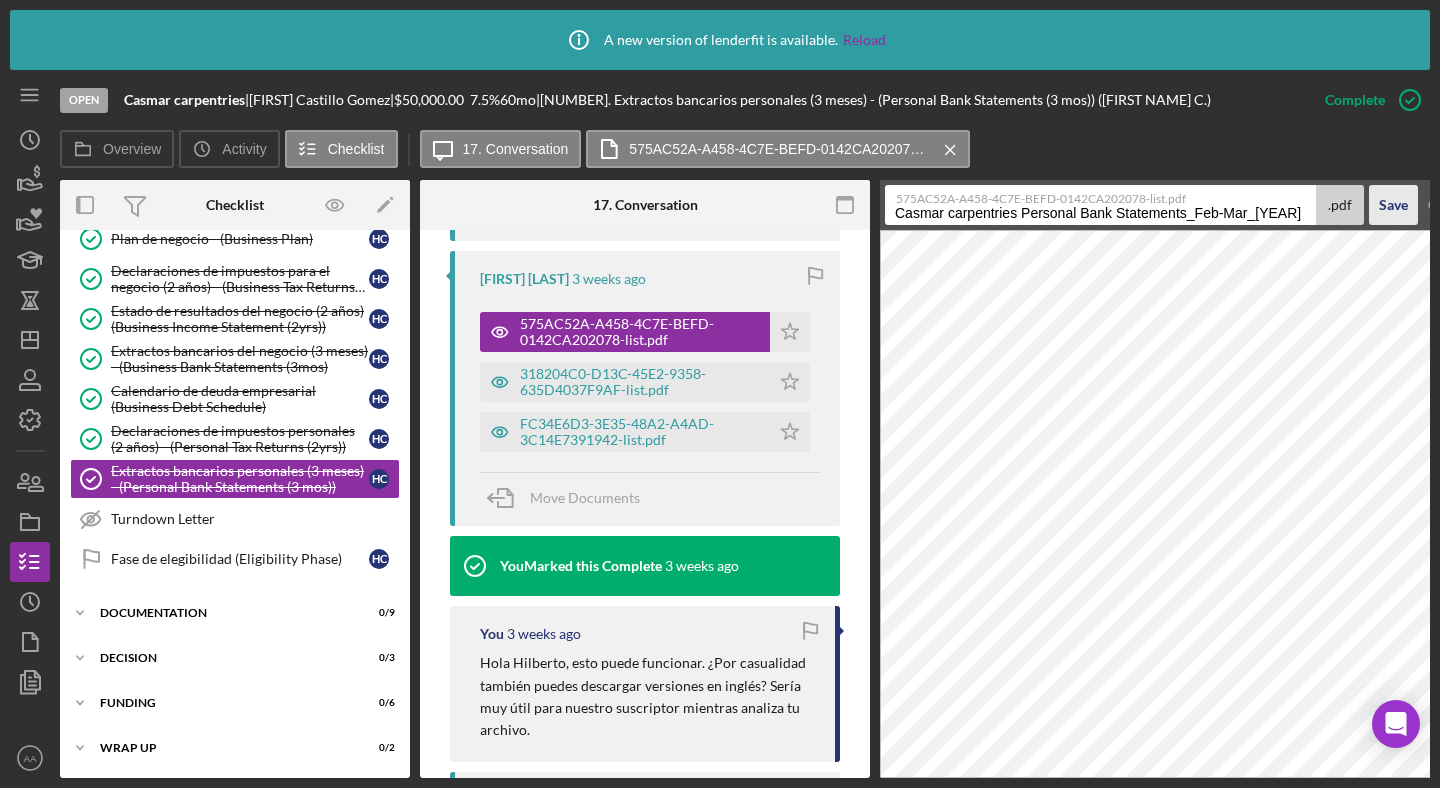 type on "Casmar carpentries Personal Bank Statements_Feb-Mar_[YEAR]" 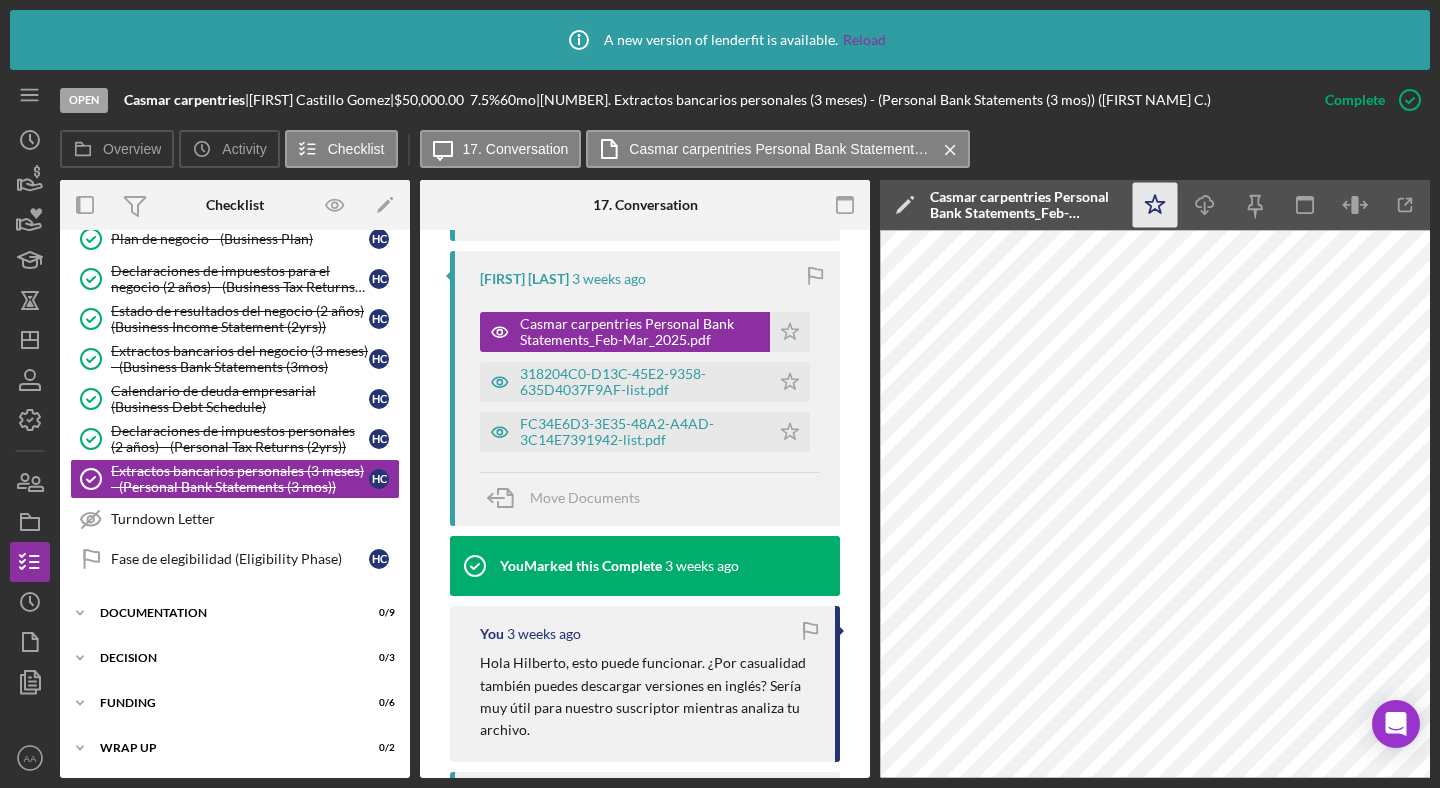 click on "Icon/Star" 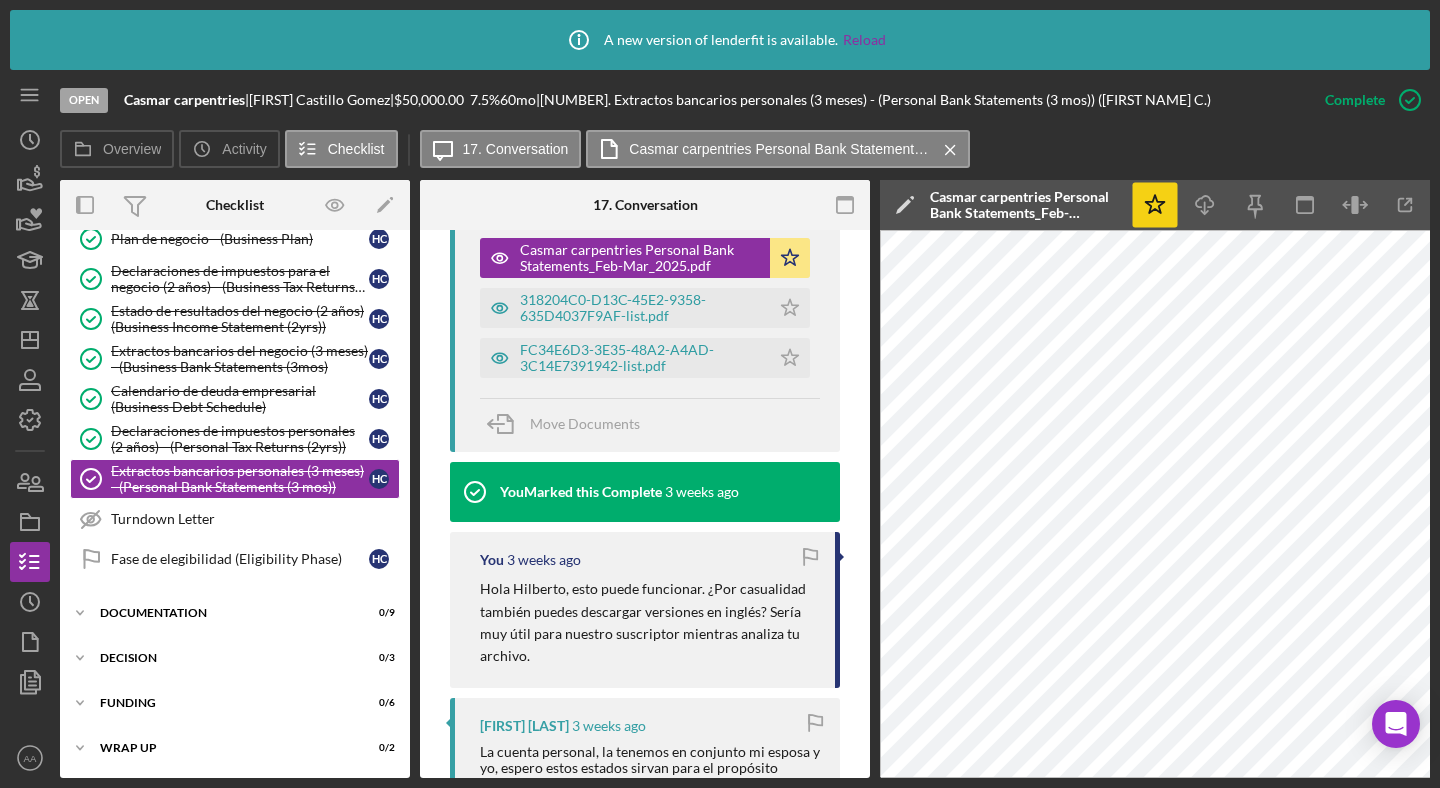 scroll, scrollTop: 918, scrollLeft: 0, axis: vertical 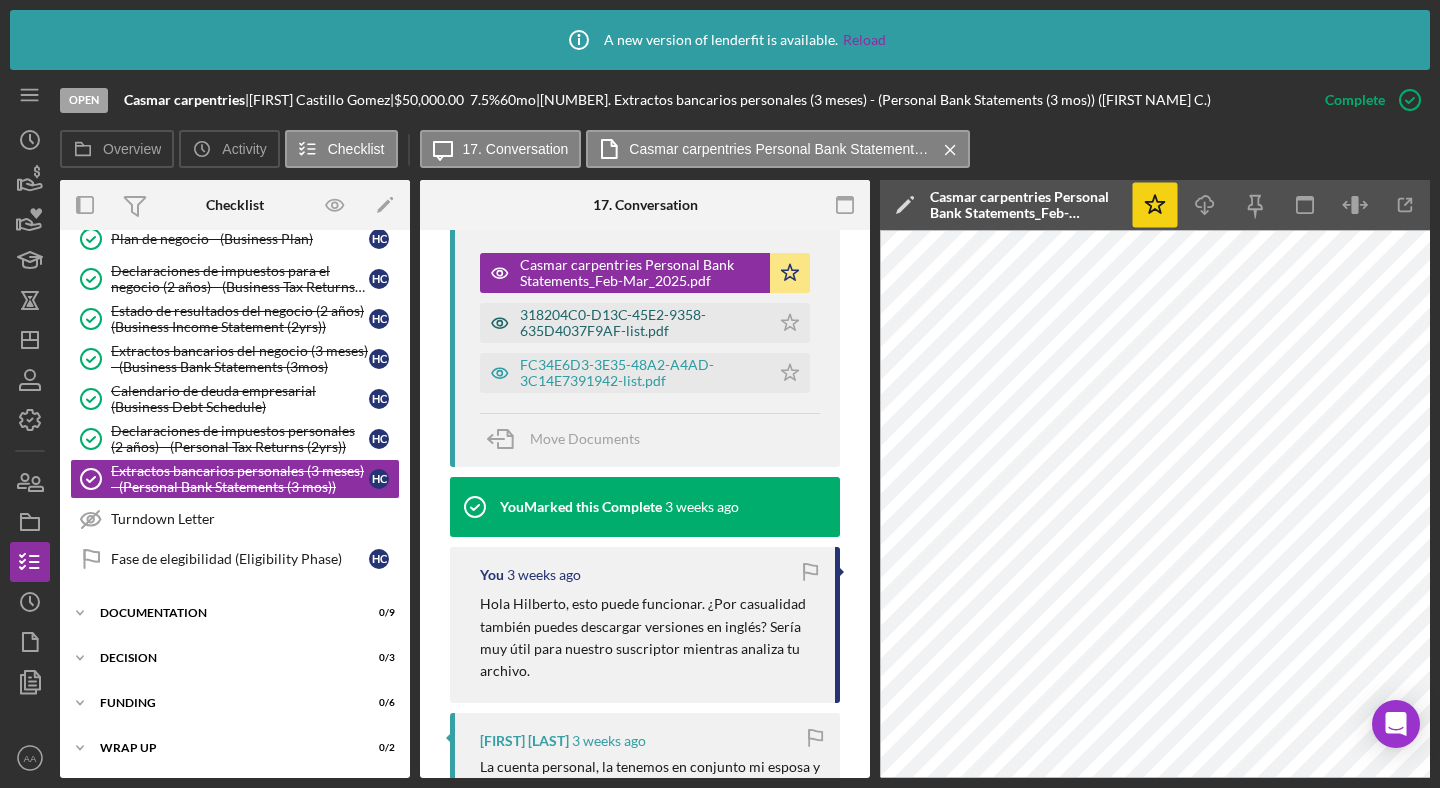 click on "318204C0-D13C-45E2-9358-635D4037F9AF-list.pdf" at bounding box center (640, 323) 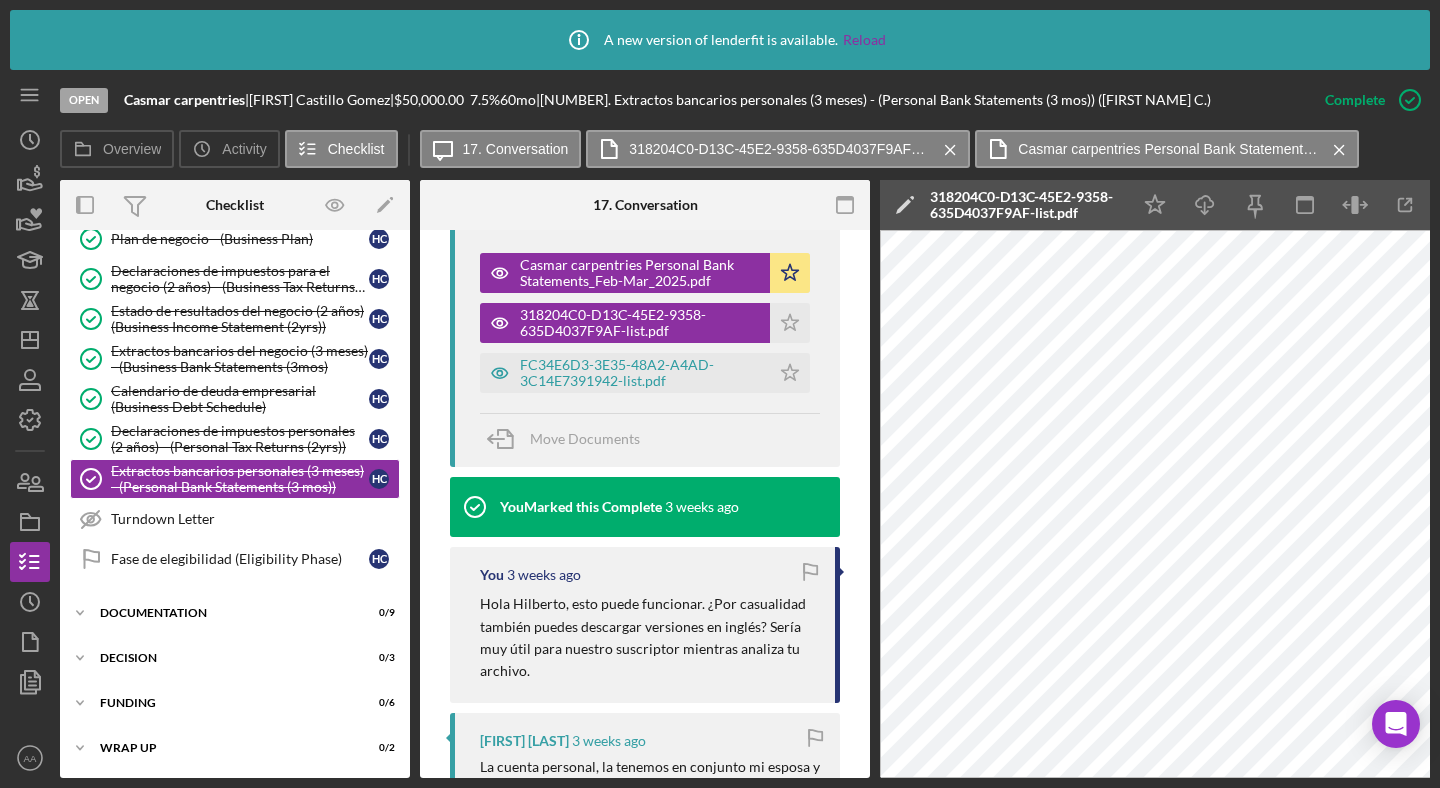click on "318204C0-D13C-45E2-9358-635D4037F9AF-list.pdf" at bounding box center (1025, 205) 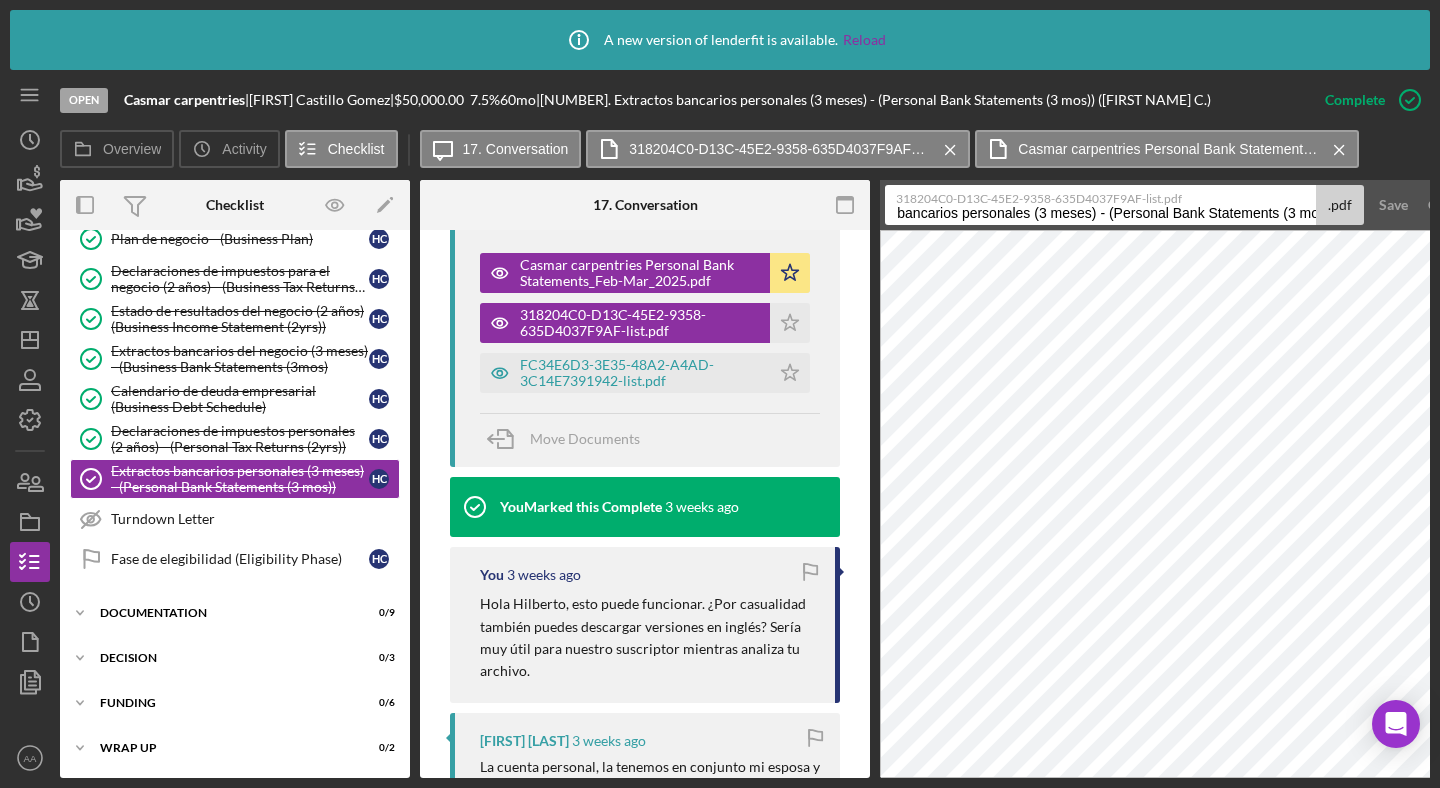 scroll, scrollTop: 0, scrollLeft: 272, axis: horizontal 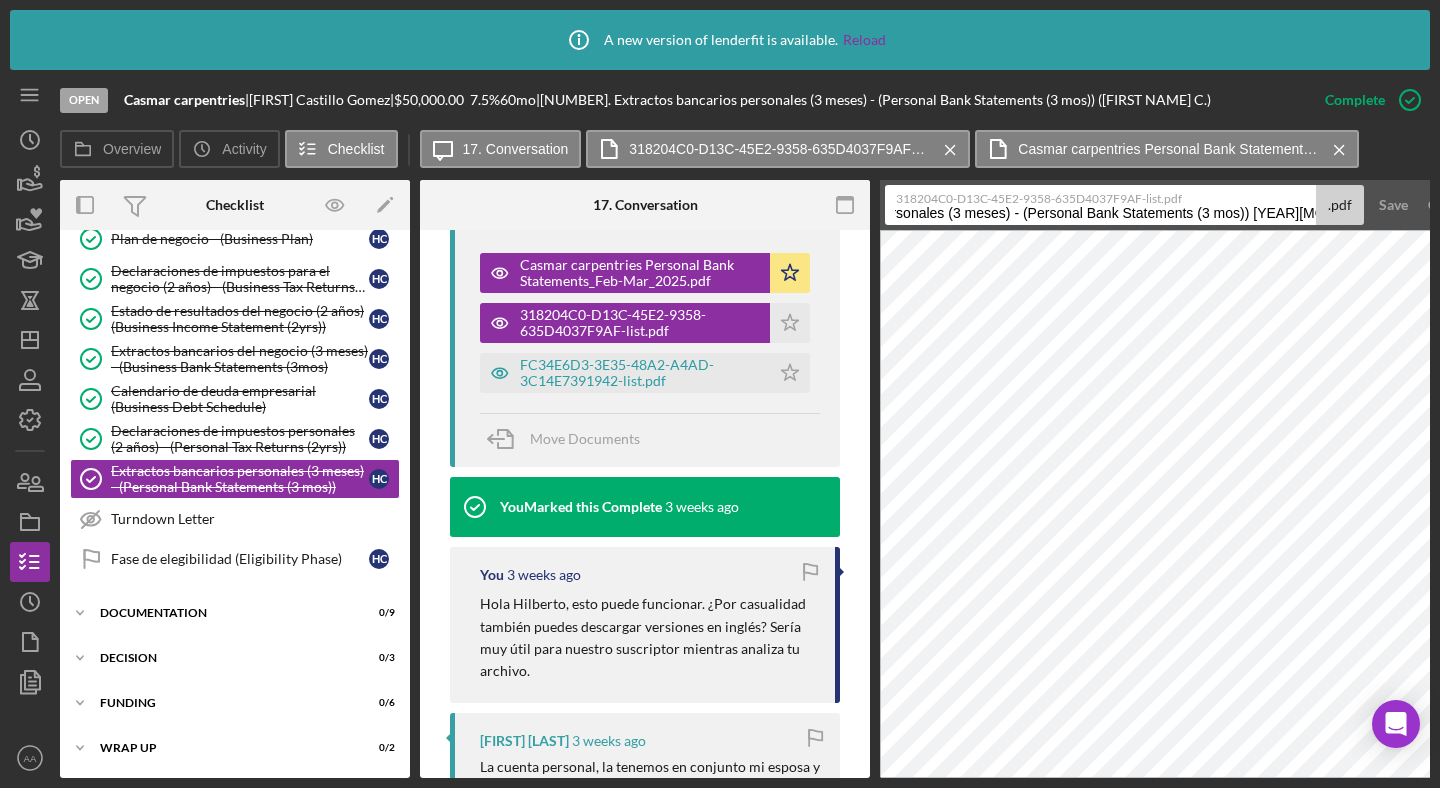 drag, startPoint x: 1020, startPoint y: 215, endPoint x: 1030, endPoint y: 212, distance: 10.440307 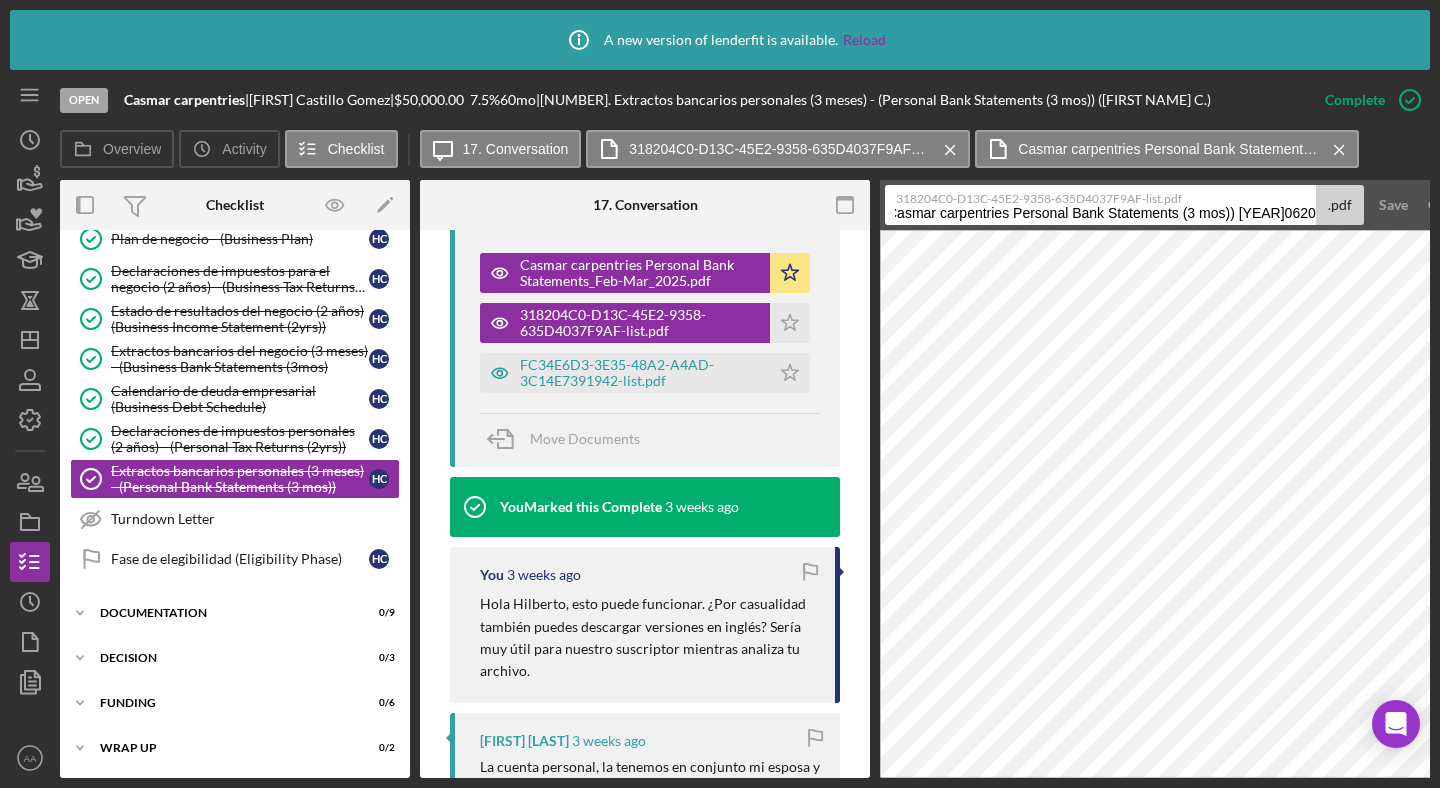 scroll, scrollTop: 0, scrollLeft: 0, axis: both 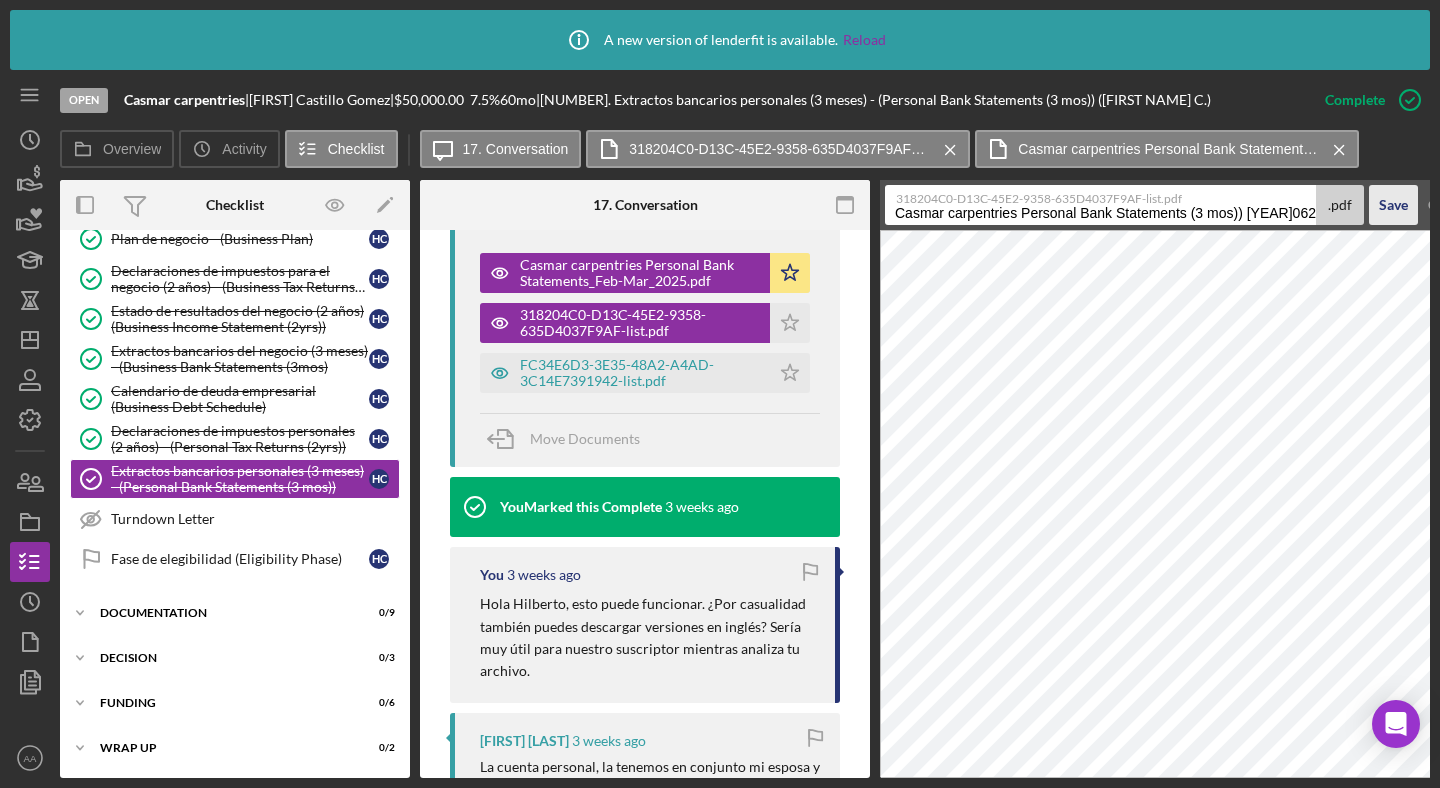 drag, startPoint x: 1197, startPoint y: 212, endPoint x: 1397, endPoint y: 207, distance: 200.06248 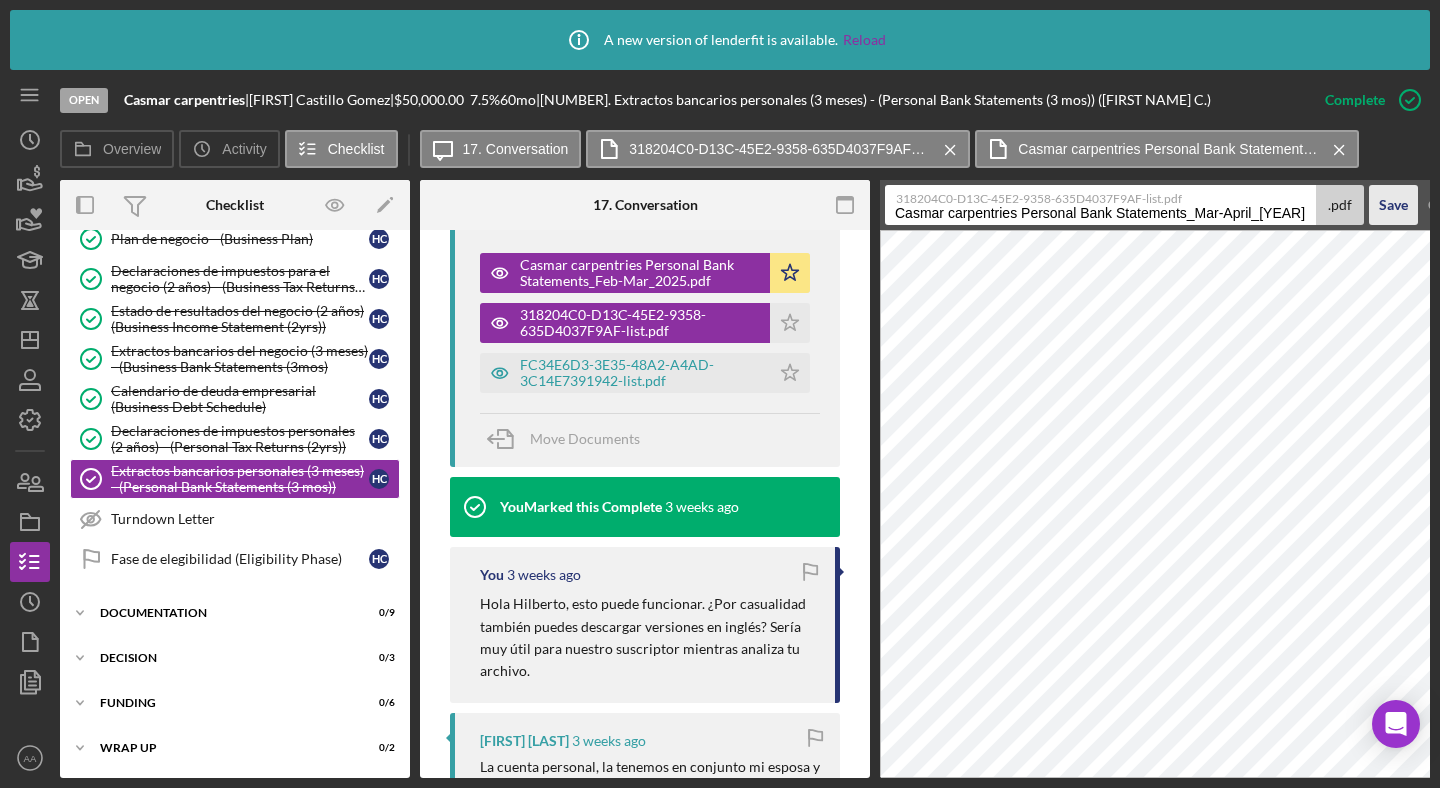 type on "Casmar carpentries Personal Bank Statements_Mar-April_[YEAR]" 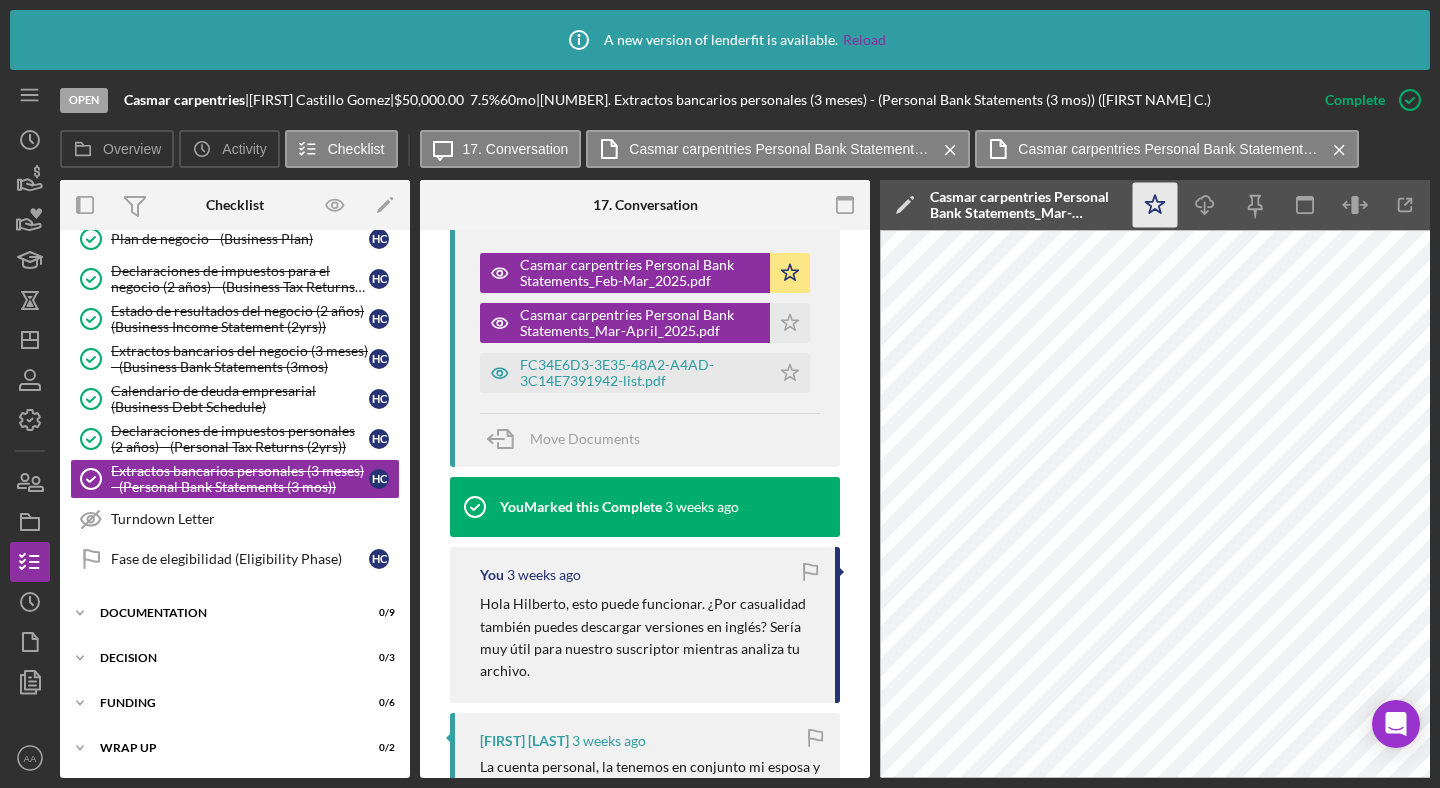 click on "Icon/Star" 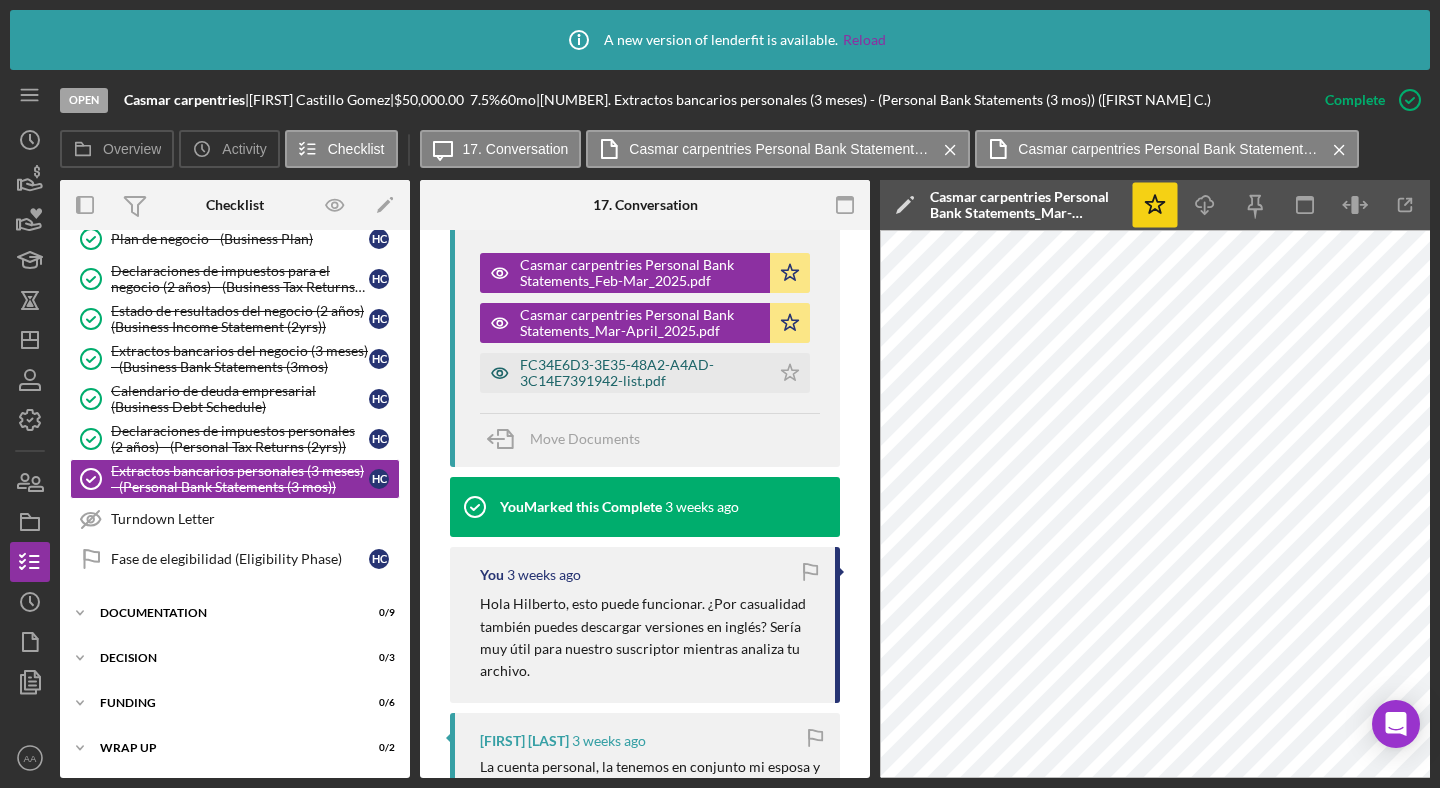 click on "FC34E6D3-3E35-48A2-A4AD-3C14E7391942-list.pdf" at bounding box center [640, 373] 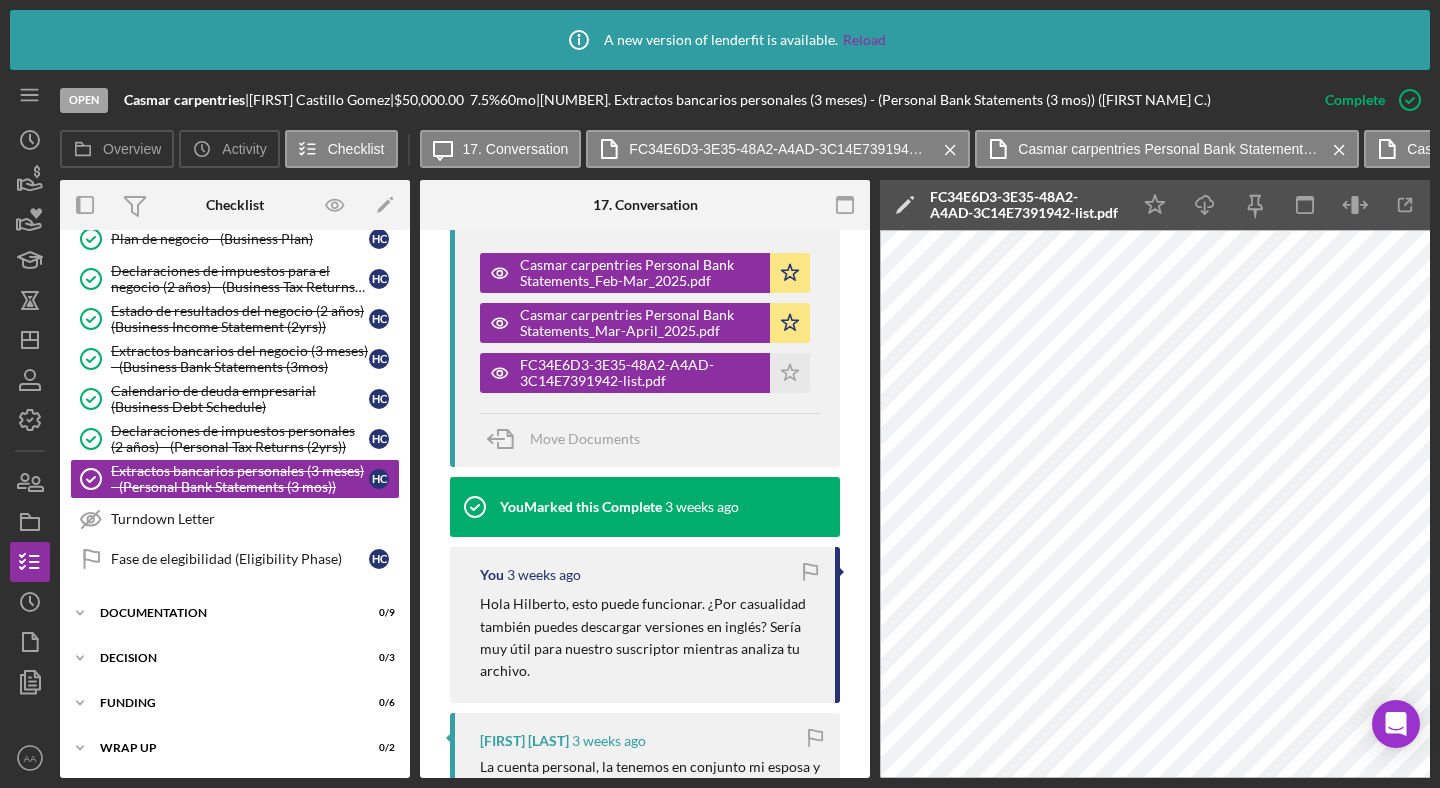 click on "FC34E6D3-3E35-48A2-A4AD-3C14E7391942-list.pdf" at bounding box center [1025, 205] 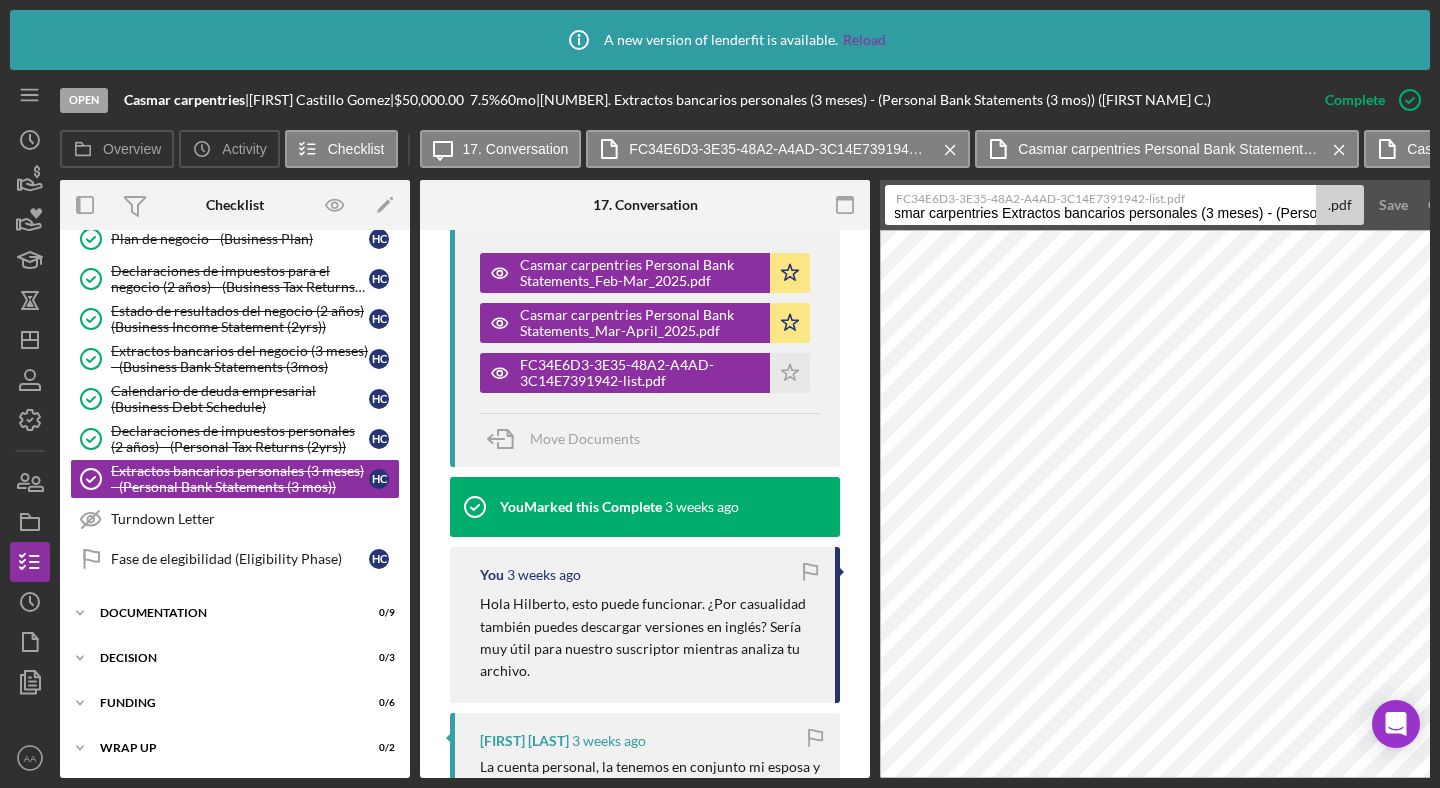 scroll, scrollTop: 0, scrollLeft: 98, axis: horizontal 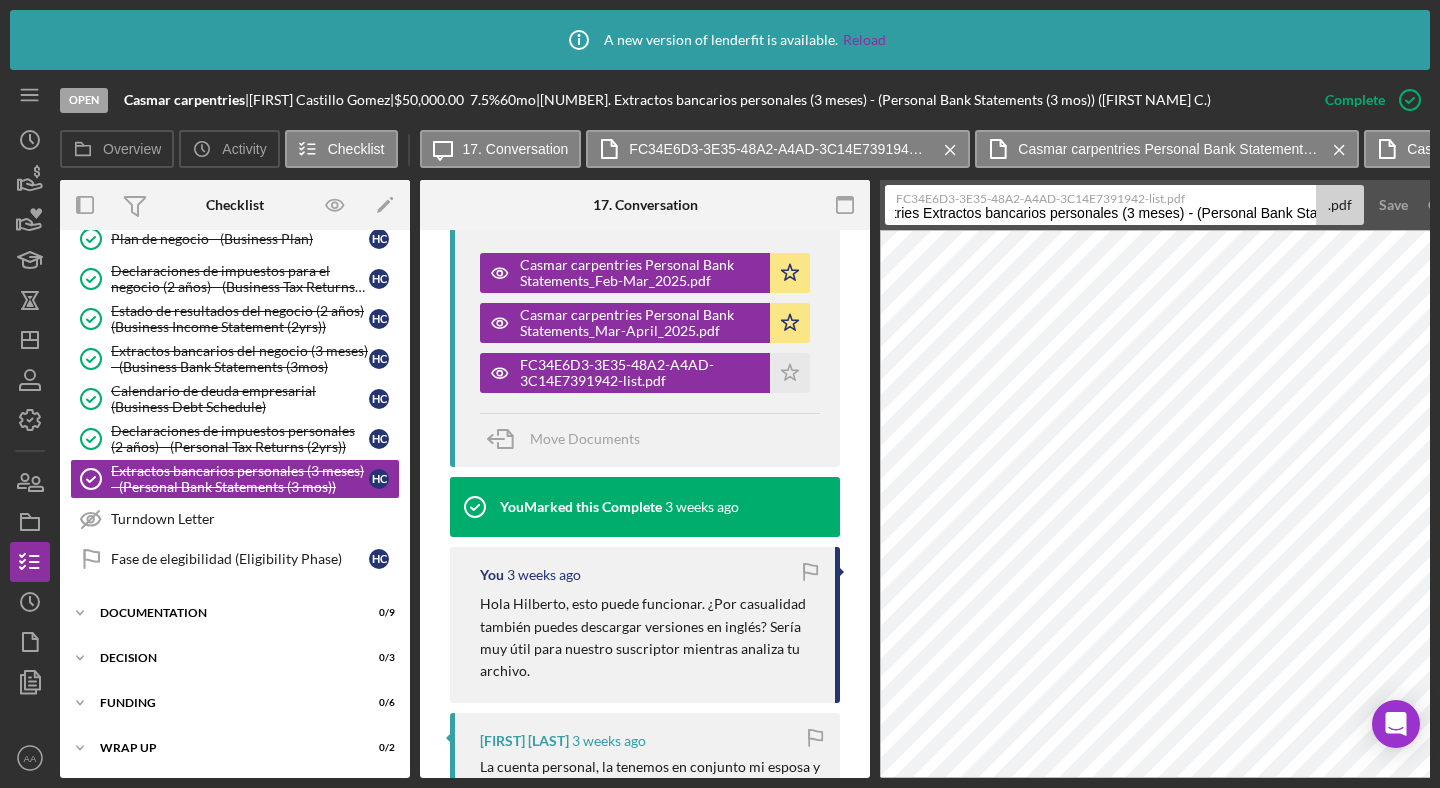 drag, startPoint x: 1022, startPoint y: 214, endPoint x: 1205, endPoint y: 219, distance: 183.0683 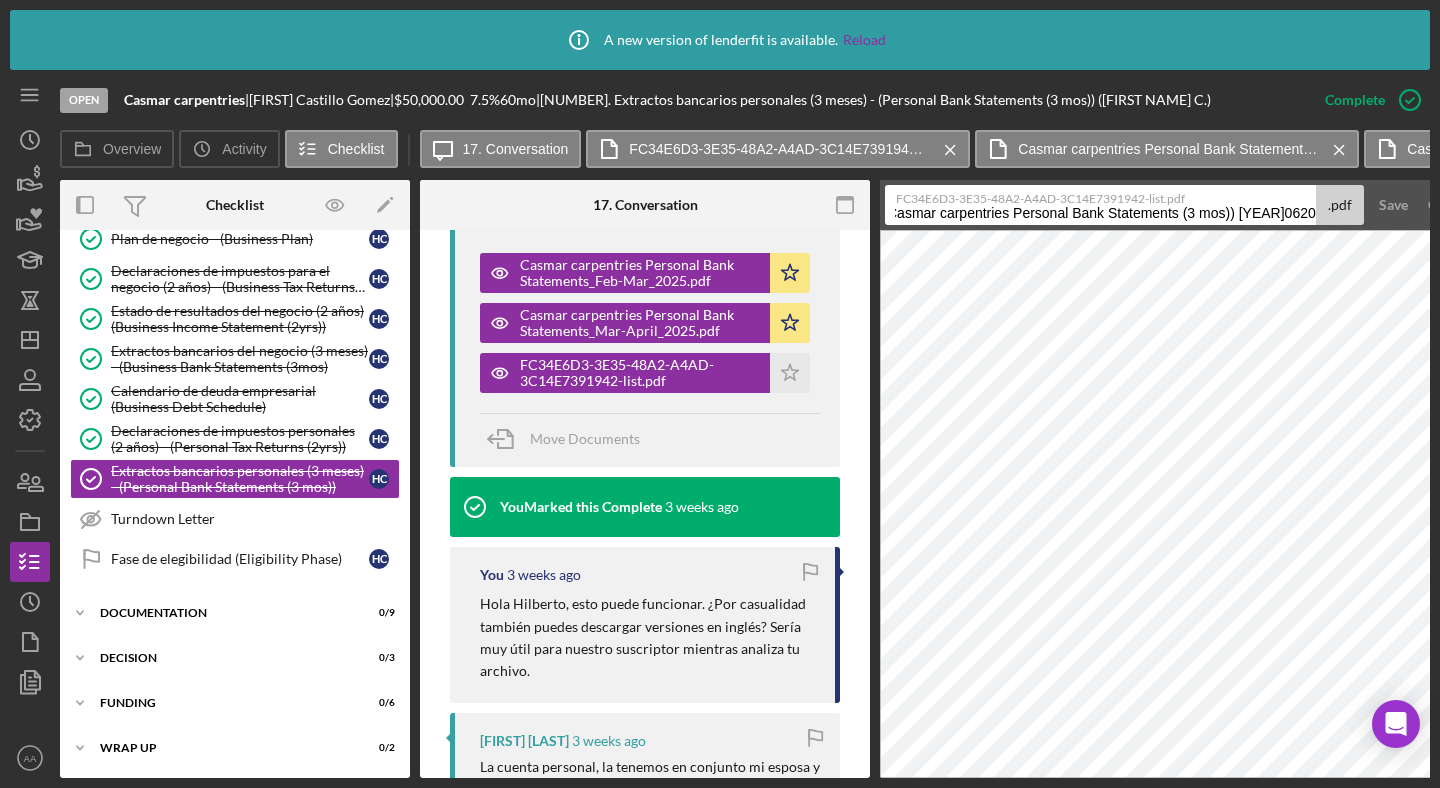 scroll, scrollTop: 0, scrollLeft: 0, axis: both 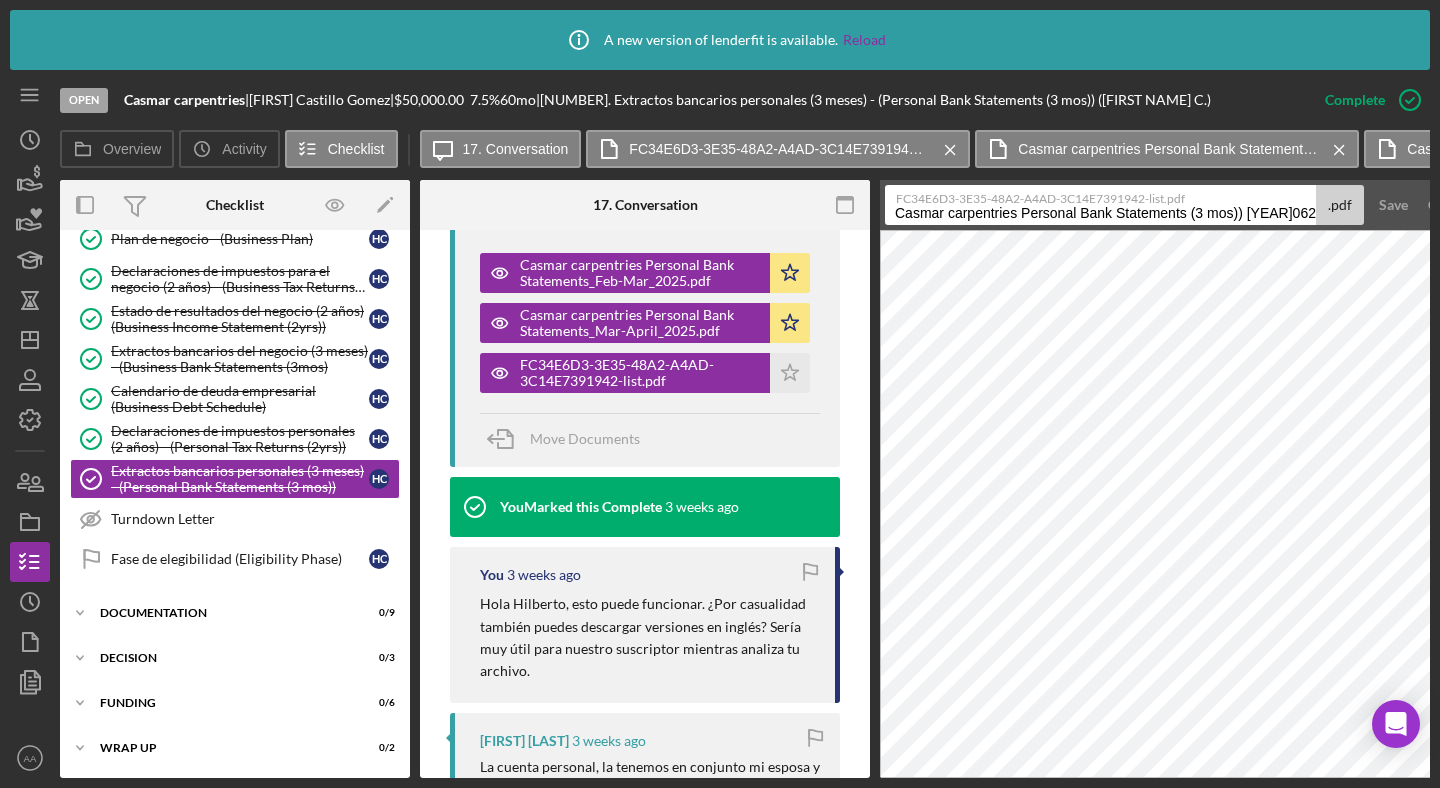 drag, startPoint x: 1192, startPoint y: 214, endPoint x: 1435, endPoint y: 213, distance: 243.00206 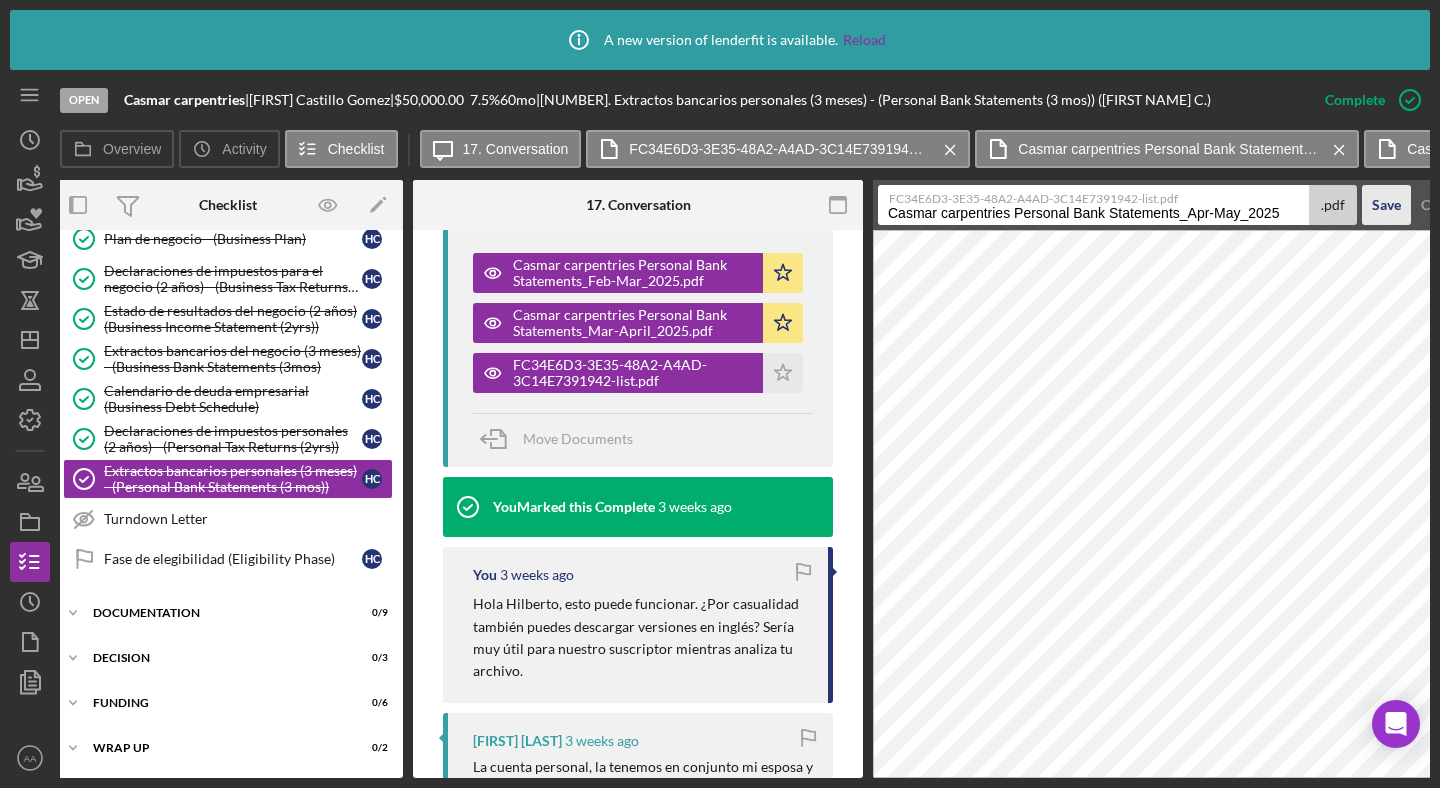 type on "Casmar carpentries Personal Bank Statements_Apr-May_2025" 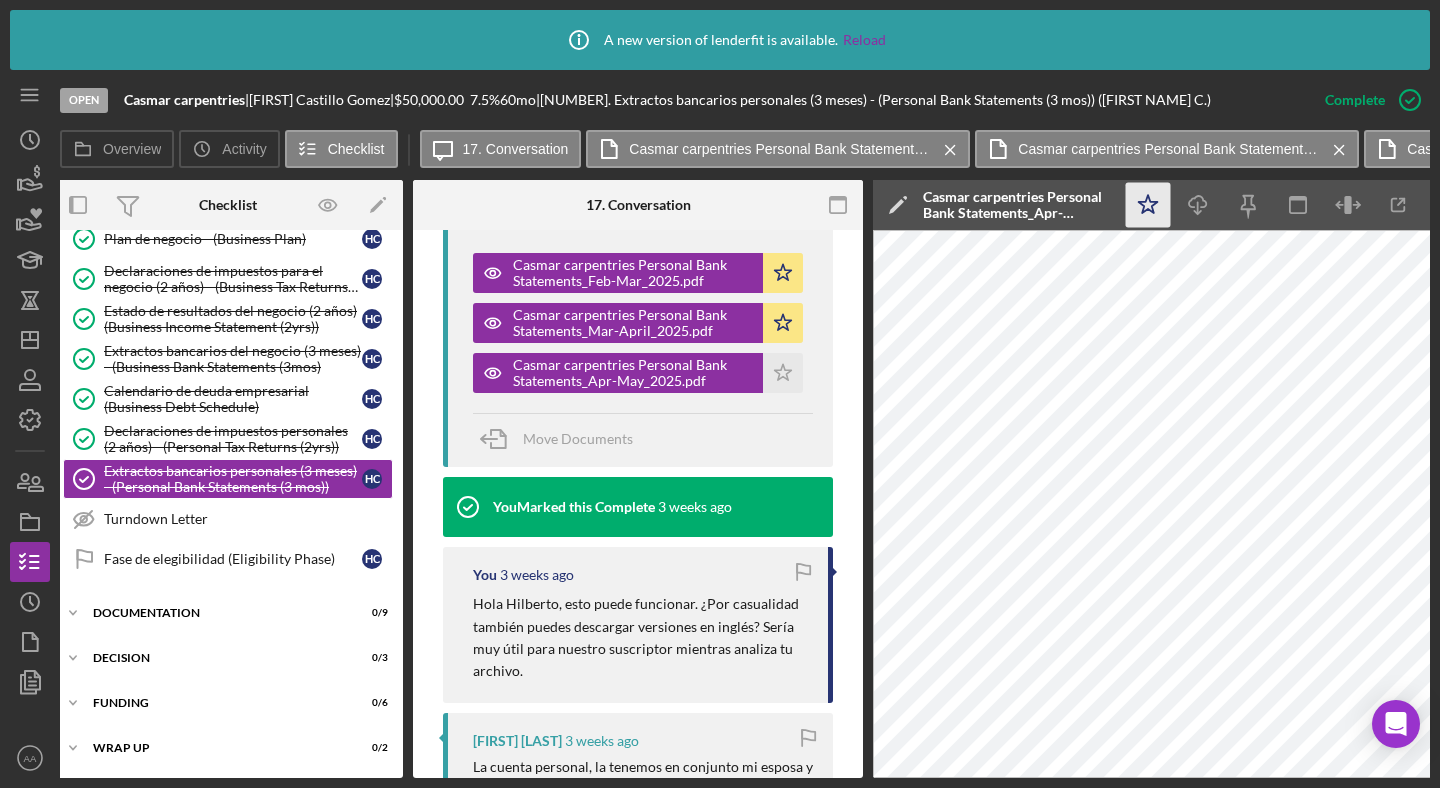 click on "Icon/Star" 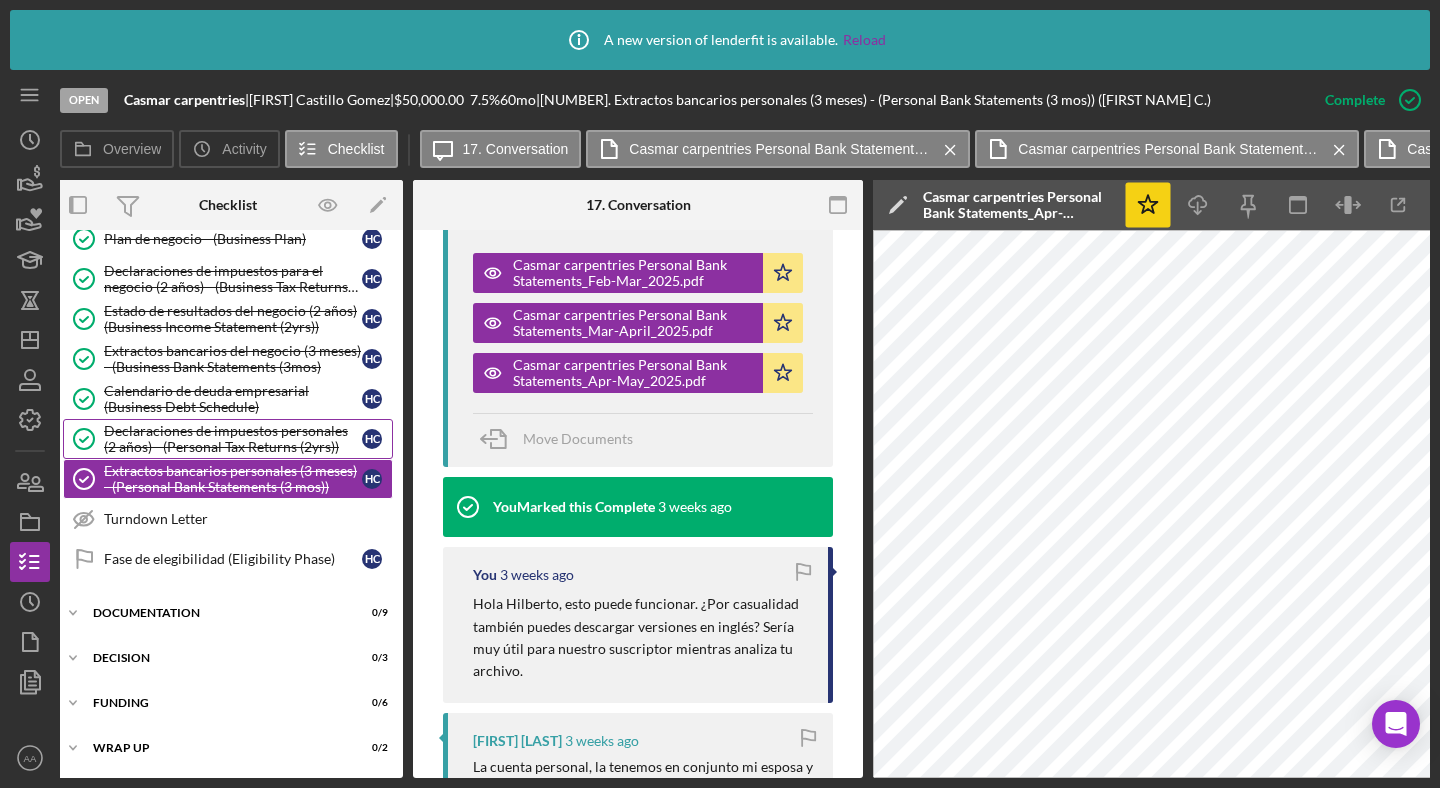 click on "Declaraciones de impuestos personales (2 años) - (Personal Tax Returns (2yrs))" at bounding box center [233, 439] 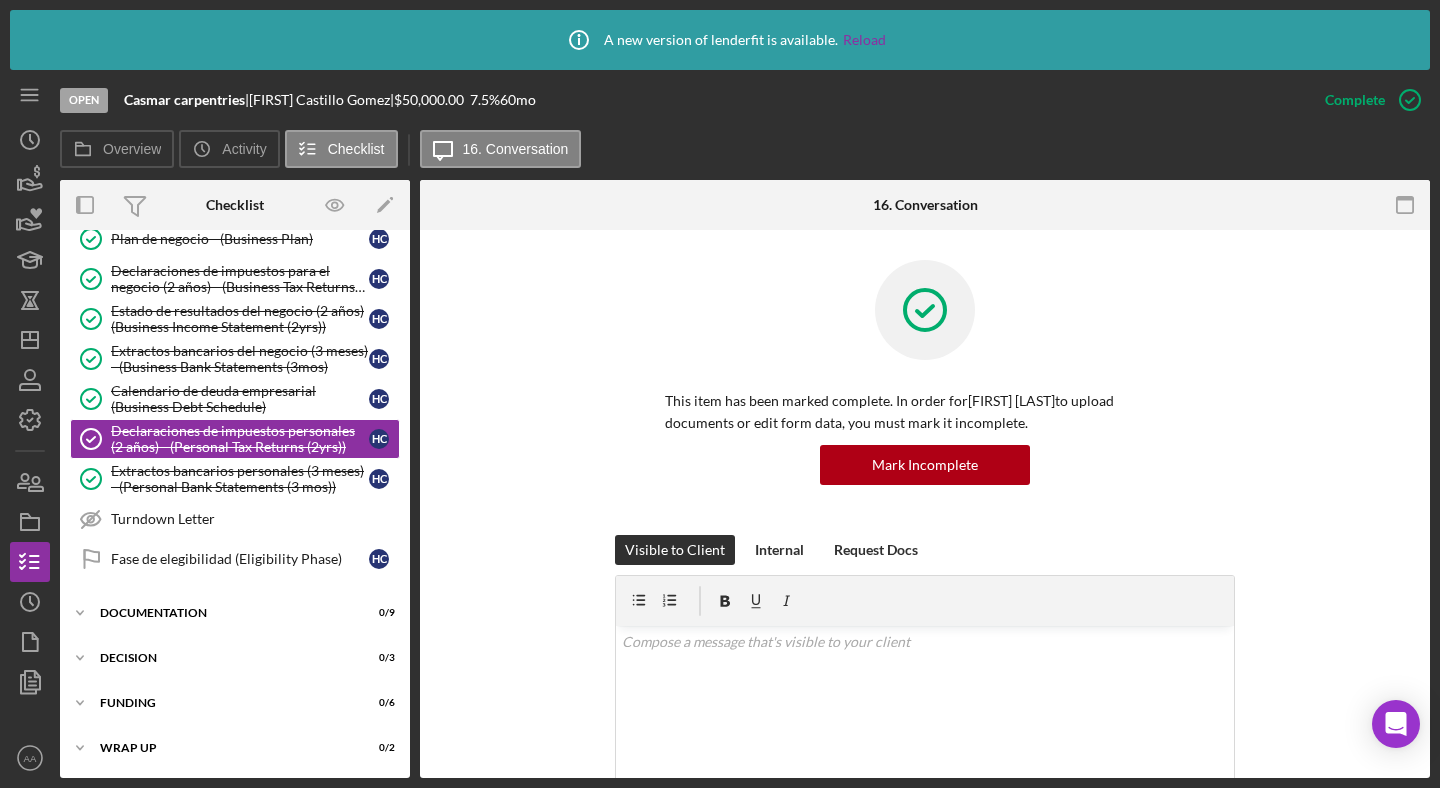 scroll, scrollTop: 0, scrollLeft: 0, axis: both 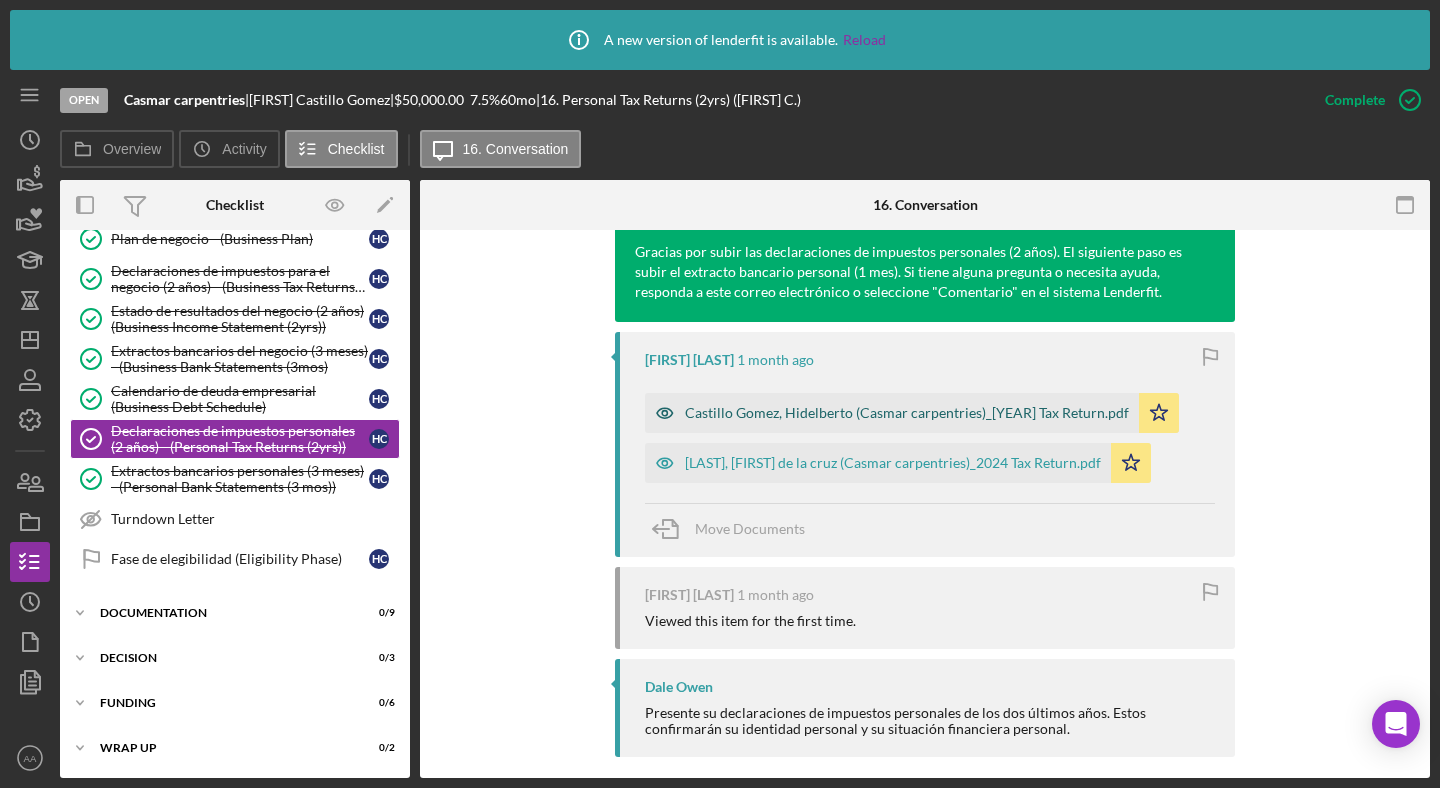 click on "Castillo Gomez, Hidelberto  (Casmar carpentries)_[YEAR] Tax Return.pdf" at bounding box center (892, 413) 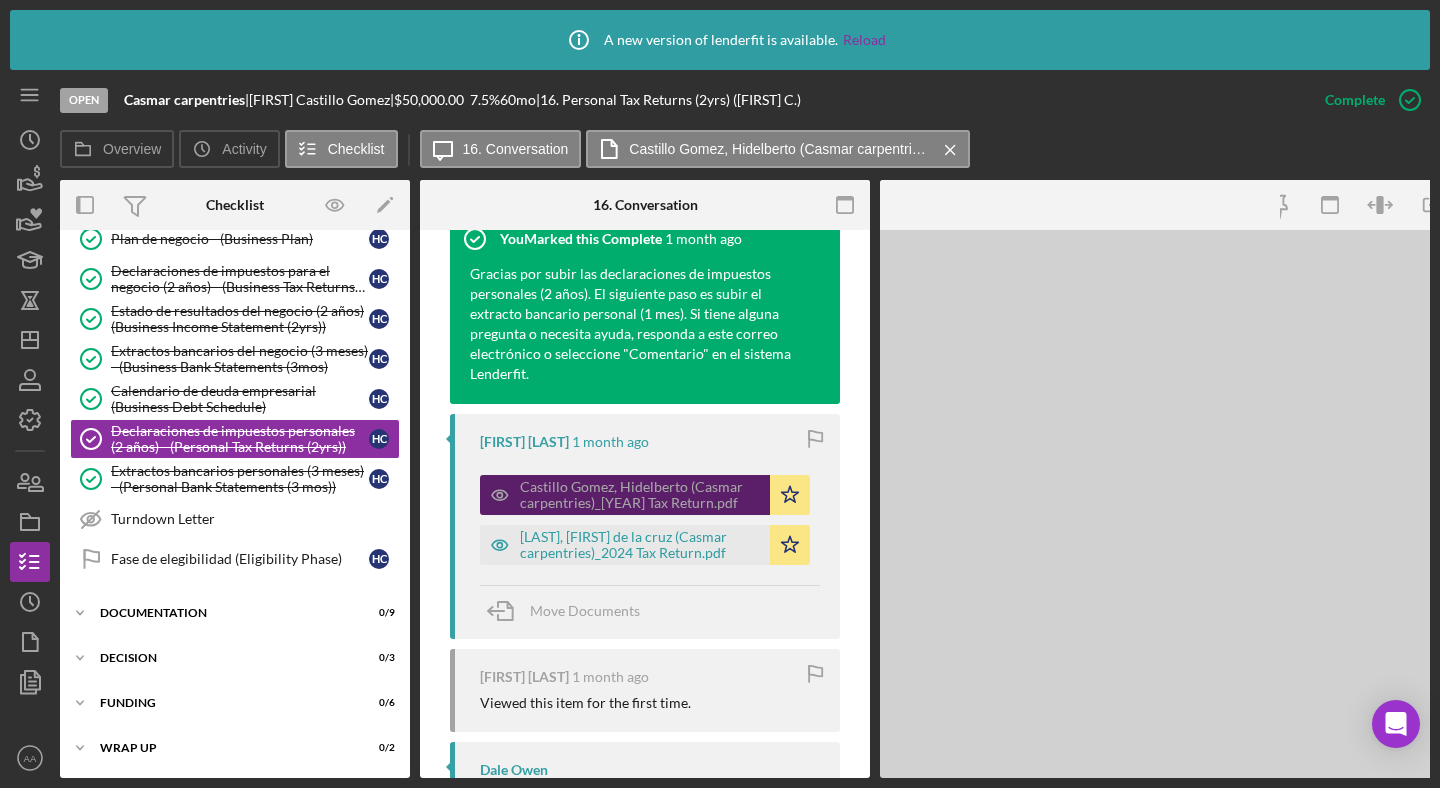 scroll, scrollTop: 750, scrollLeft: 0, axis: vertical 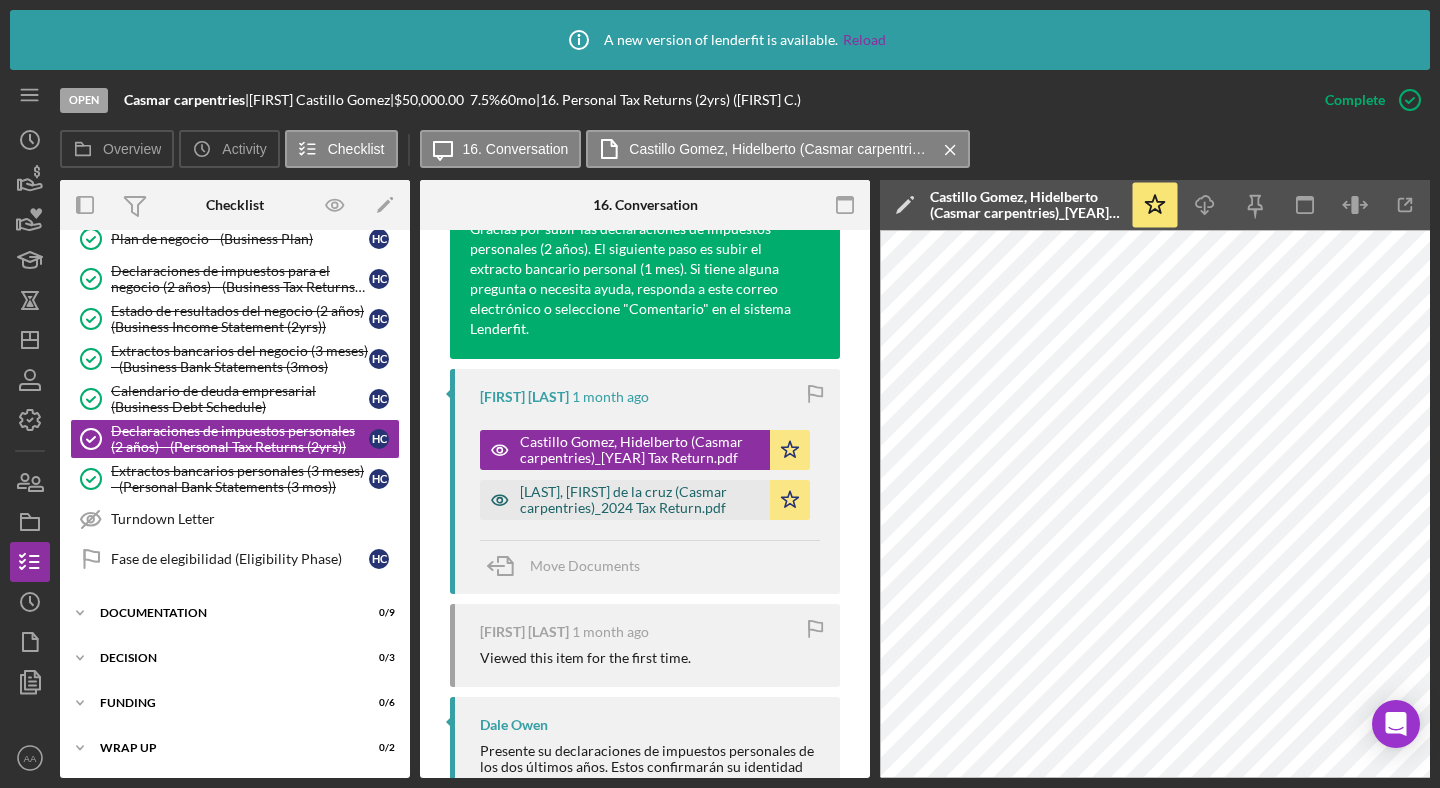 click on "[LAST], [FIRST] de la cruz (Casmar carpentries)_2024 Tax Return.pdf" at bounding box center [640, 500] 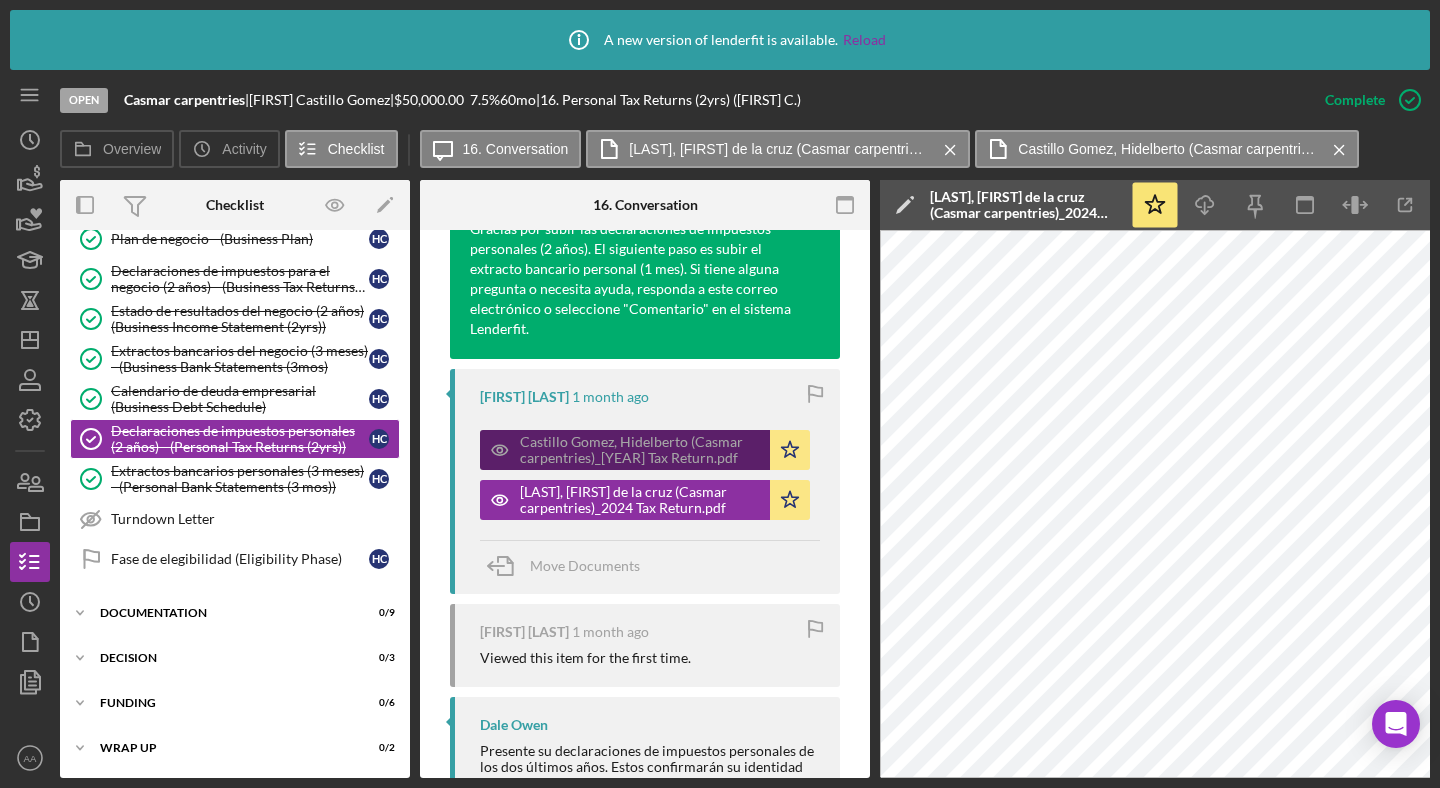 click on "Castillo Gomez, Hidelberto  (Casmar carpentries)_[YEAR] Tax Return.pdf" at bounding box center [640, 450] 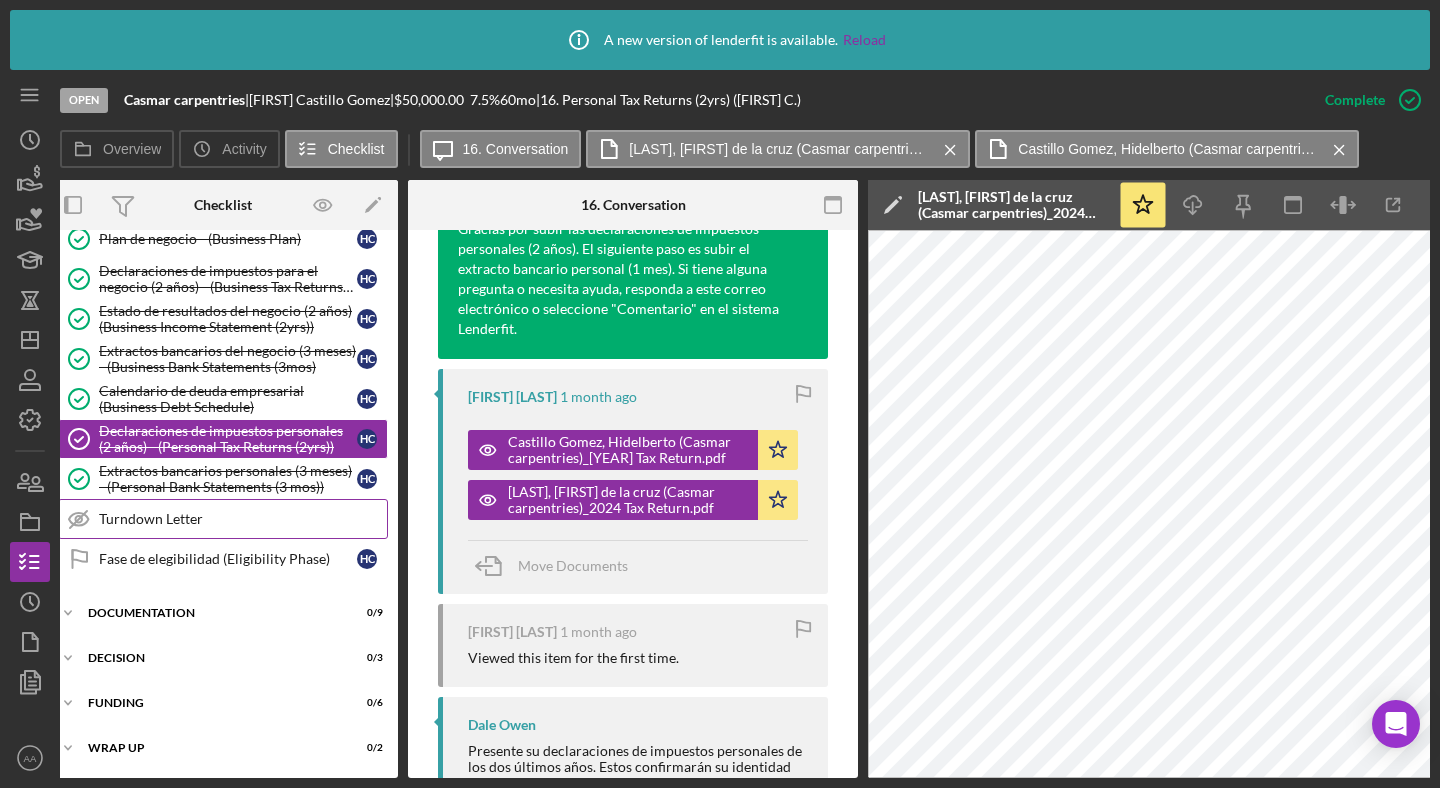 scroll, scrollTop: 0, scrollLeft: 5, axis: horizontal 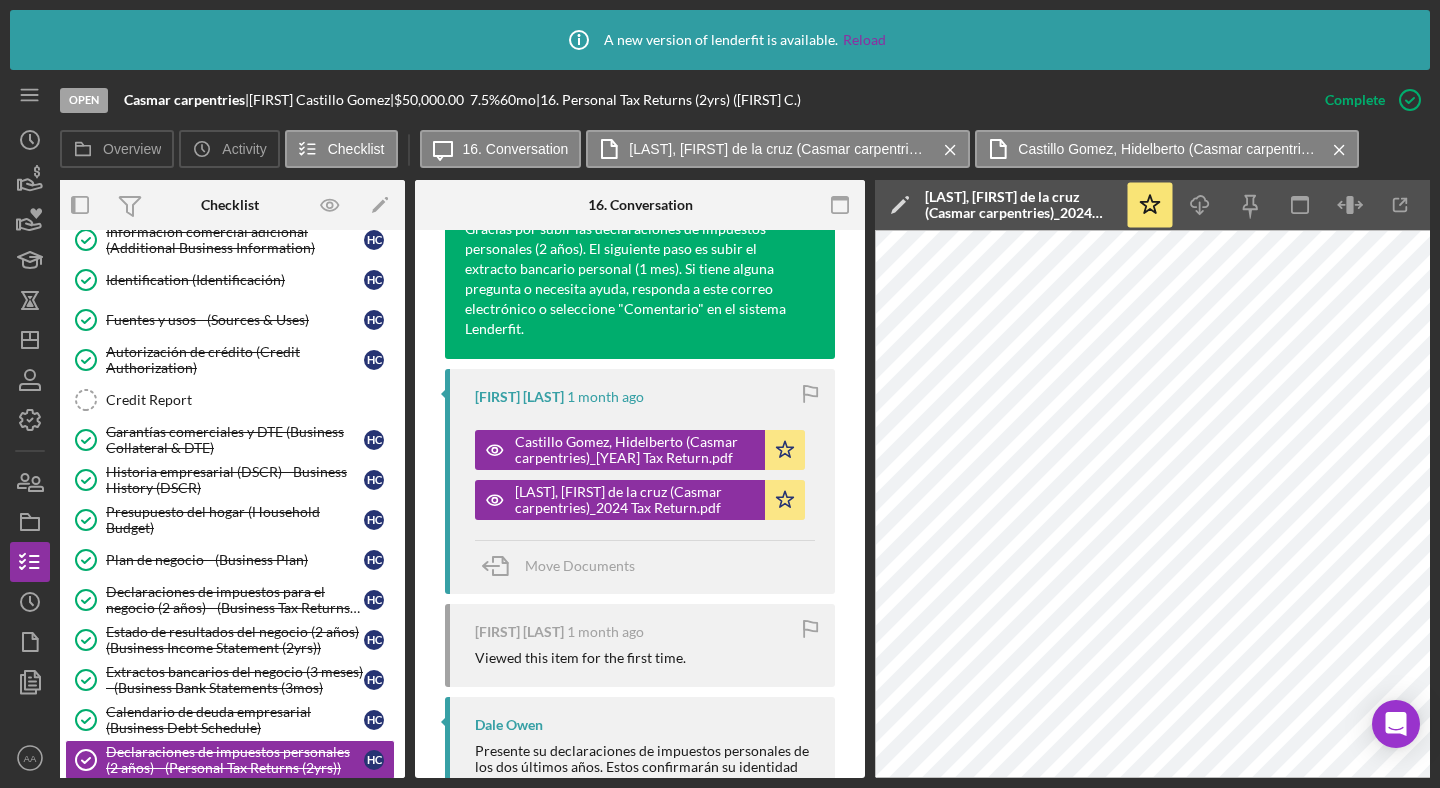 click on "Historia empresarial (DSCR) - Business History (DSCR)" at bounding box center [235, 480] 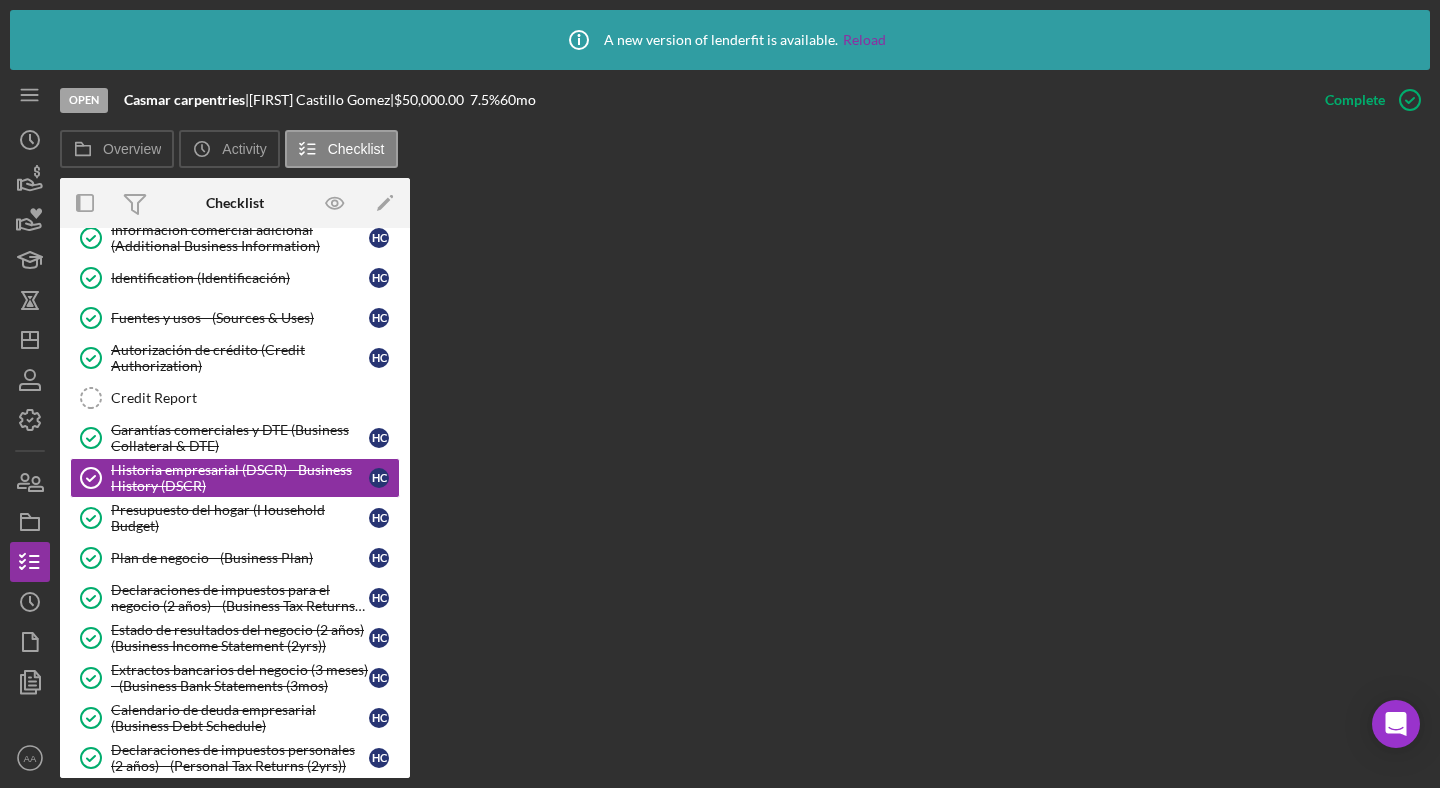 scroll, scrollTop: 0, scrollLeft: 0, axis: both 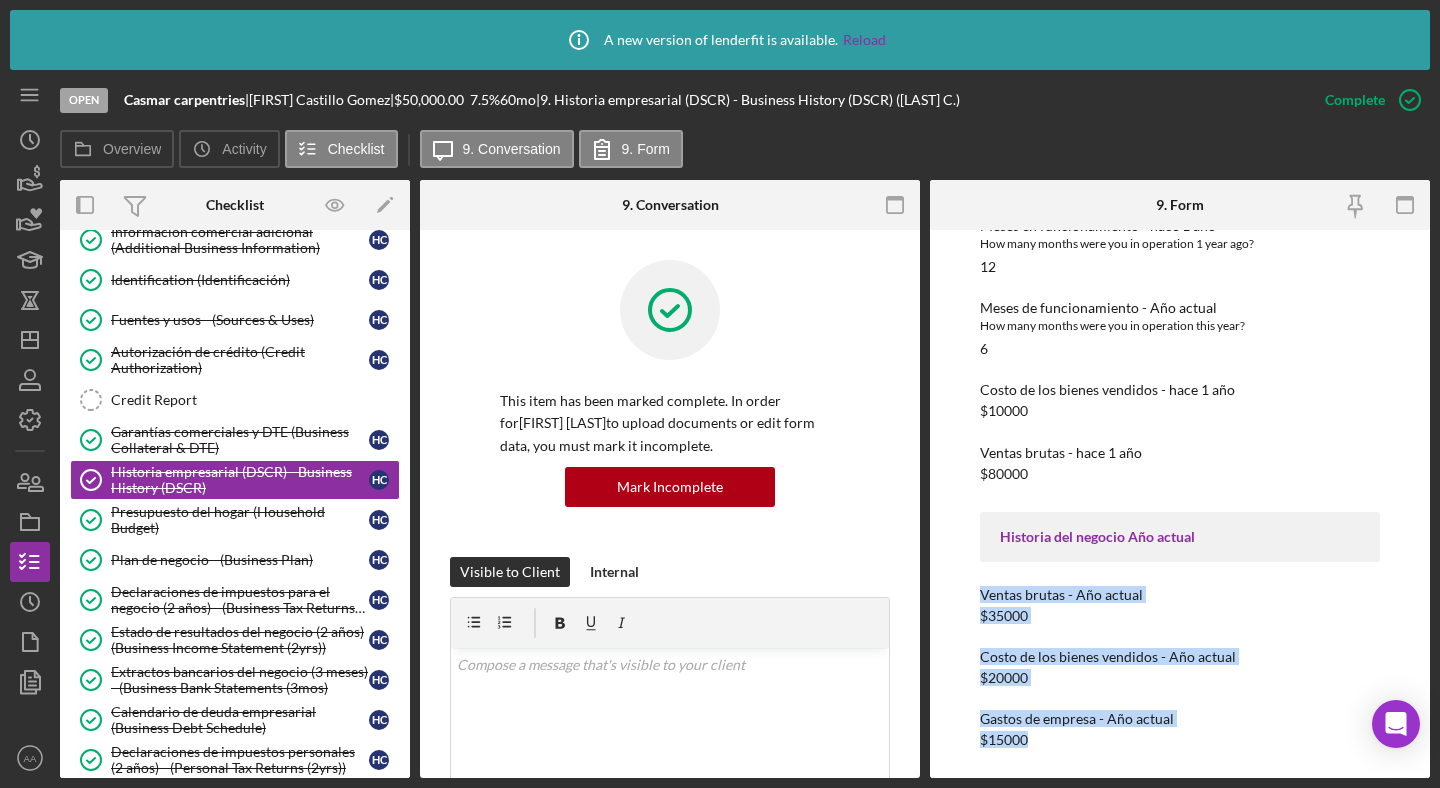 drag, startPoint x: 980, startPoint y: 593, endPoint x: 1099, endPoint y: 778, distance: 219.96819 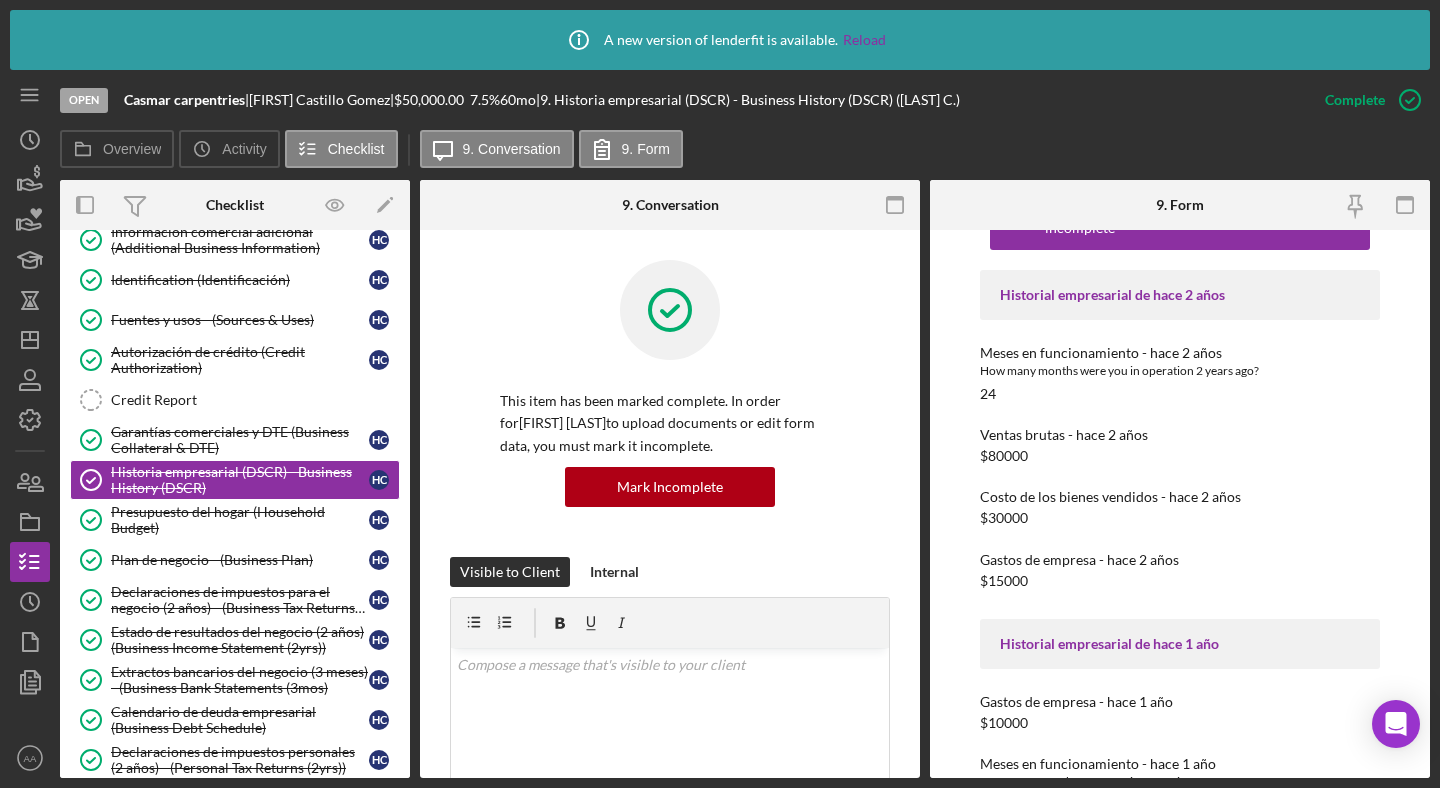 scroll, scrollTop: 0, scrollLeft: 0, axis: both 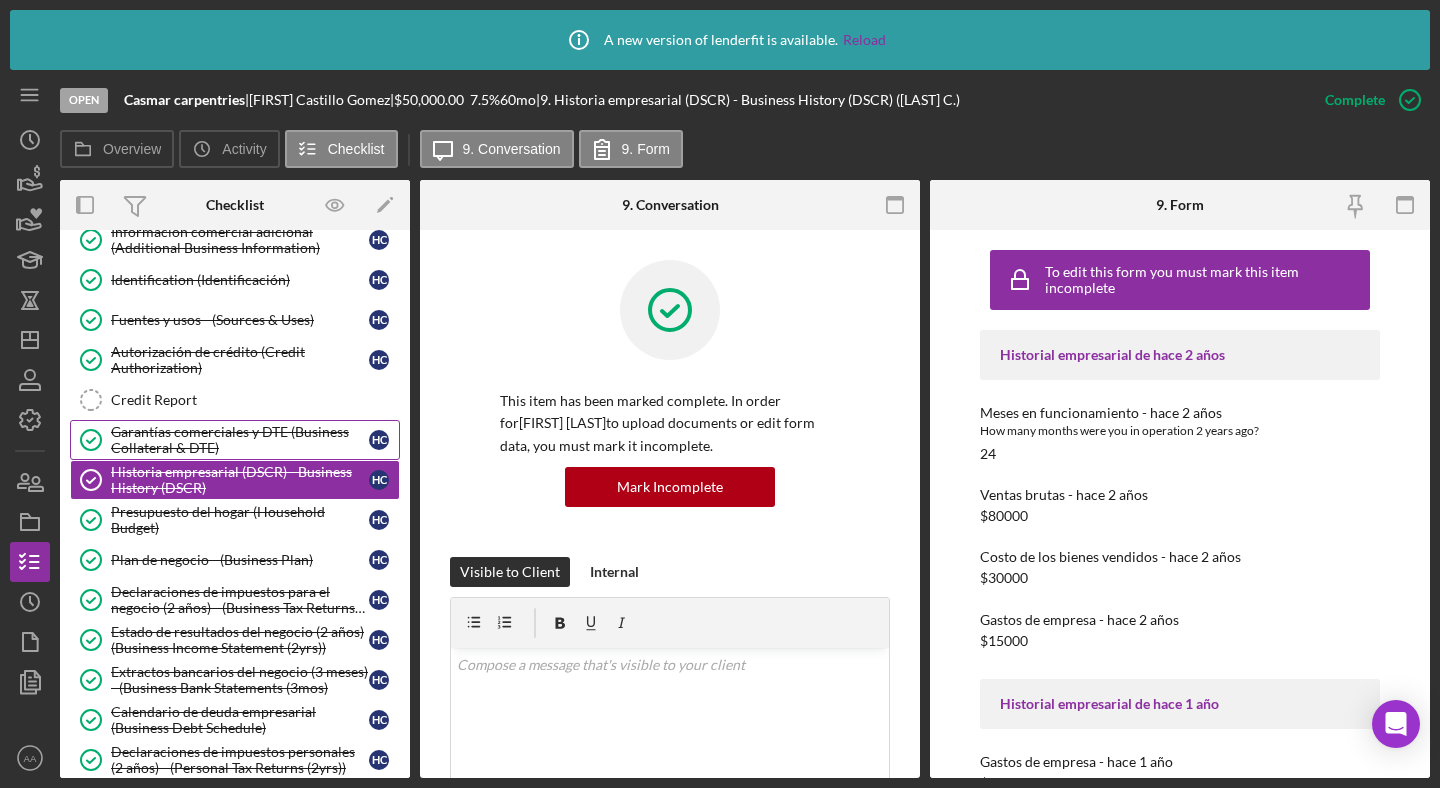 click on "Garantías comerciales y DTE (Business Collateral & DTE)" at bounding box center (240, 440) 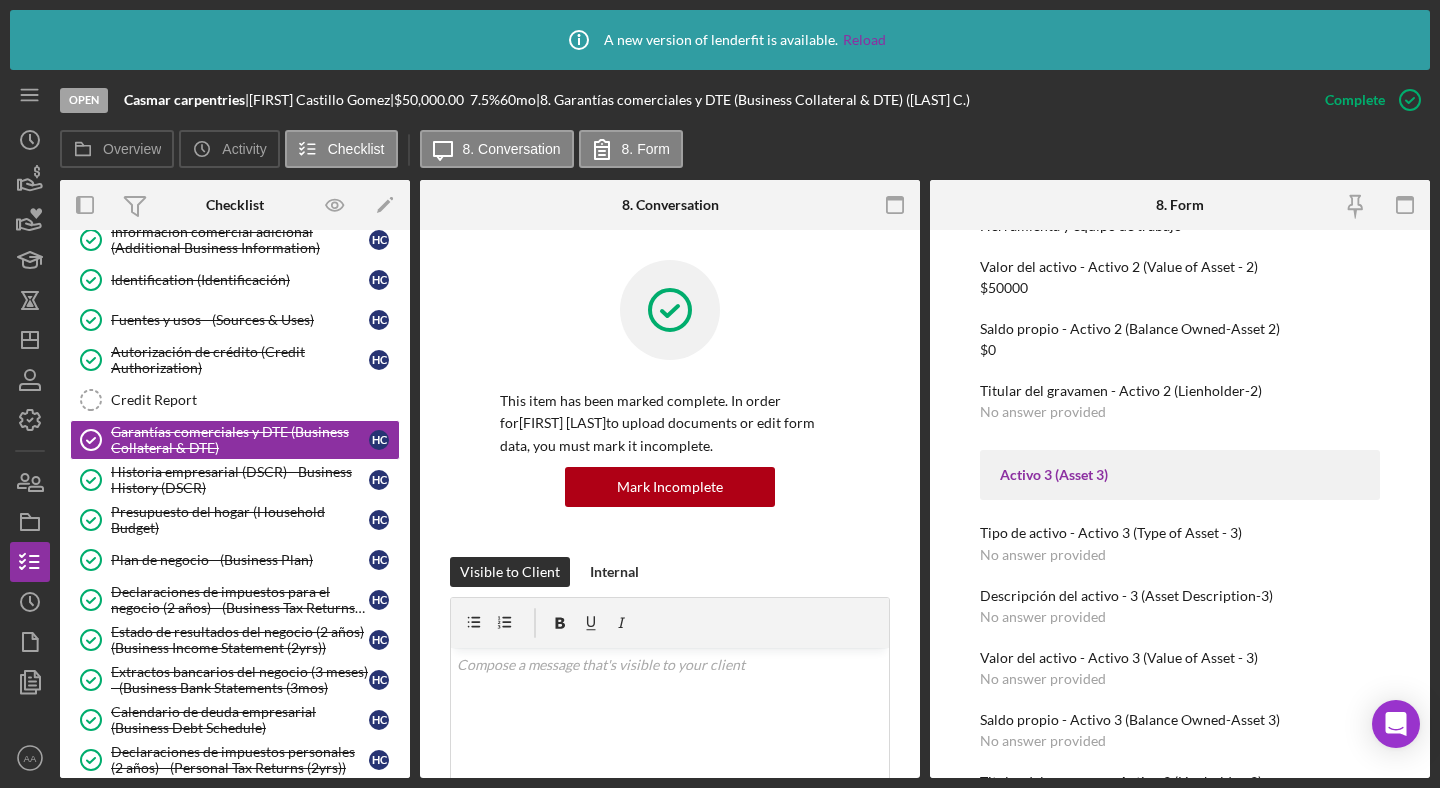 scroll, scrollTop: 1219, scrollLeft: 0, axis: vertical 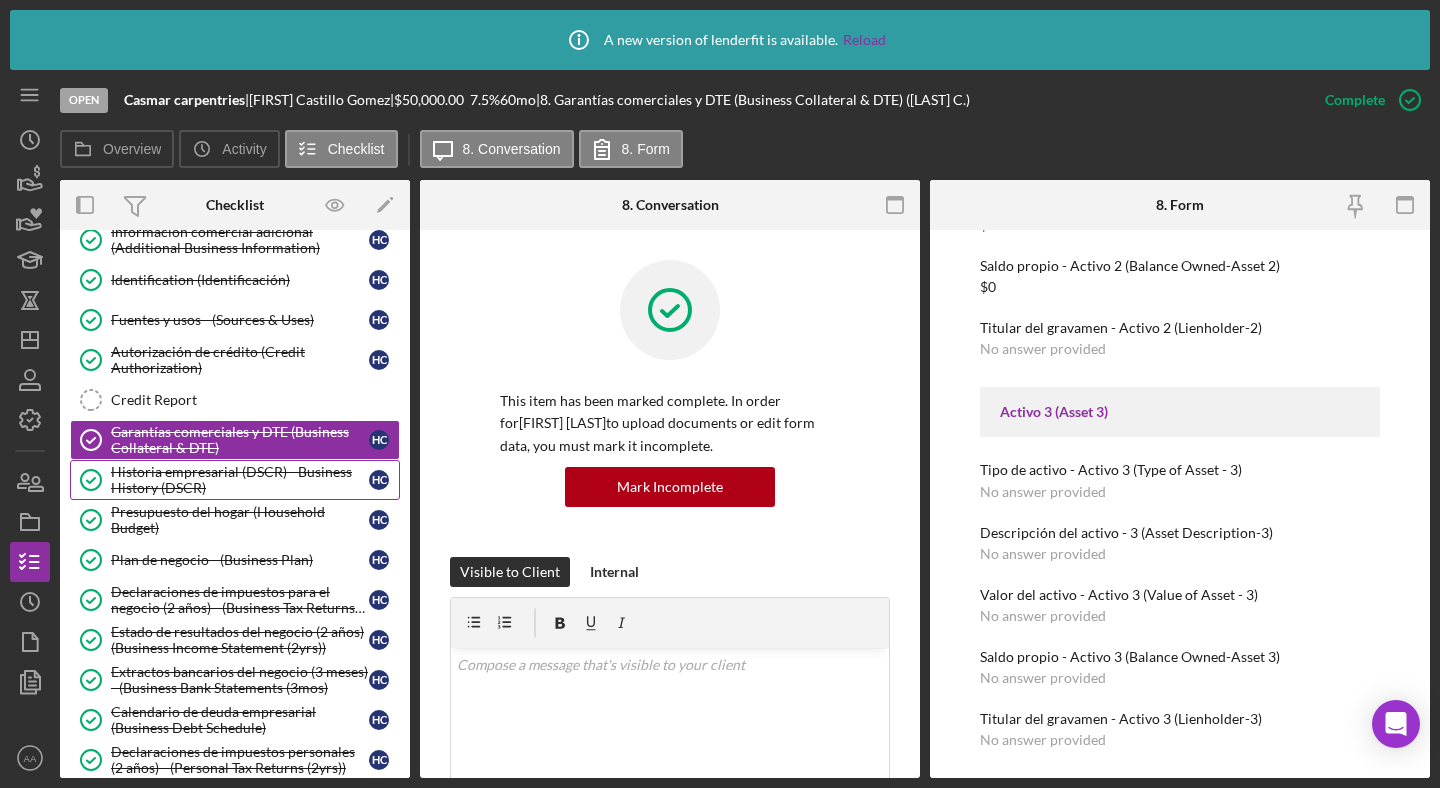 click on "Historia empresarial (DSCR) - Business History (DSCR)" at bounding box center (240, 480) 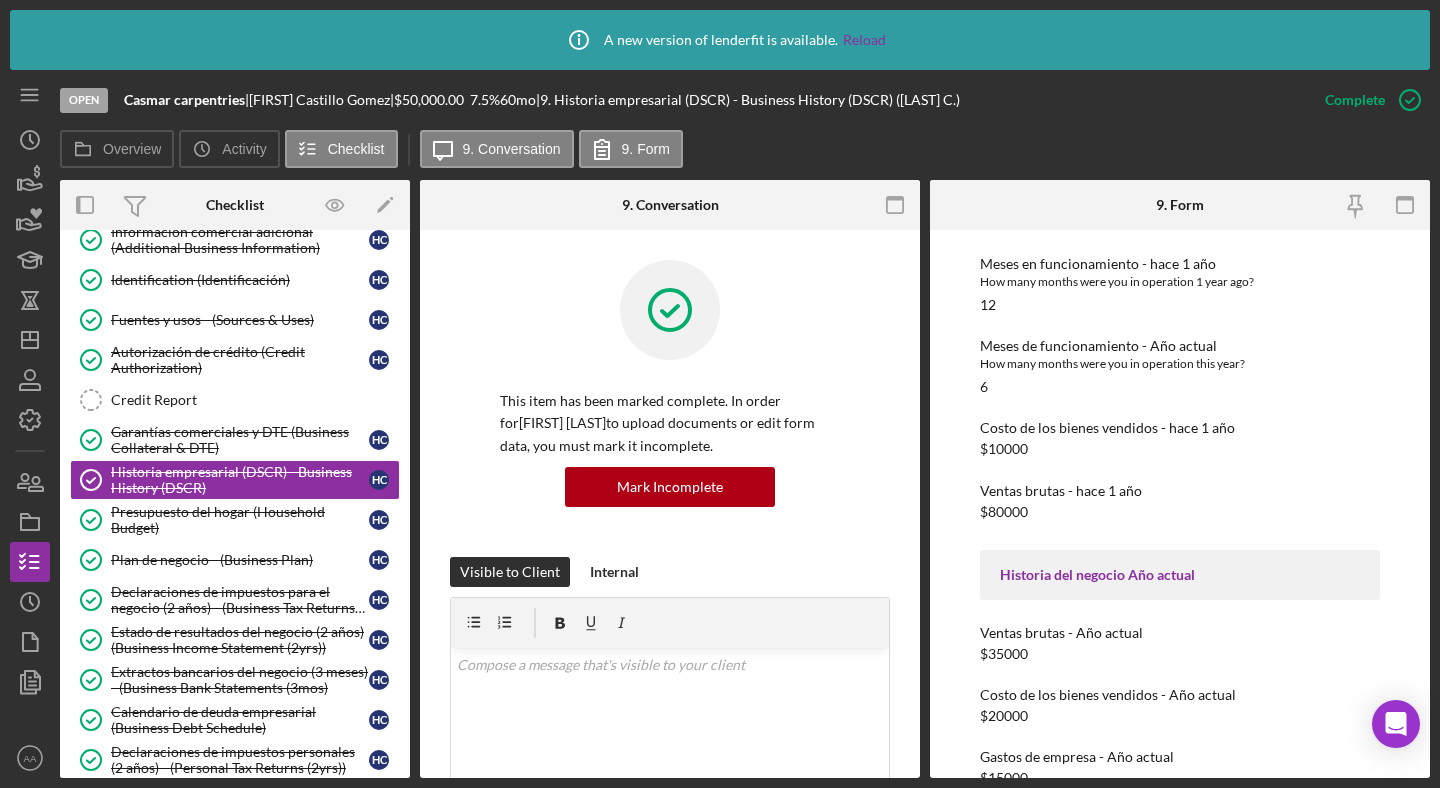 scroll, scrollTop: 599, scrollLeft: 0, axis: vertical 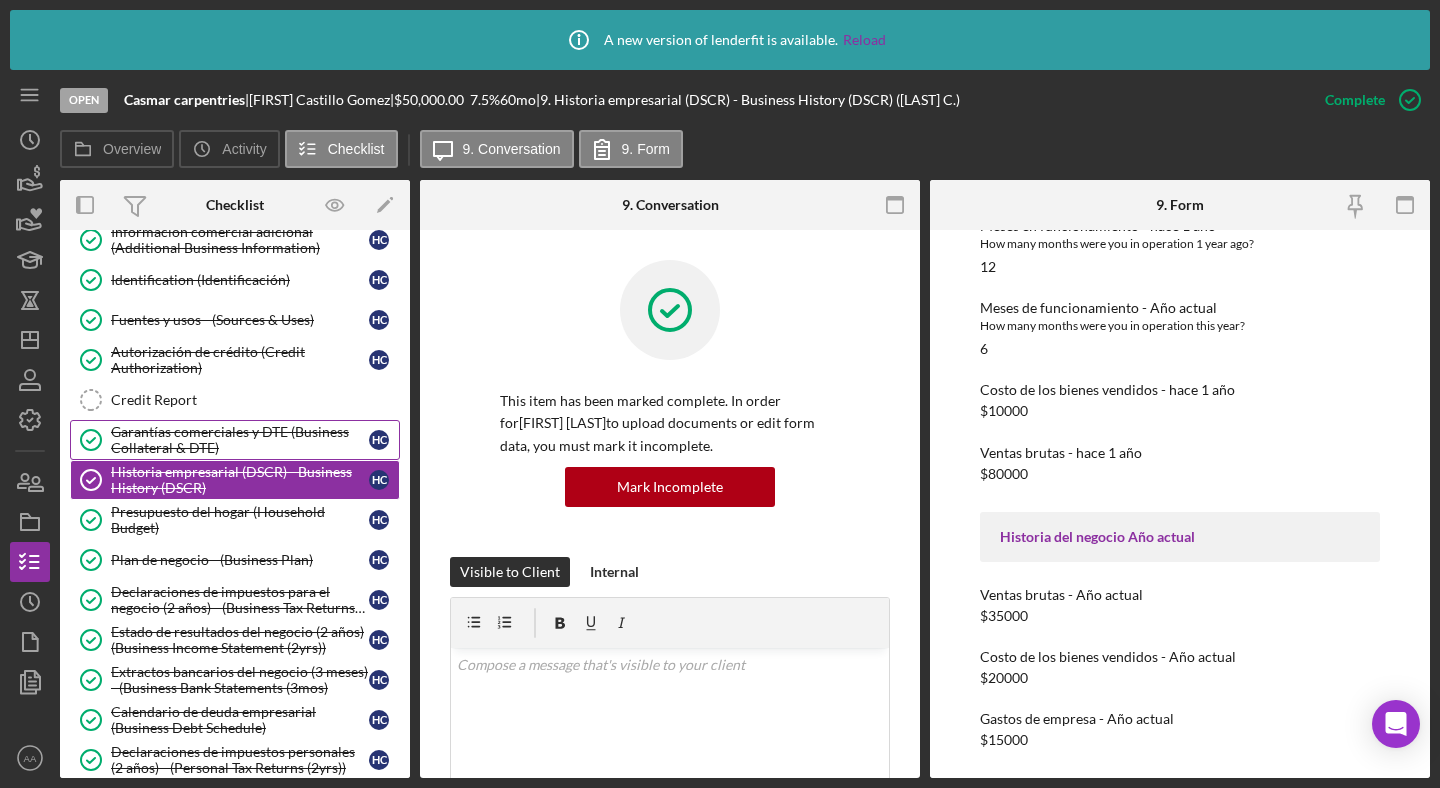 click on "Garantías comerciales y DTE (Business Collateral & DTE)" at bounding box center (240, 440) 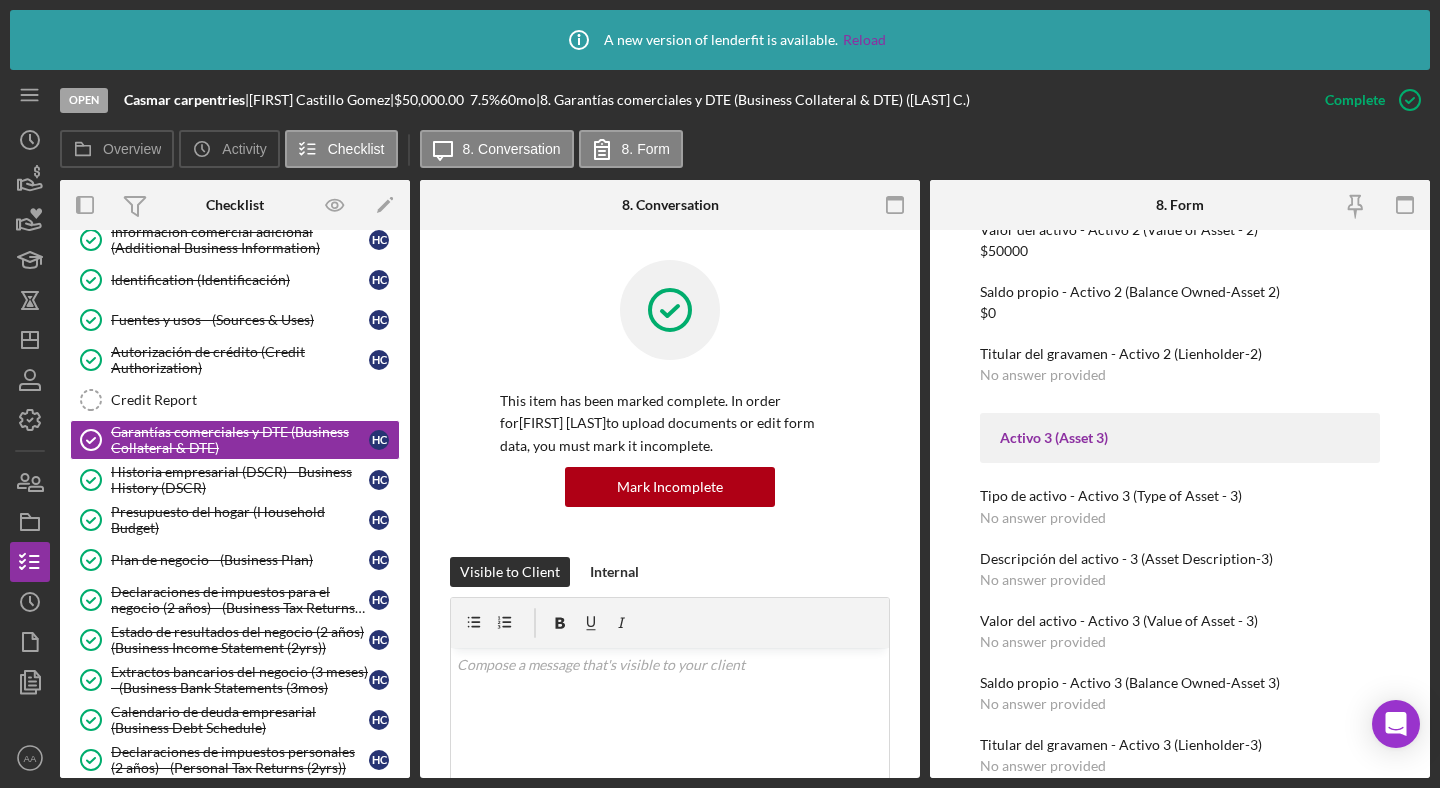 scroll, scrollTop: 1196, scrollLeft: 0, axis: vertical 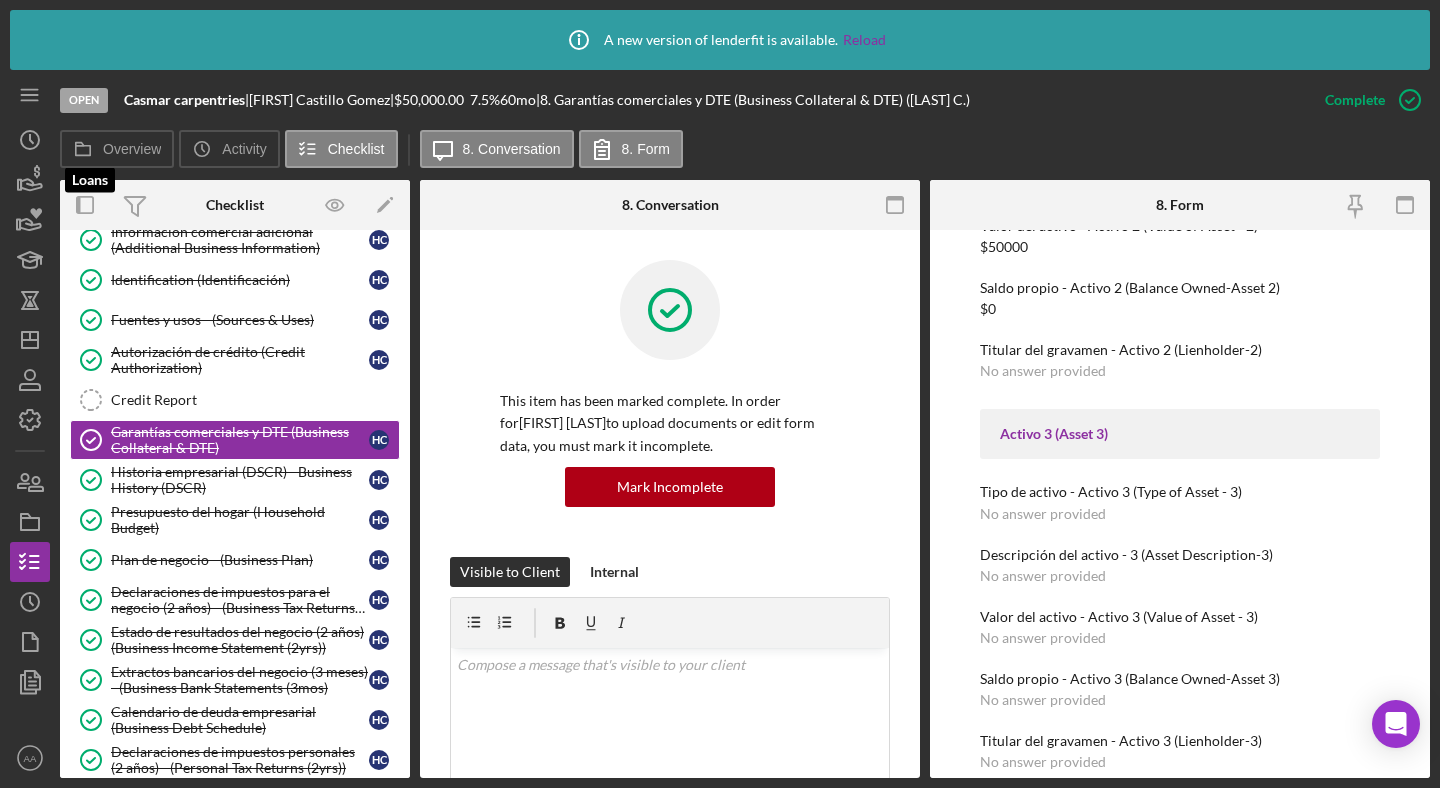 click 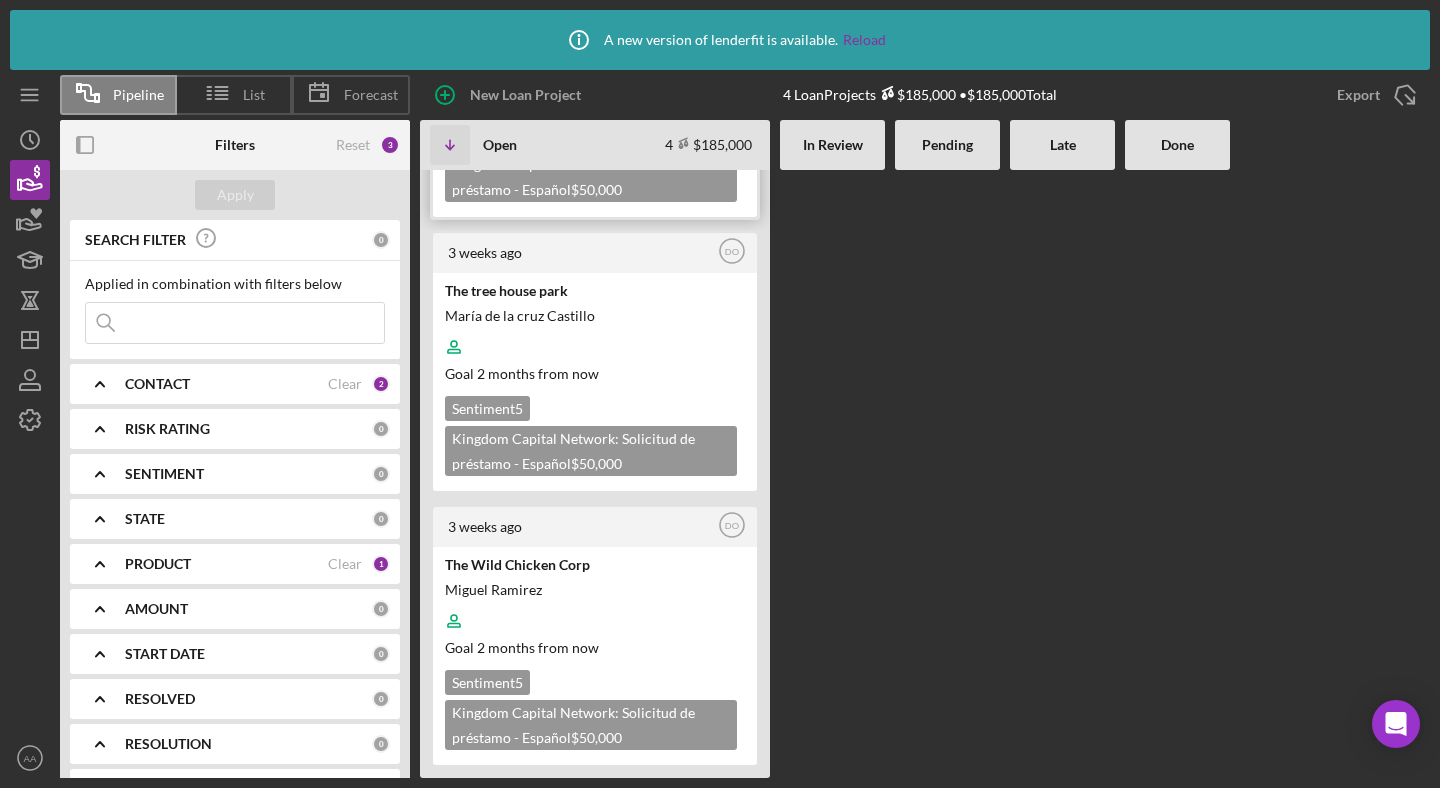 scroll, scrollTop: 474, scrollLeft: 0, axis: vertical 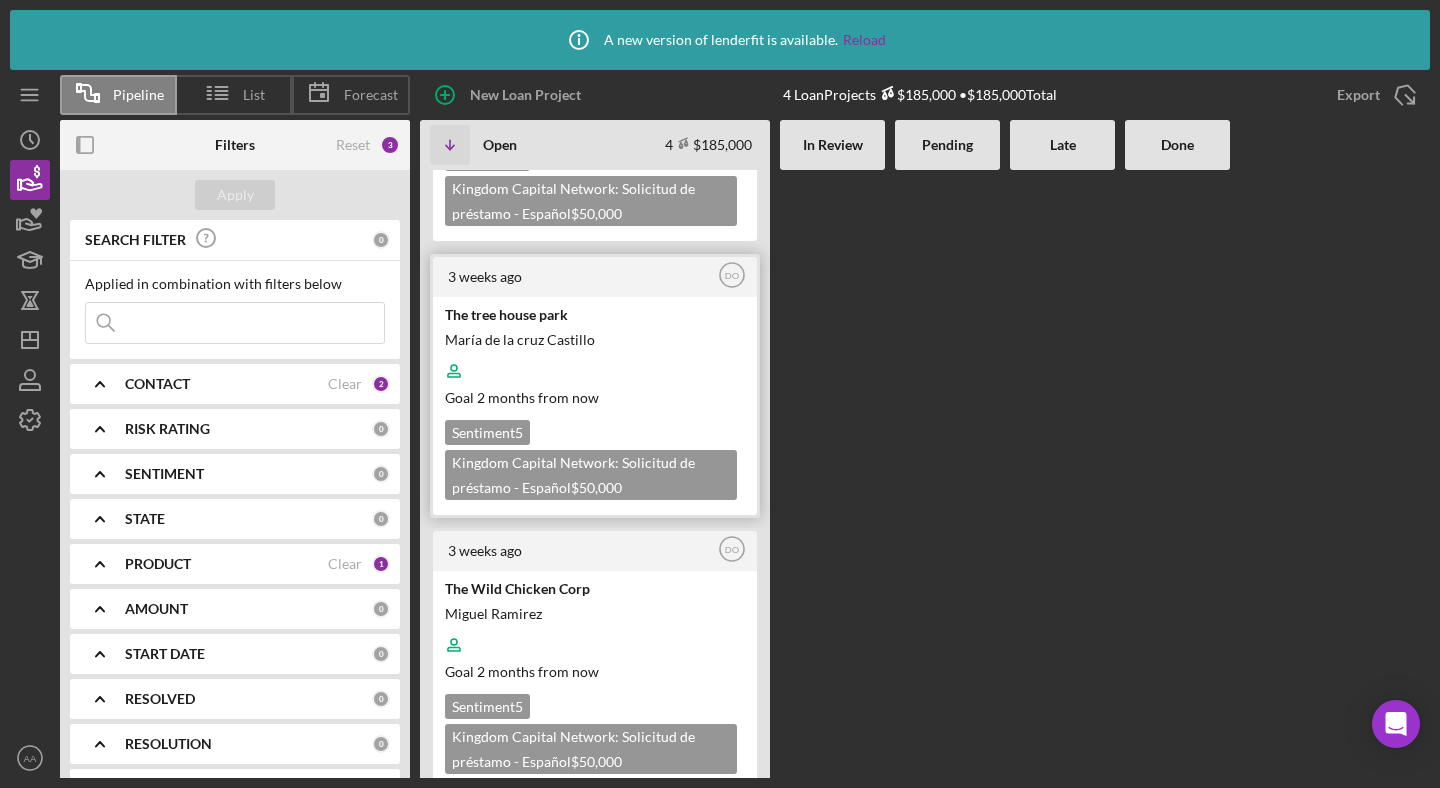 click on "Goal   2 months from now" at bounding box center (593, 397) 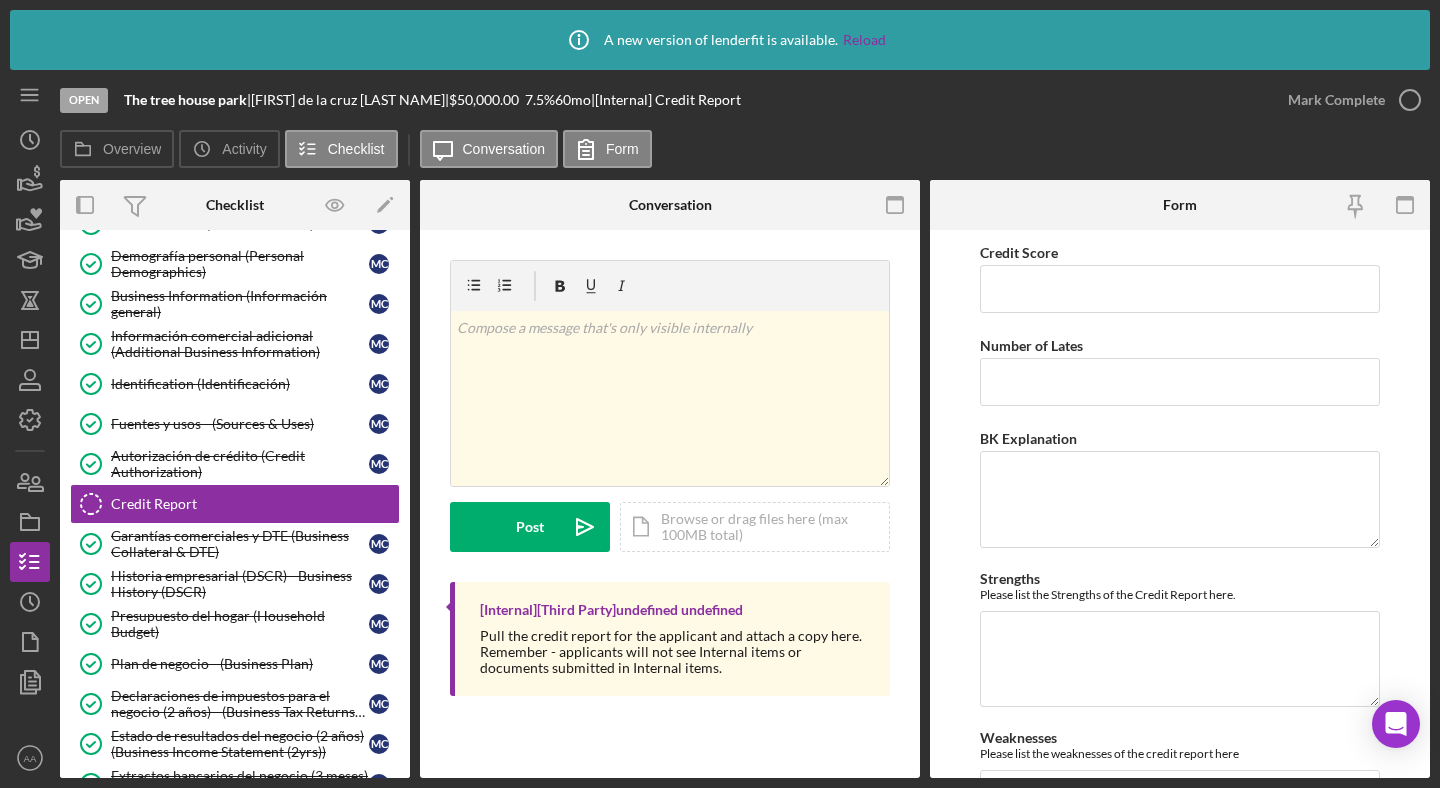 scroll, scrollTop: 78, scrollLeft: 0, axis: vertical 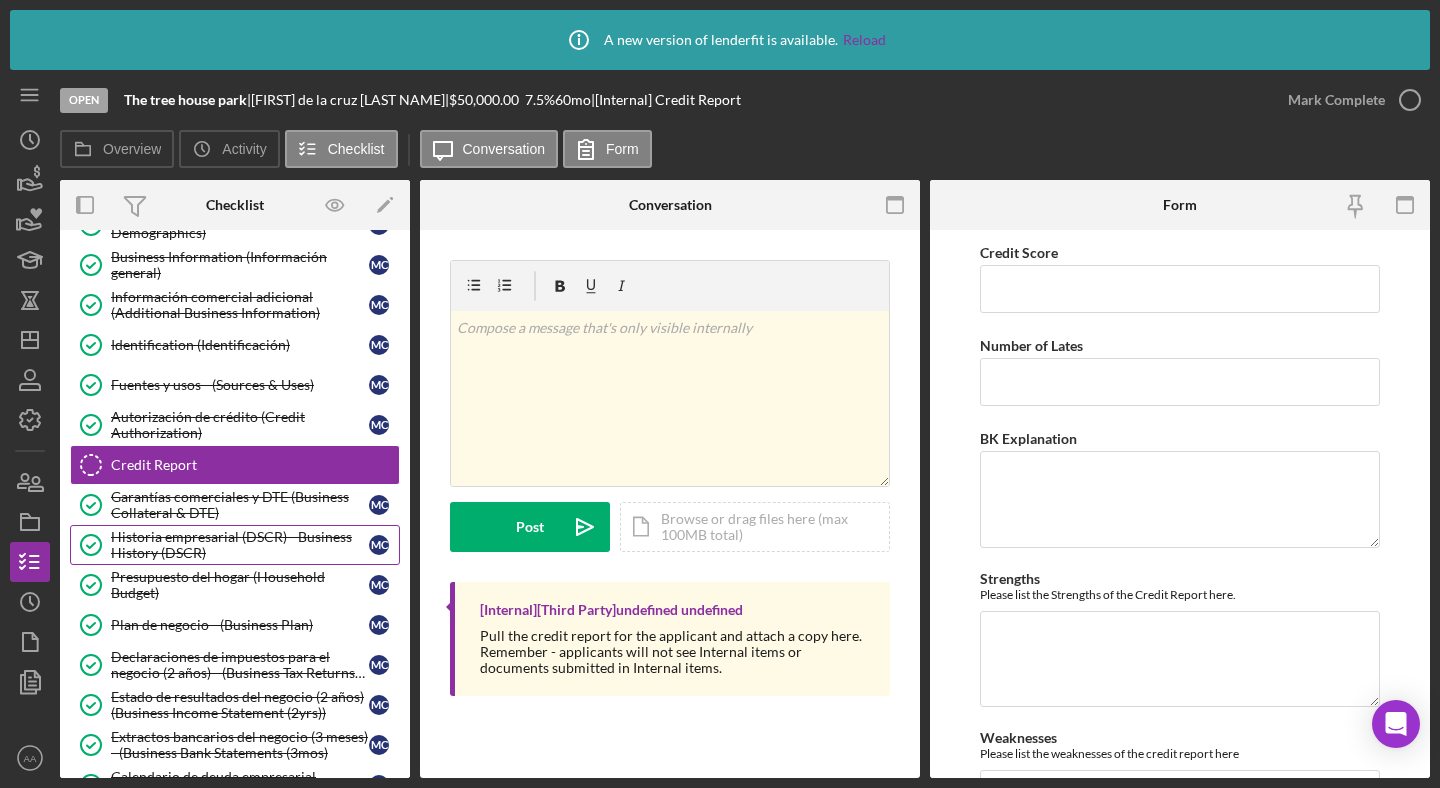 click on "Historia empresarial (DSCR) - Business History (DSCR)" at bounding box center [240, 545] 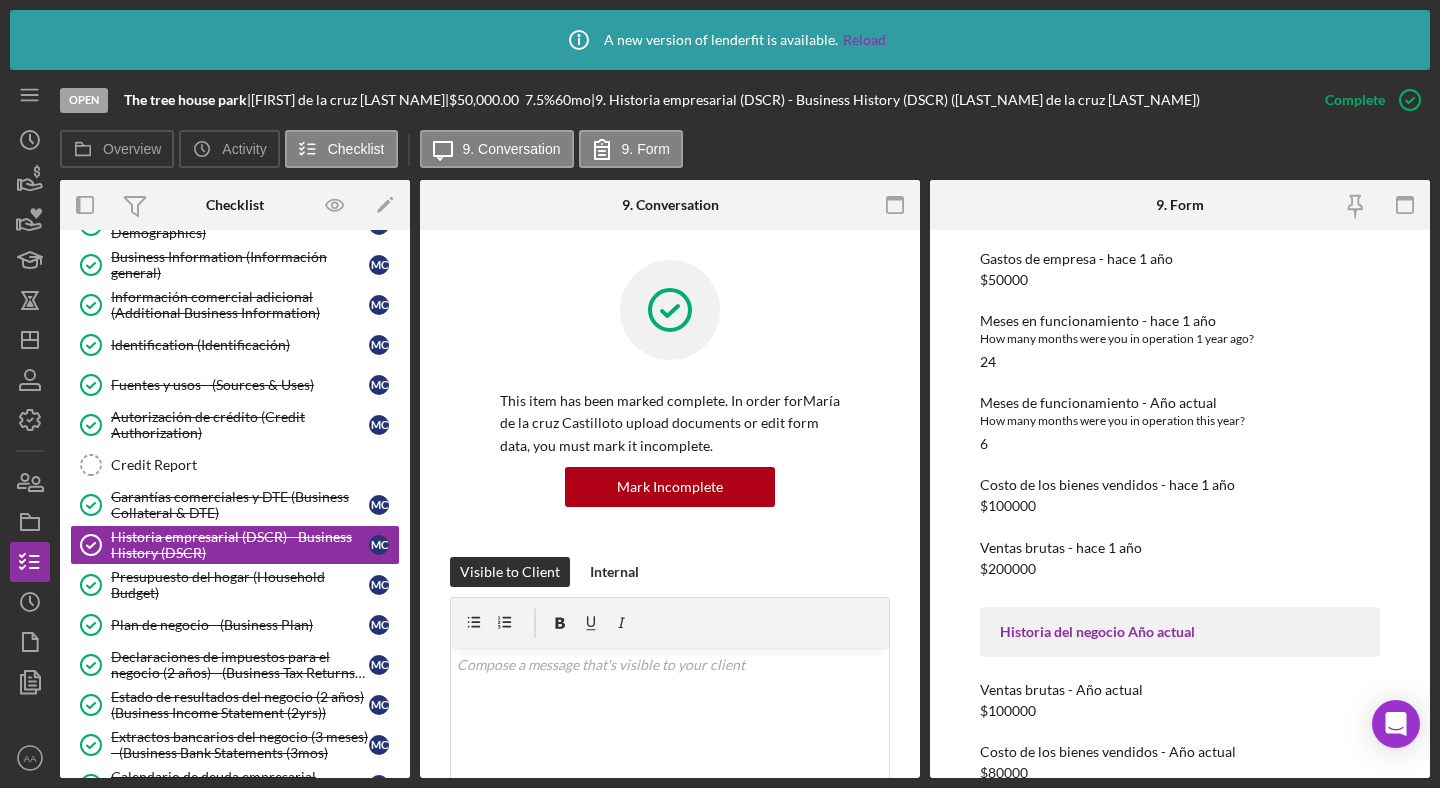 scroll, scrollTop: 502, scrollLeft: 0, axis: vertical 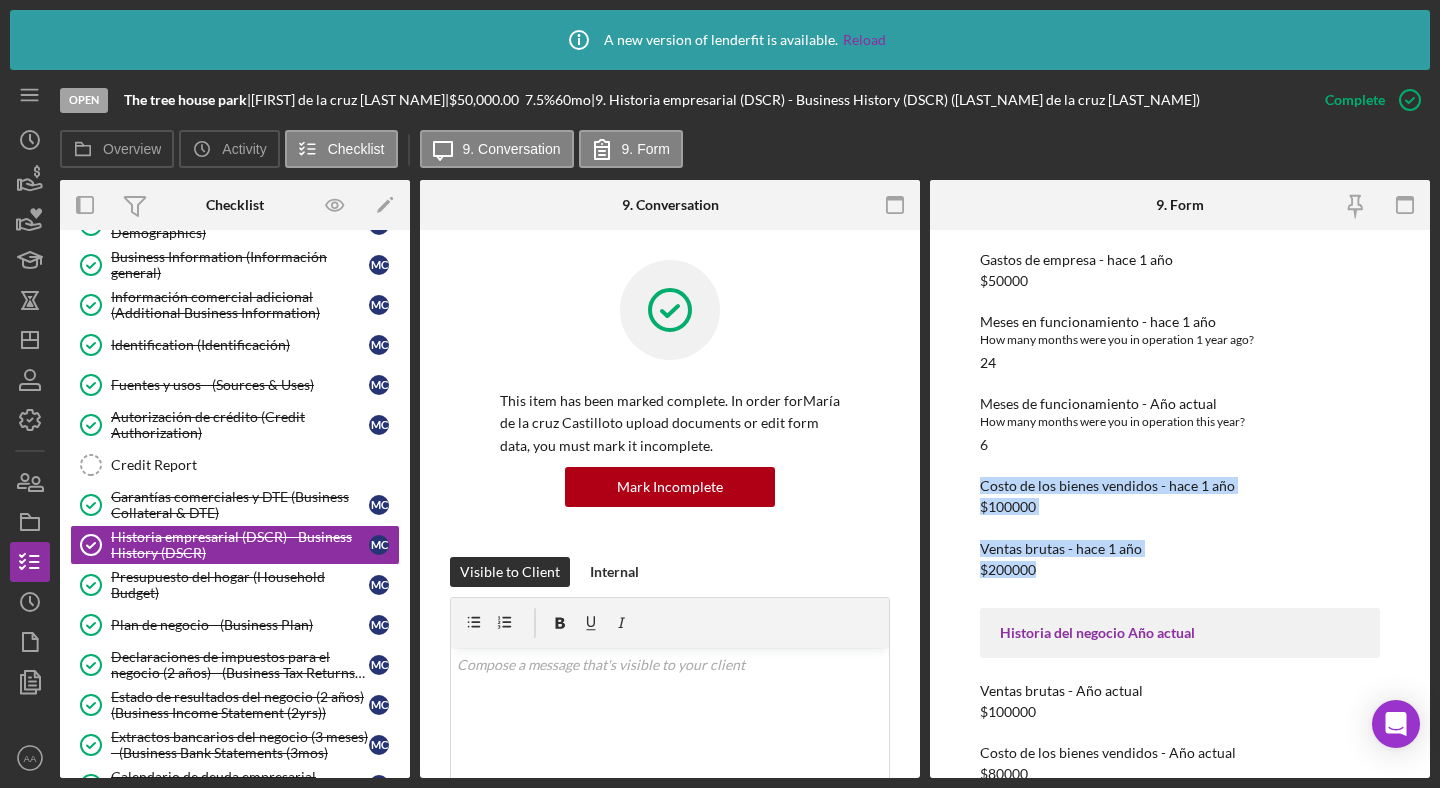 drag, startPoint x: 982, startPoint y: 490, endPoint x: 1047, endPoint y: 575, distance: 107.00467 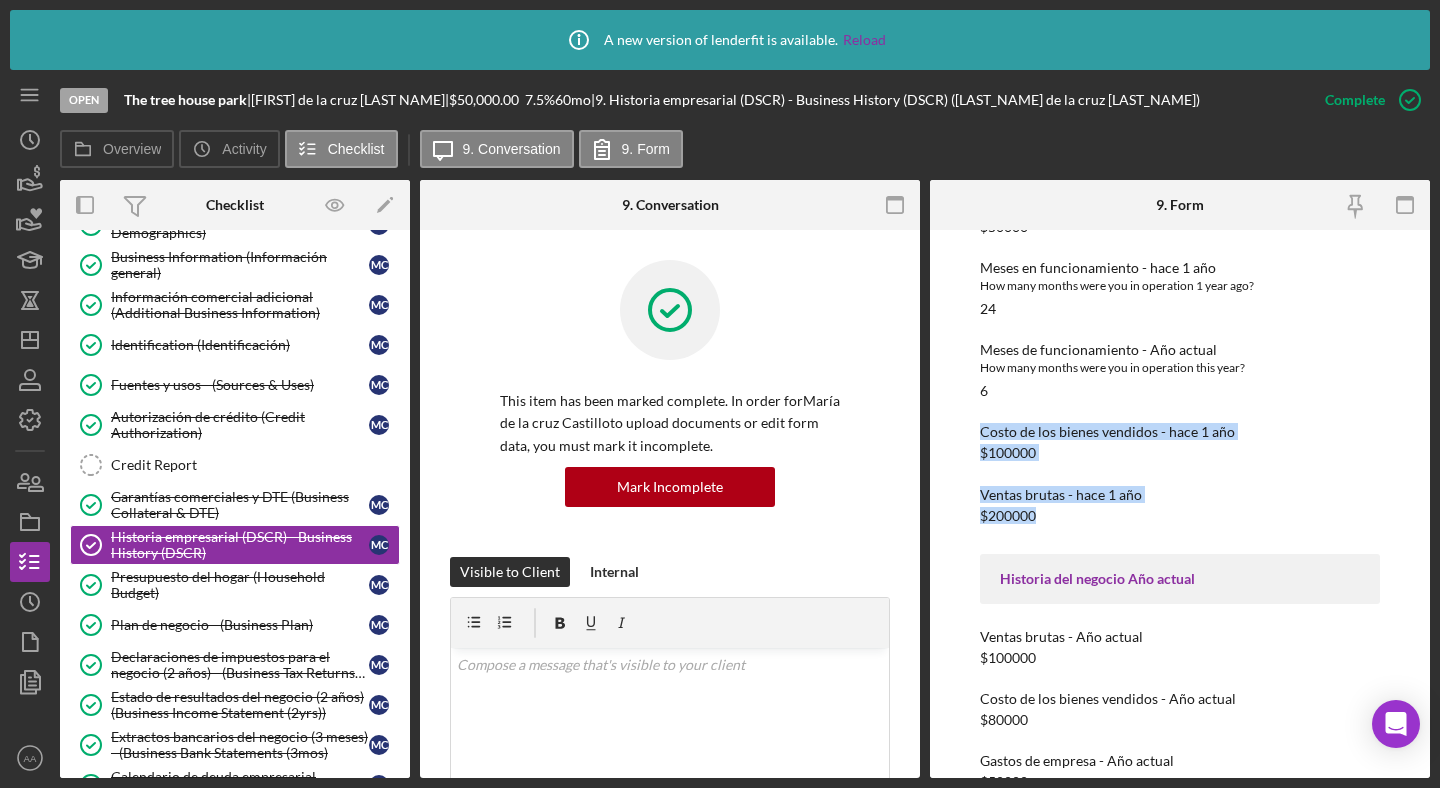 scroll, scrollTop: 599, scrollLeft: 0, axis: vertical 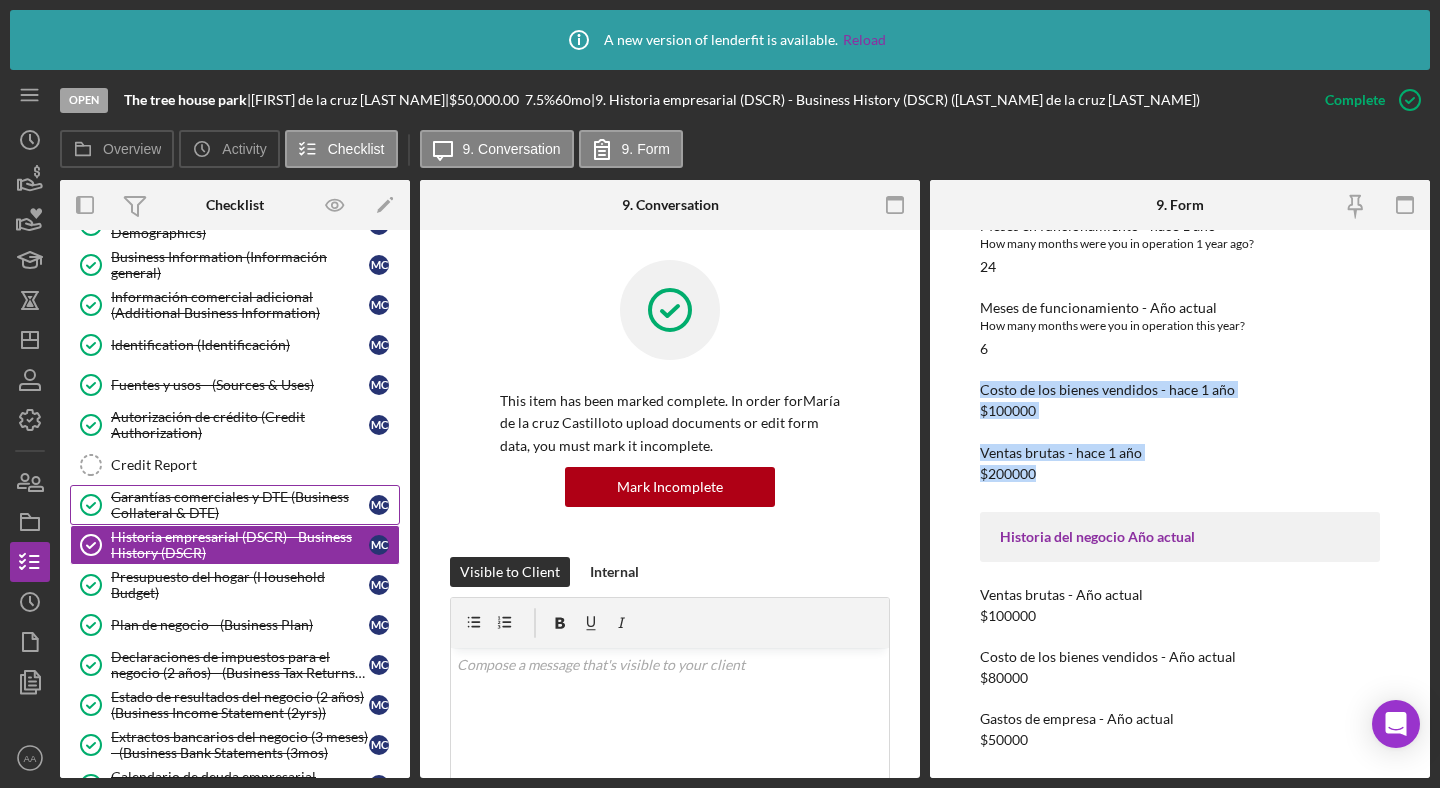 click on "Garantías comerciales y DTE (Business Collateral & DTE)" at bounding box center (240, 505) 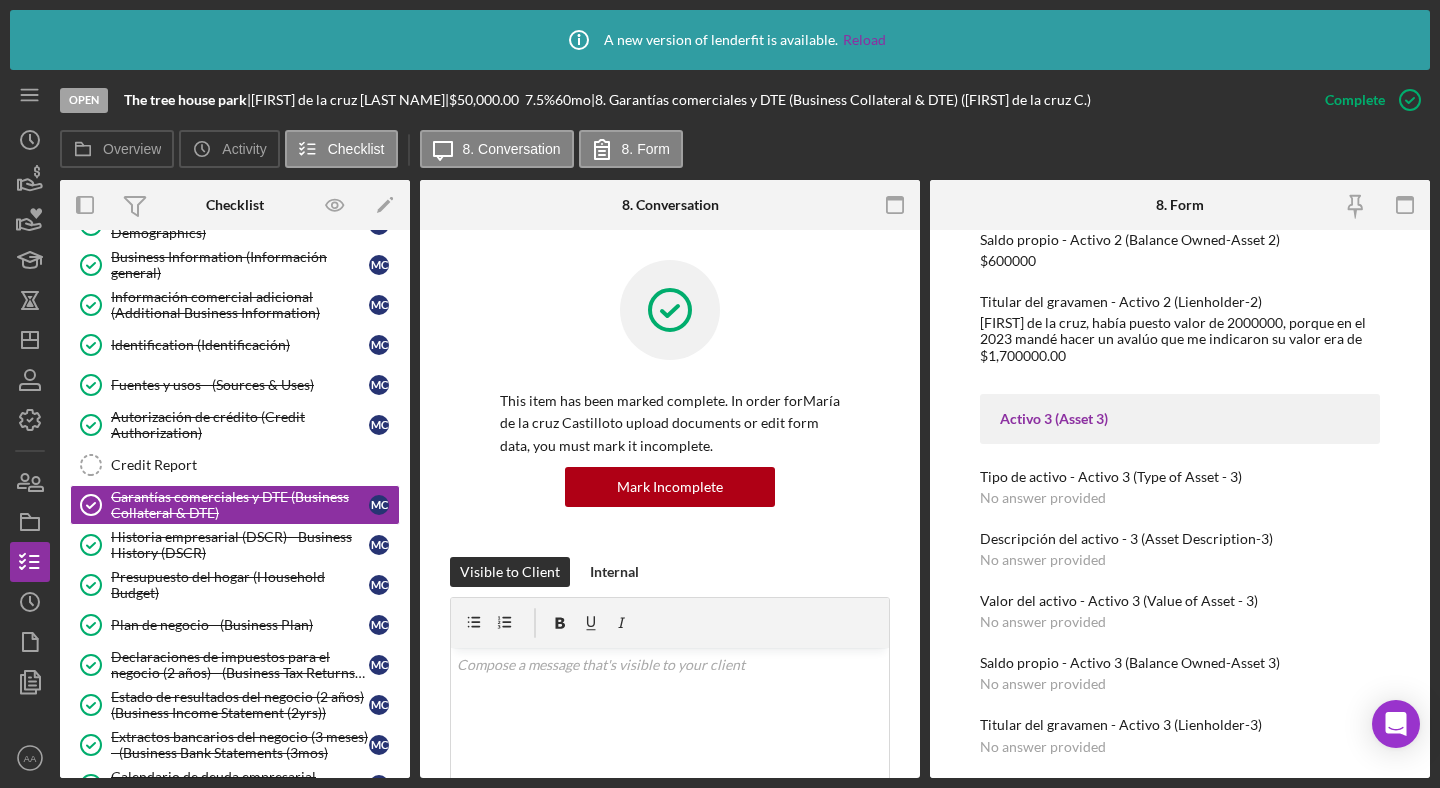 scroll, scrollTop: 1252, scrollLeft: 0, axis: vertical 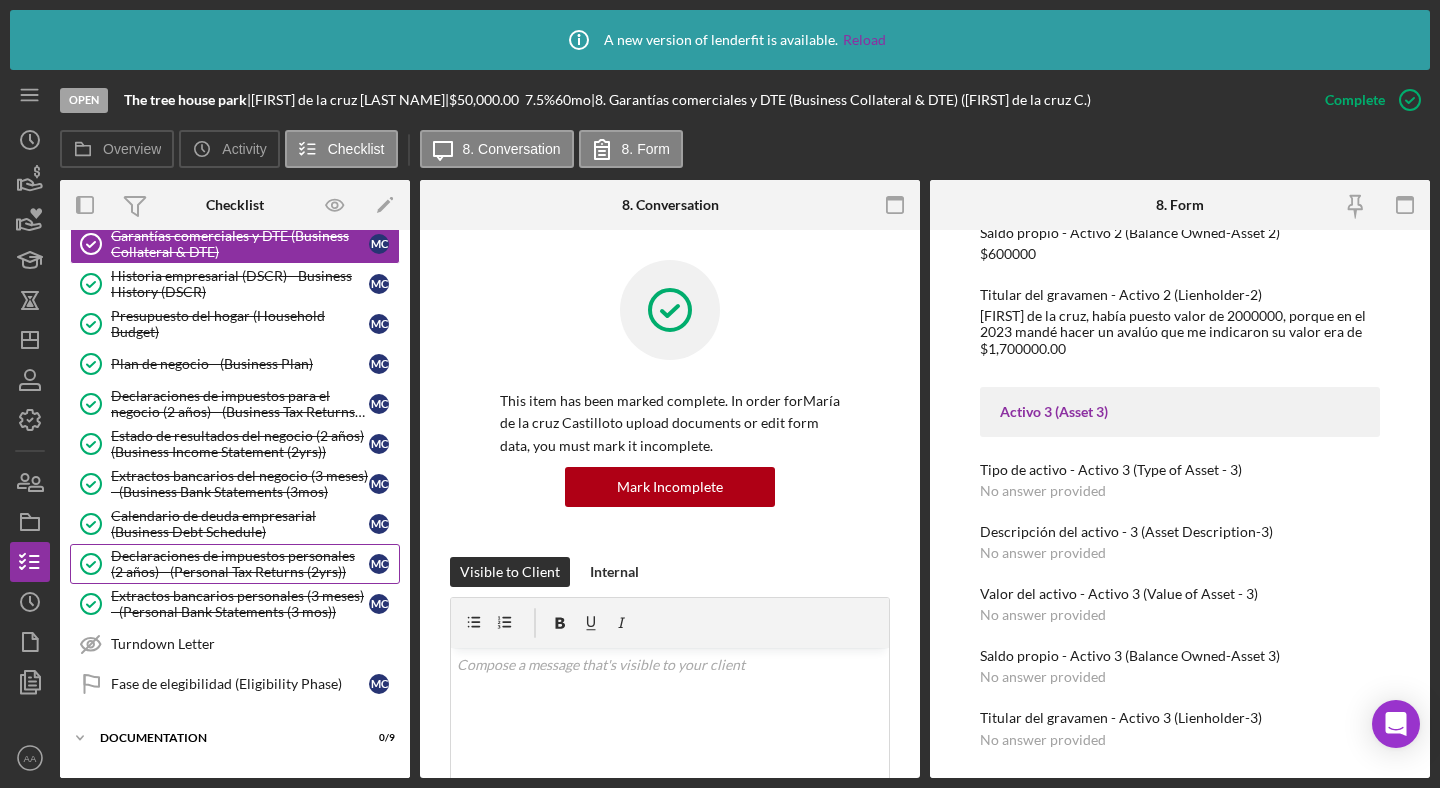 click on "Declaraciones de impuestos personales (2 años) - (Personal Tax Returns (2yrs))" at bounding box center [240, 564] 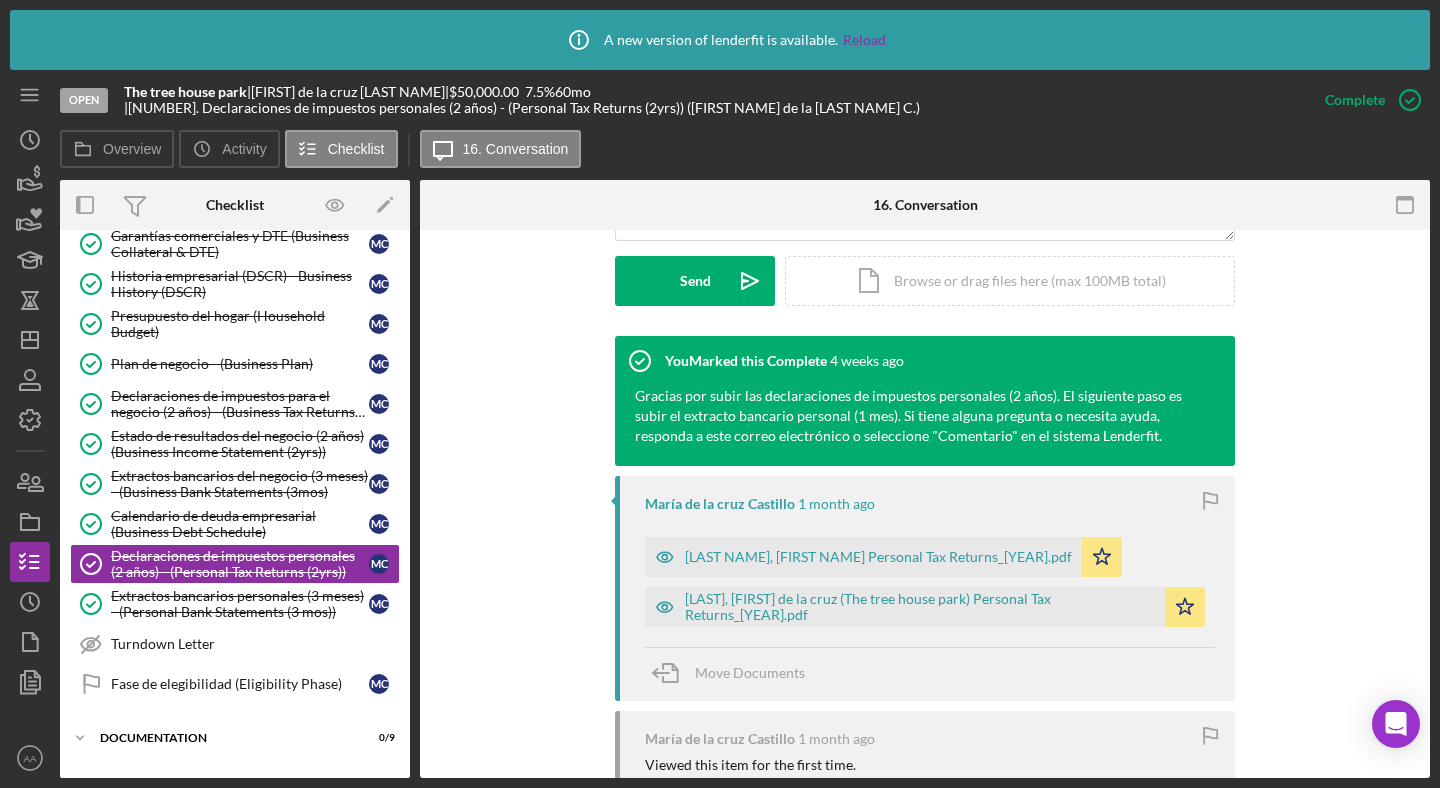 scroll, scrollTop: 638, scrollLeft: 0, axis: vertical 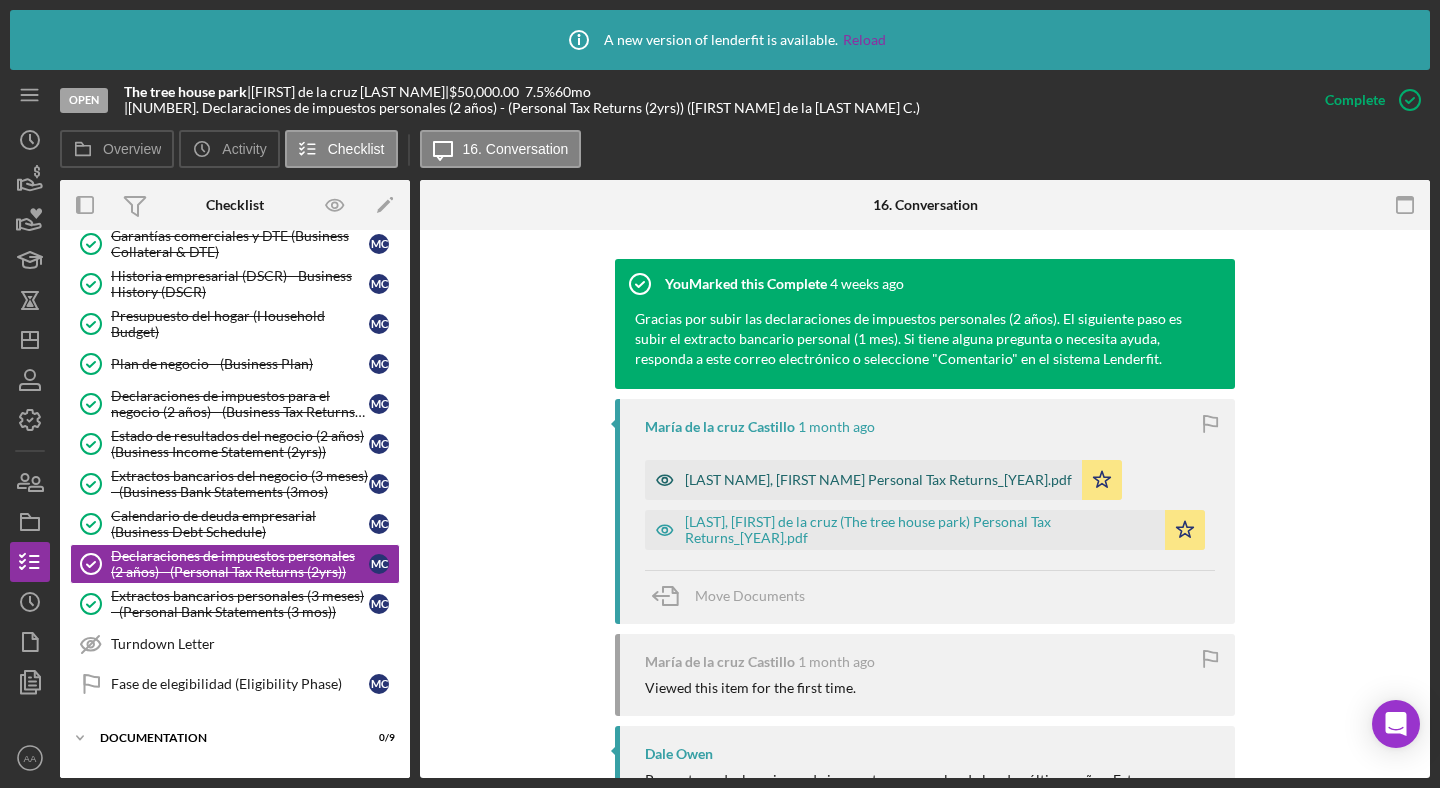 click on "[LAST NAME], [FIRST NAME] Personal Tax Returns_[YEAR].pdf" at bounding box center [878, 480] 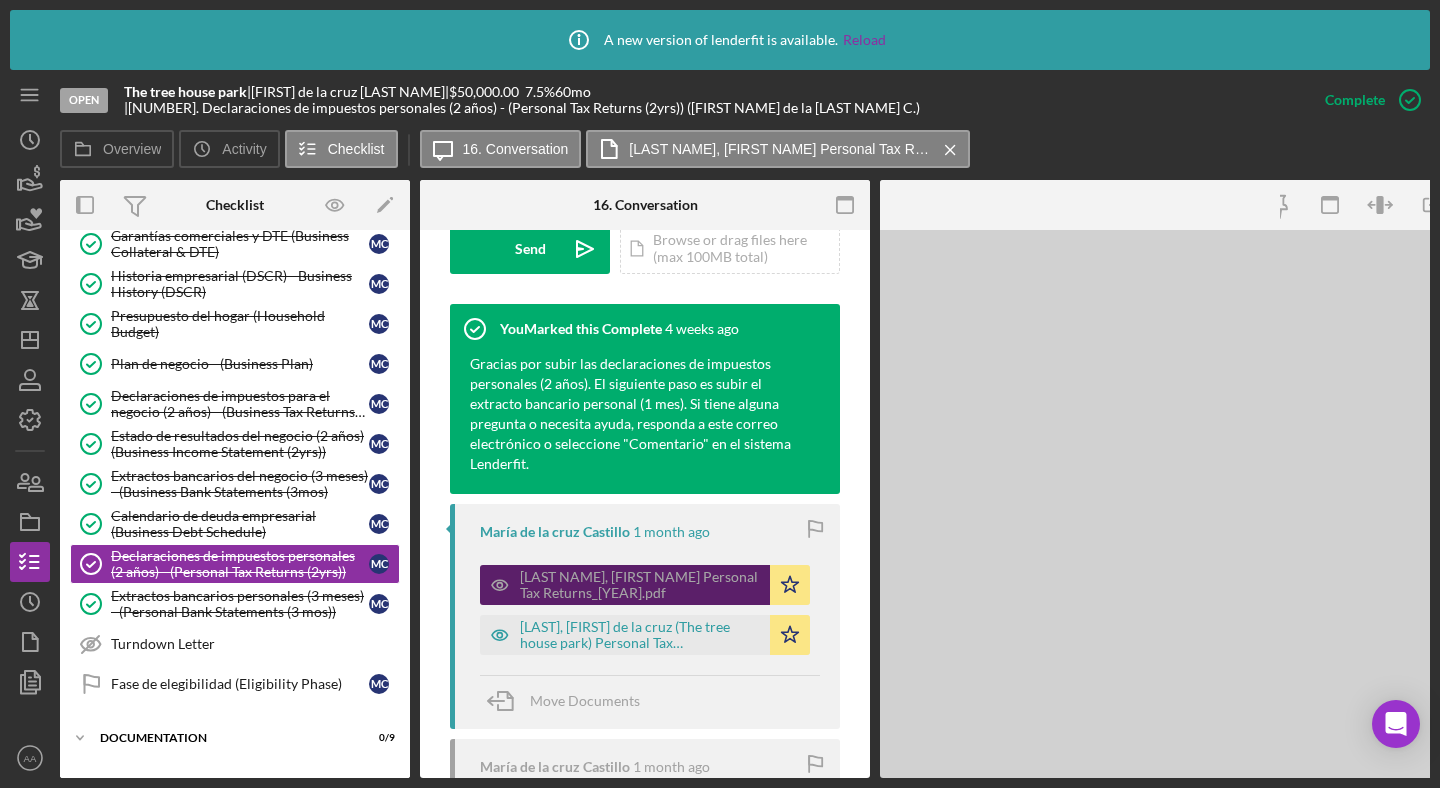 scroll, scrollTop: 683, scrollLeft: 0, axis: vertical 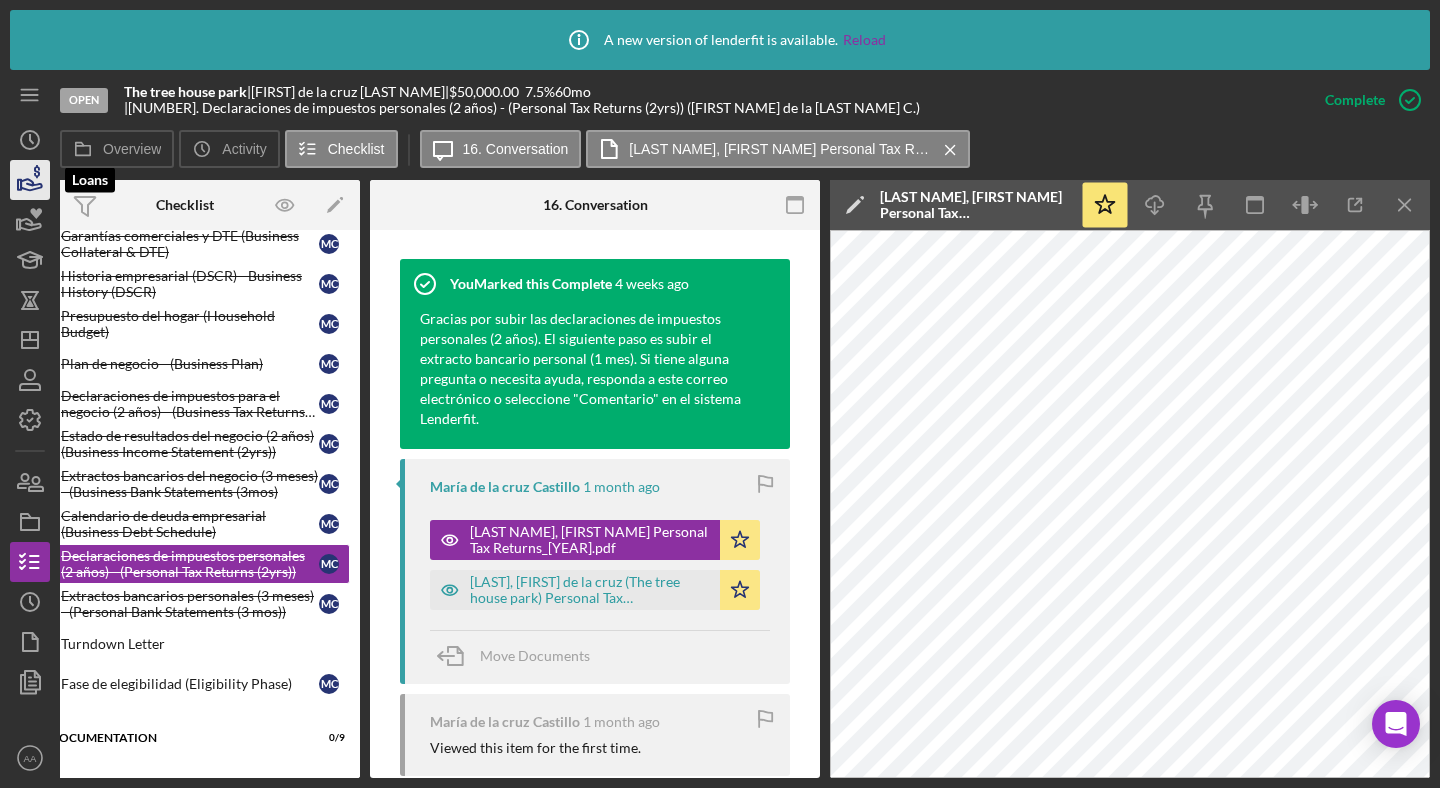 click 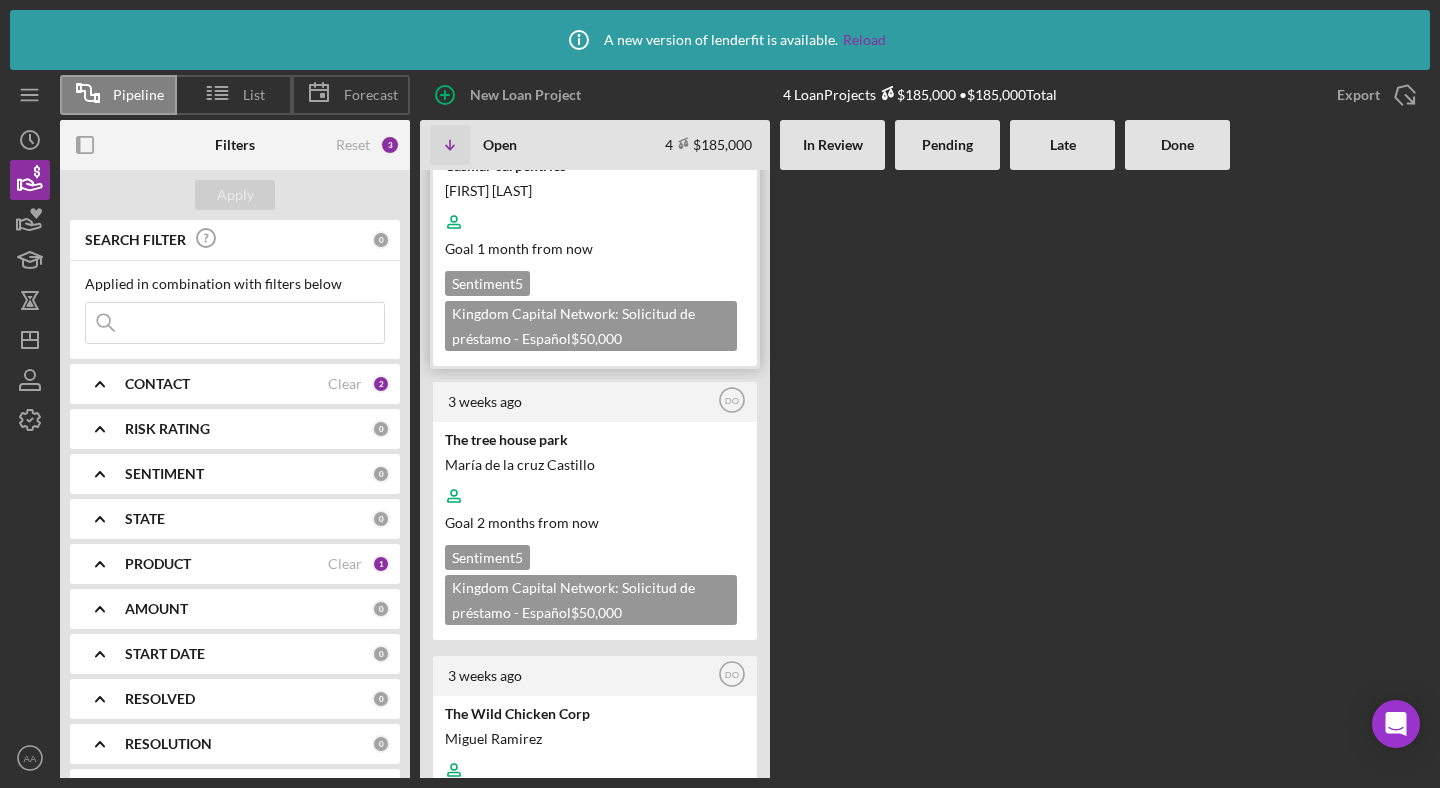 scroll, scrollTop: 499, scrollLeft: 0, axis: vertical 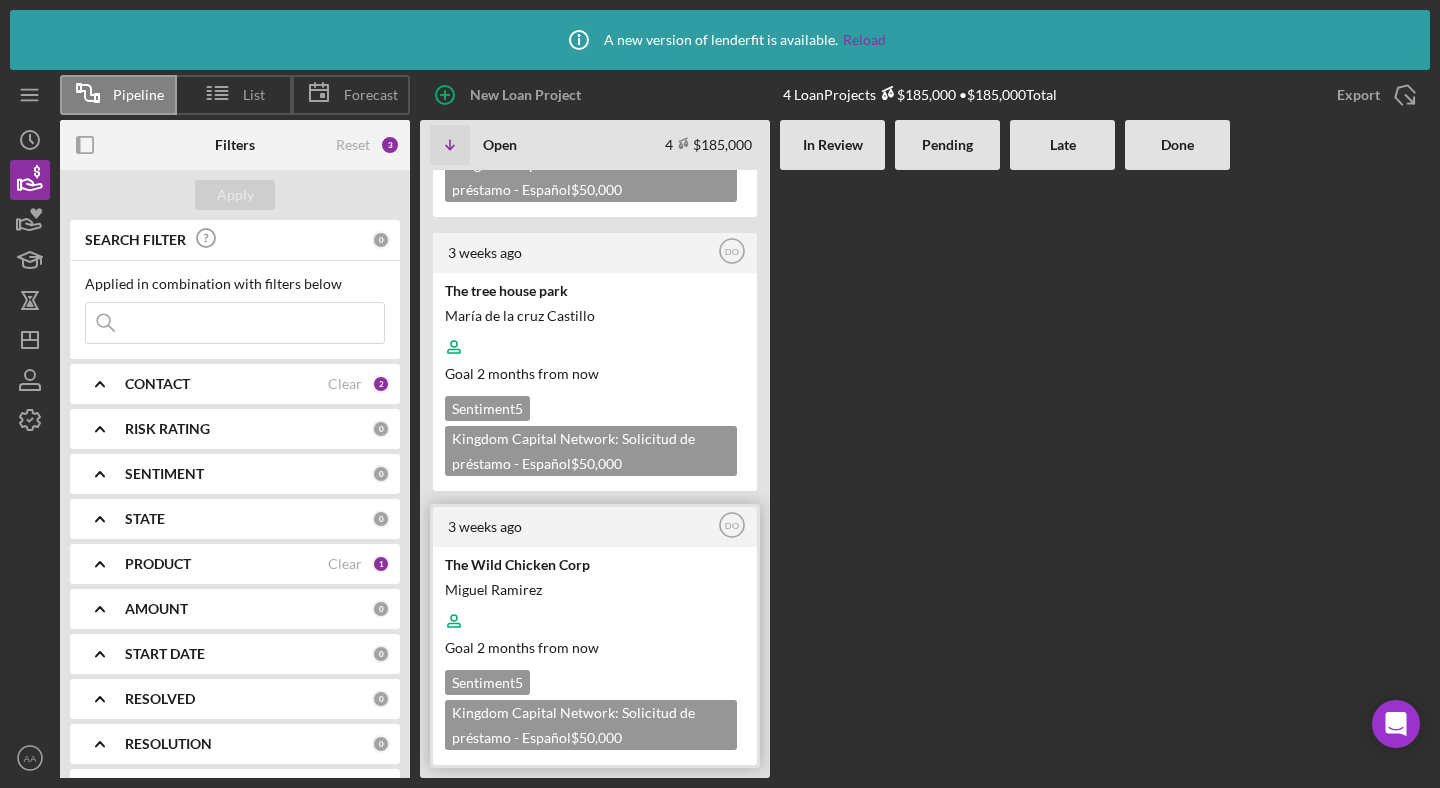 click on "Miguel Ramirez" at bounding box center [593, 589] 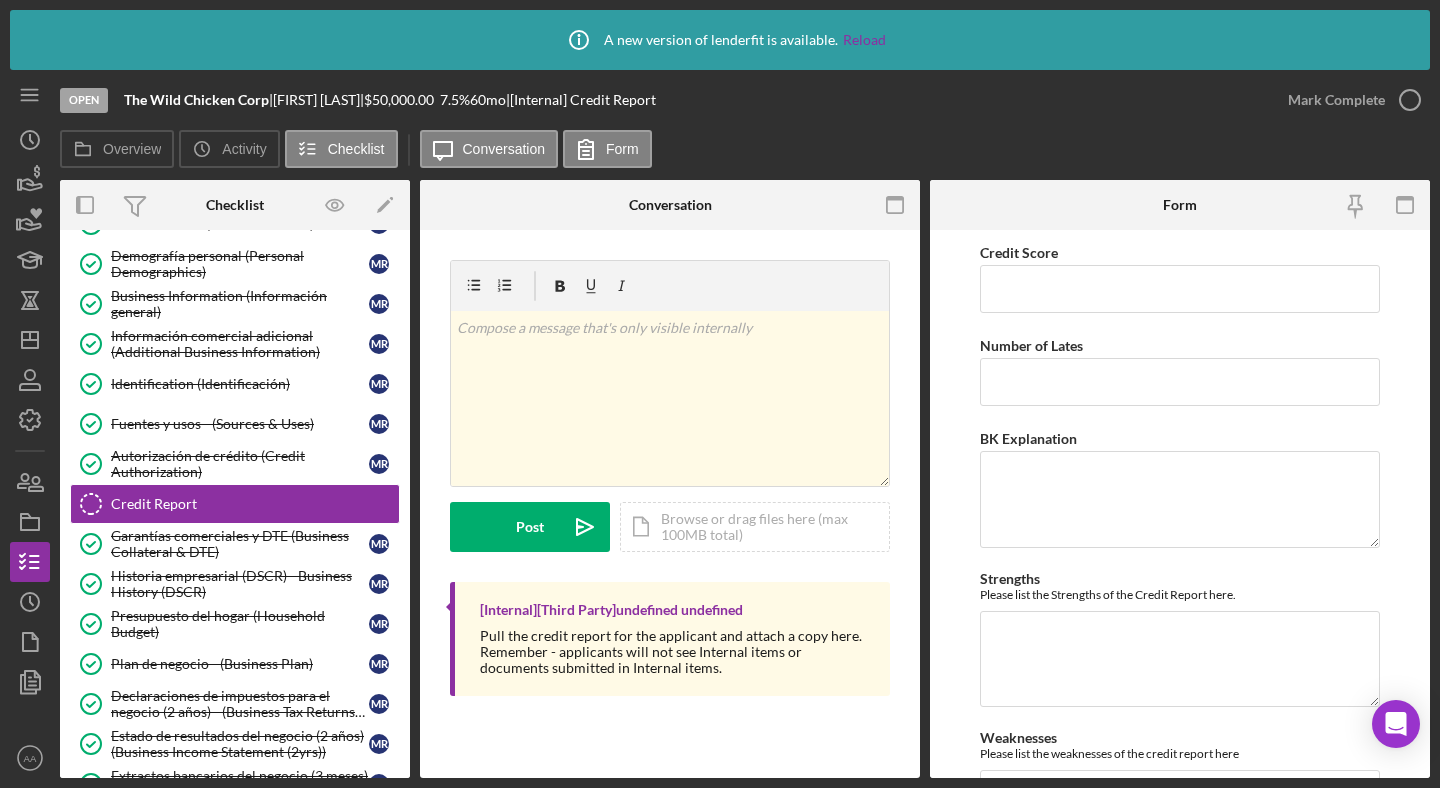 scroll, scrollTop: 78, scrollLeft: 0, axis: vertical 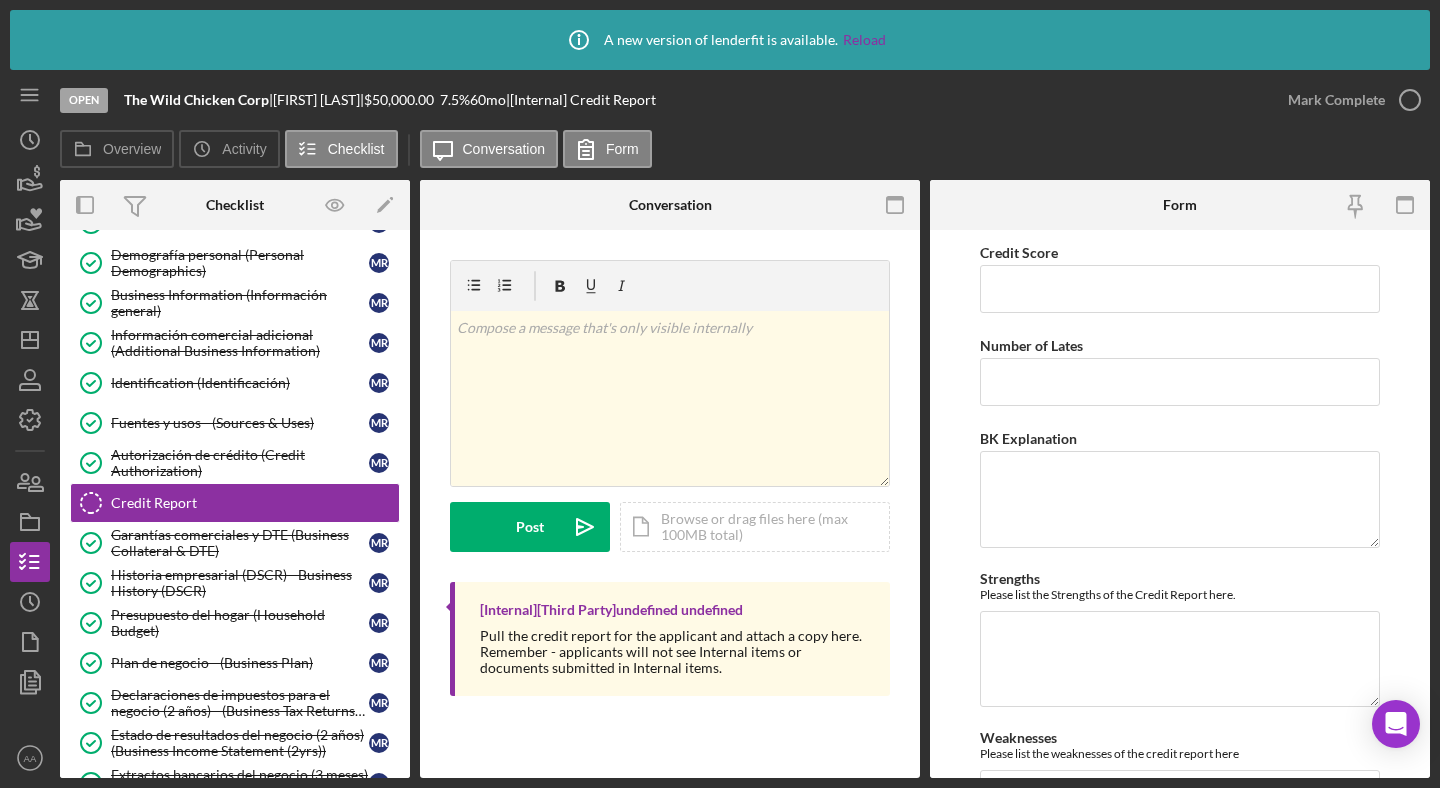 click on "Garantías comerciales y DTE (Business Collateral & DTE)" at bounding box center [240, 543] 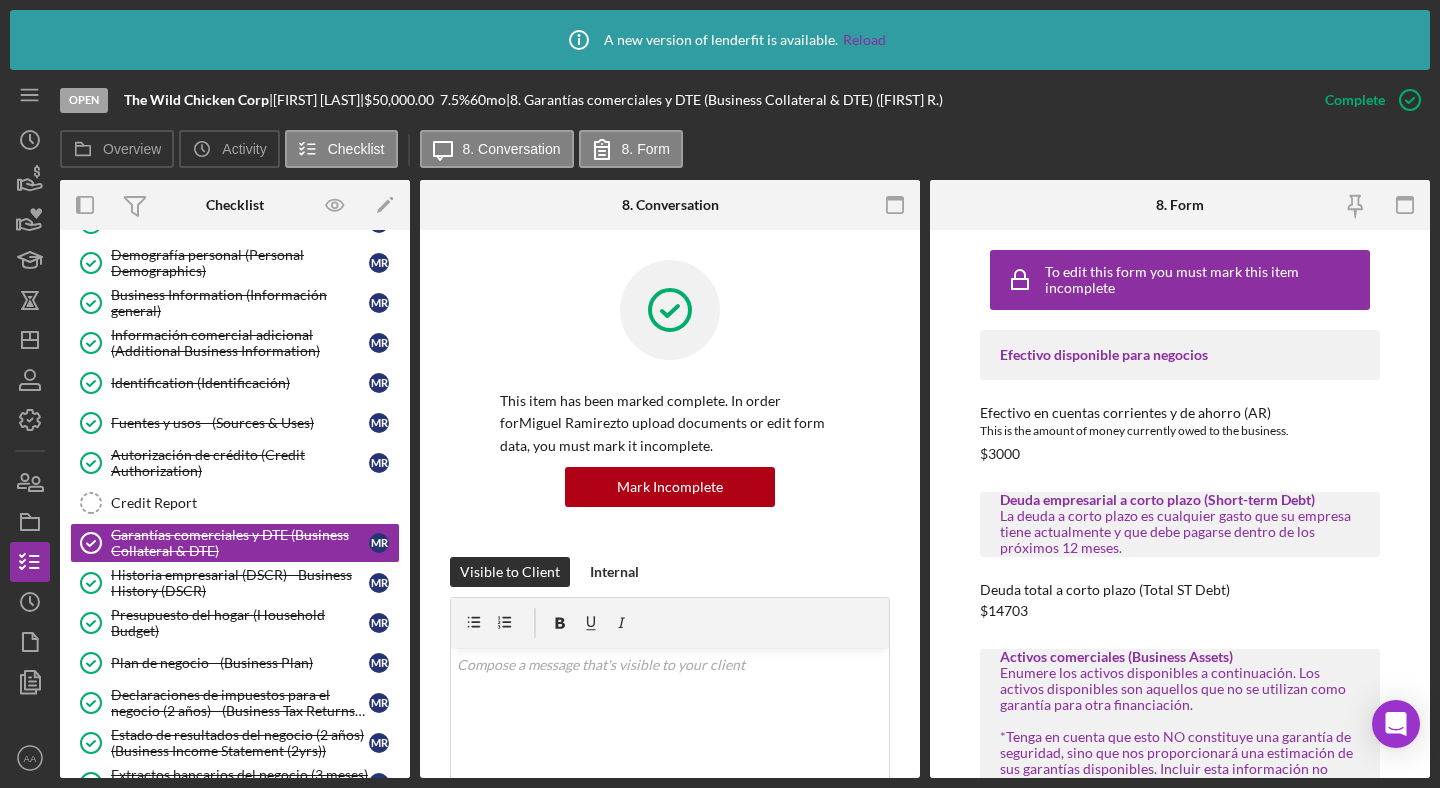 scroll, scrollTop: 77, scrollLeft: 0, axis: vertical 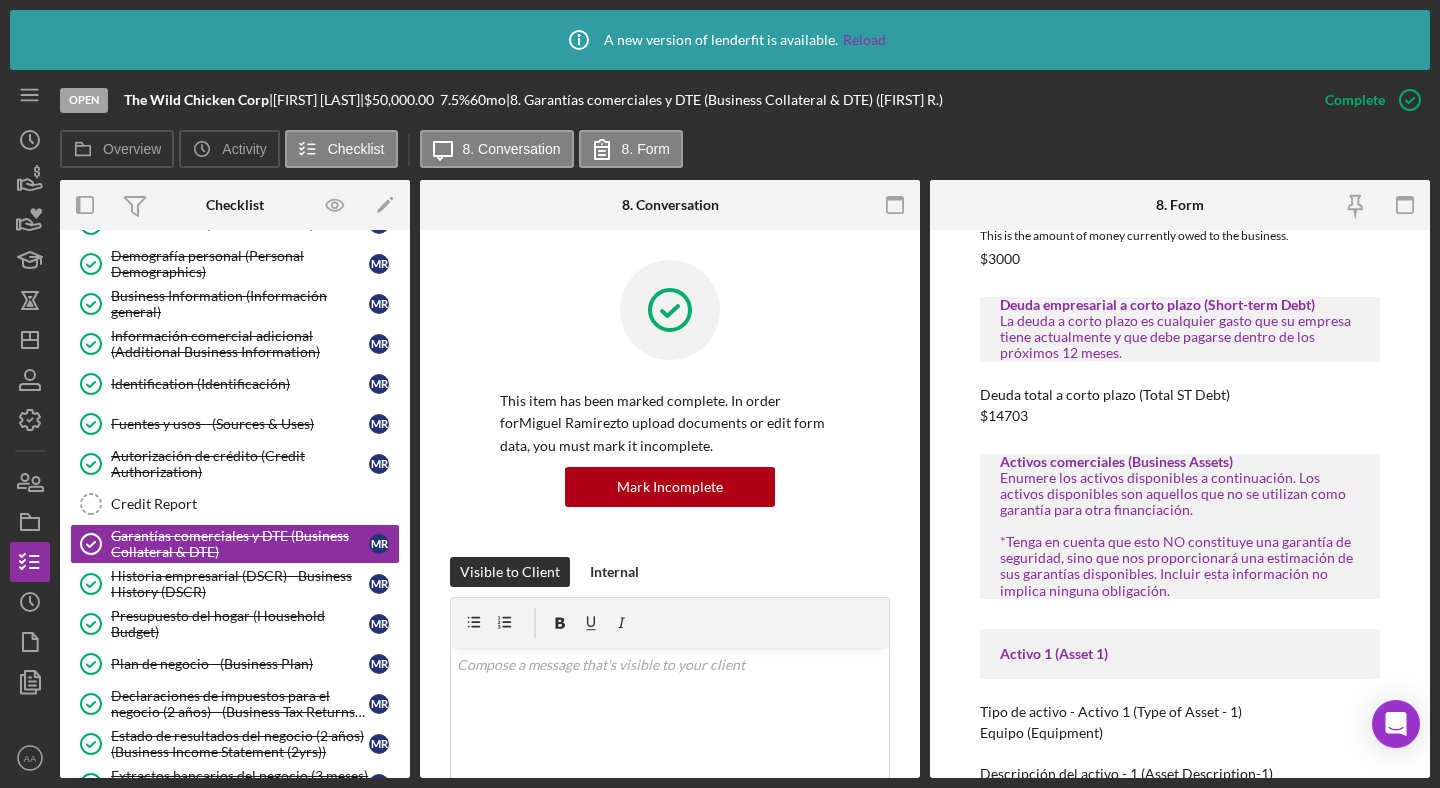 click on "$14703" at bounding box center [1004, 416] 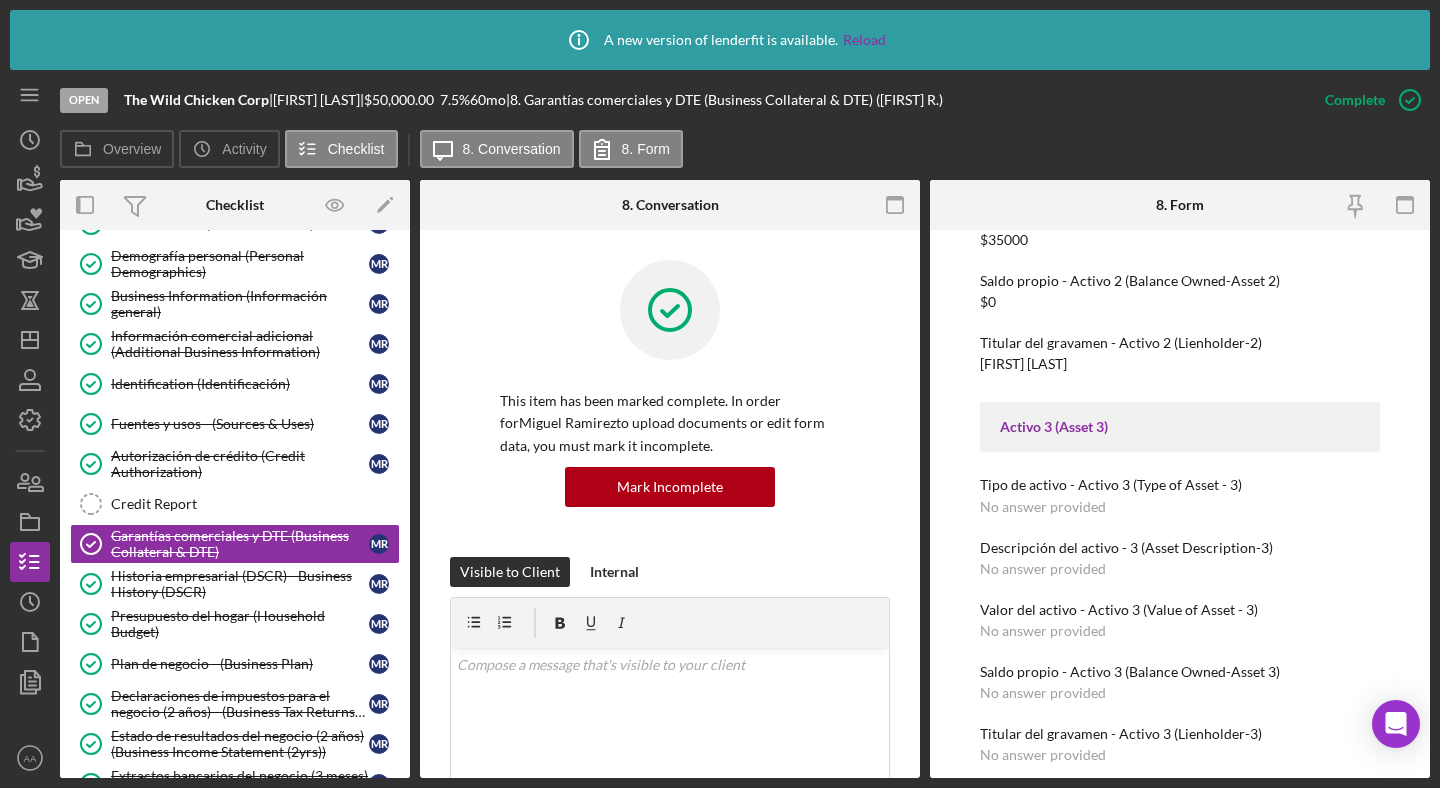 scroll, scrollTop: 1219, scrollLeft: 0, axis: vertical 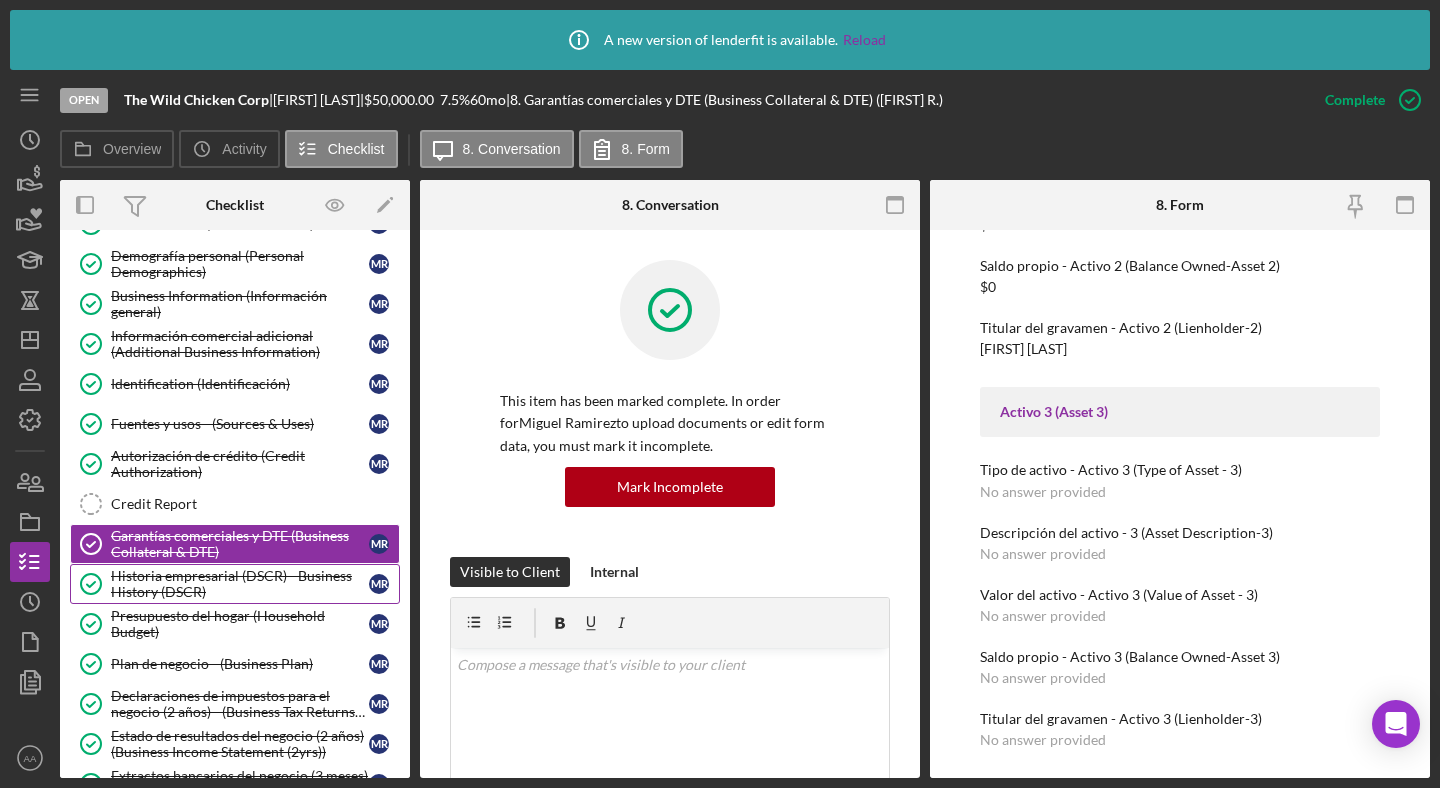 click on "Historia empresarial (DSCR) - Business History (DSCR) Historia empresarial (DSCR) - Business History (DSCR) [INITIALS] [INITIALS]" at bounding box center [235, 584] 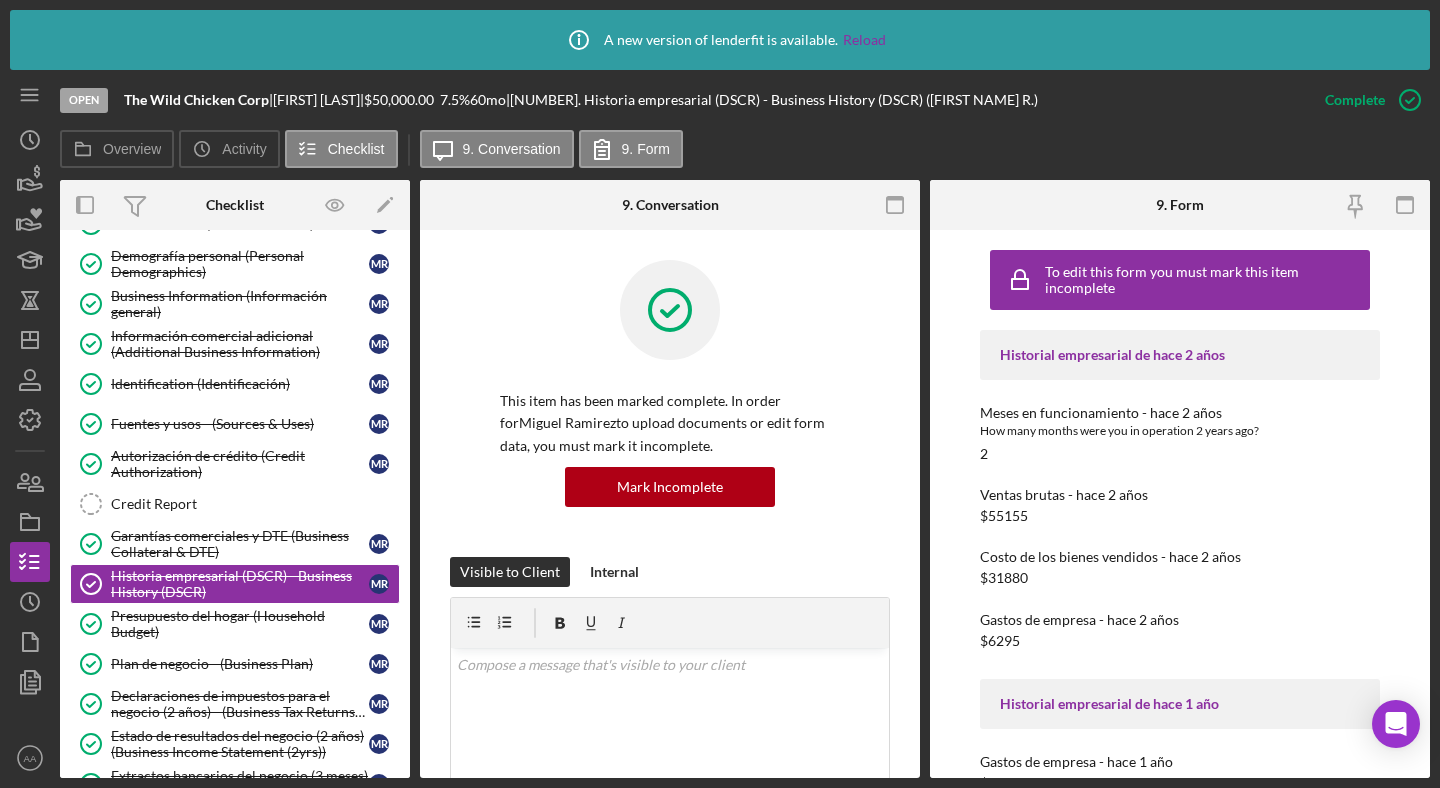 scroll, scrollTop: 78, scrollLeft: 0, axis: vertical 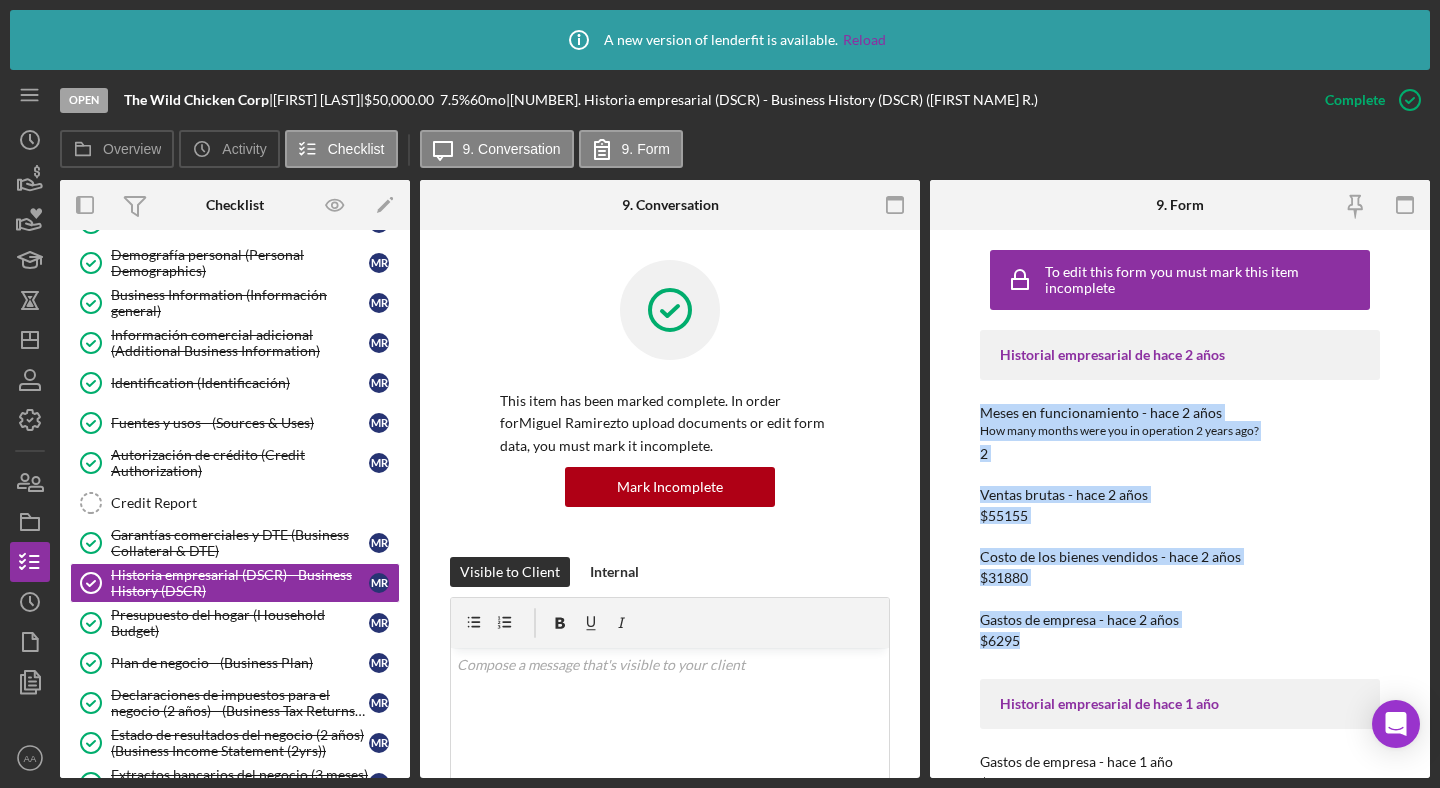 drag, startPoint x: 977, startPoint y: 407, endPoint x: 1067, endPoint y: 649, distance: 258.19373 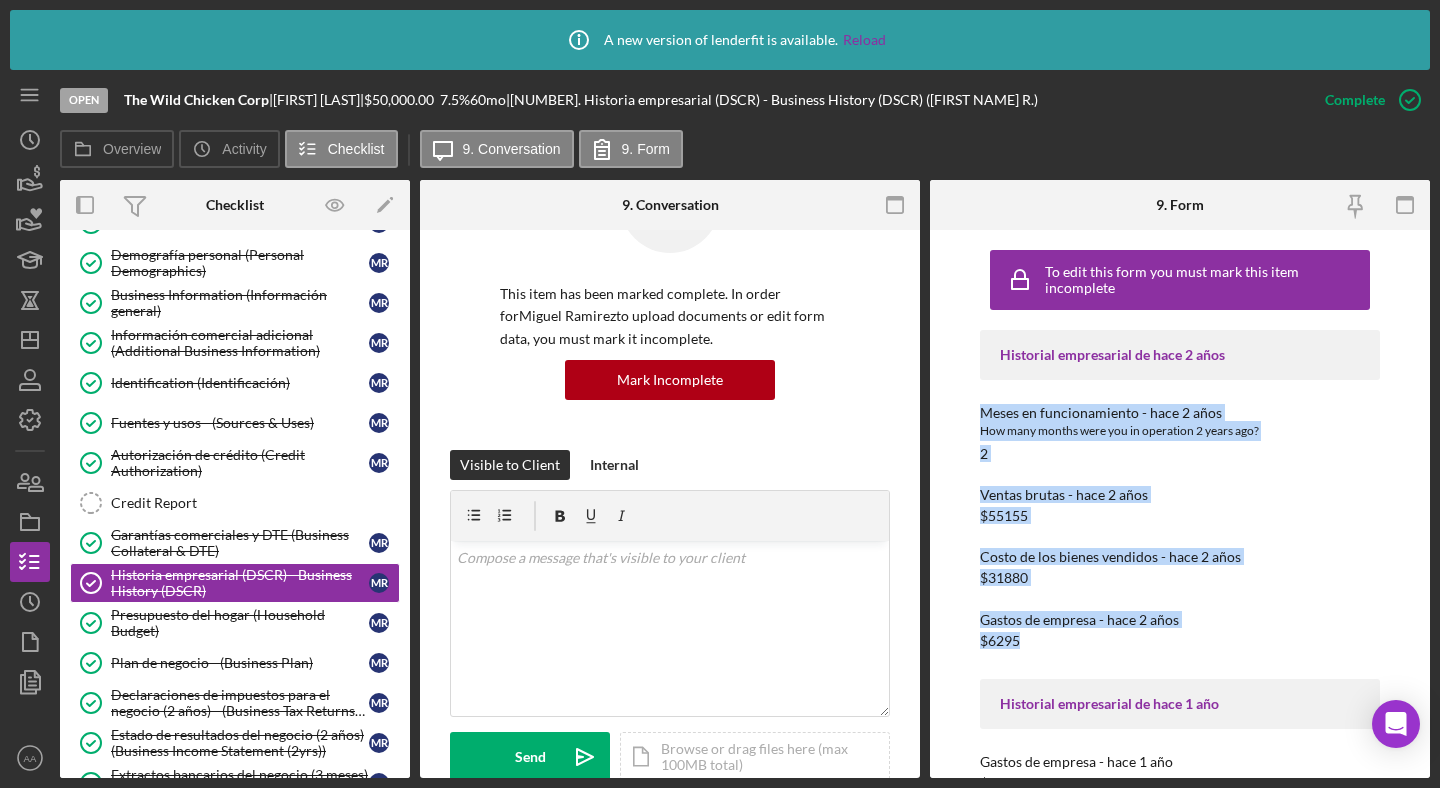 scroll, scrollTop: 230, scrollLeft: 0, axis: vertical 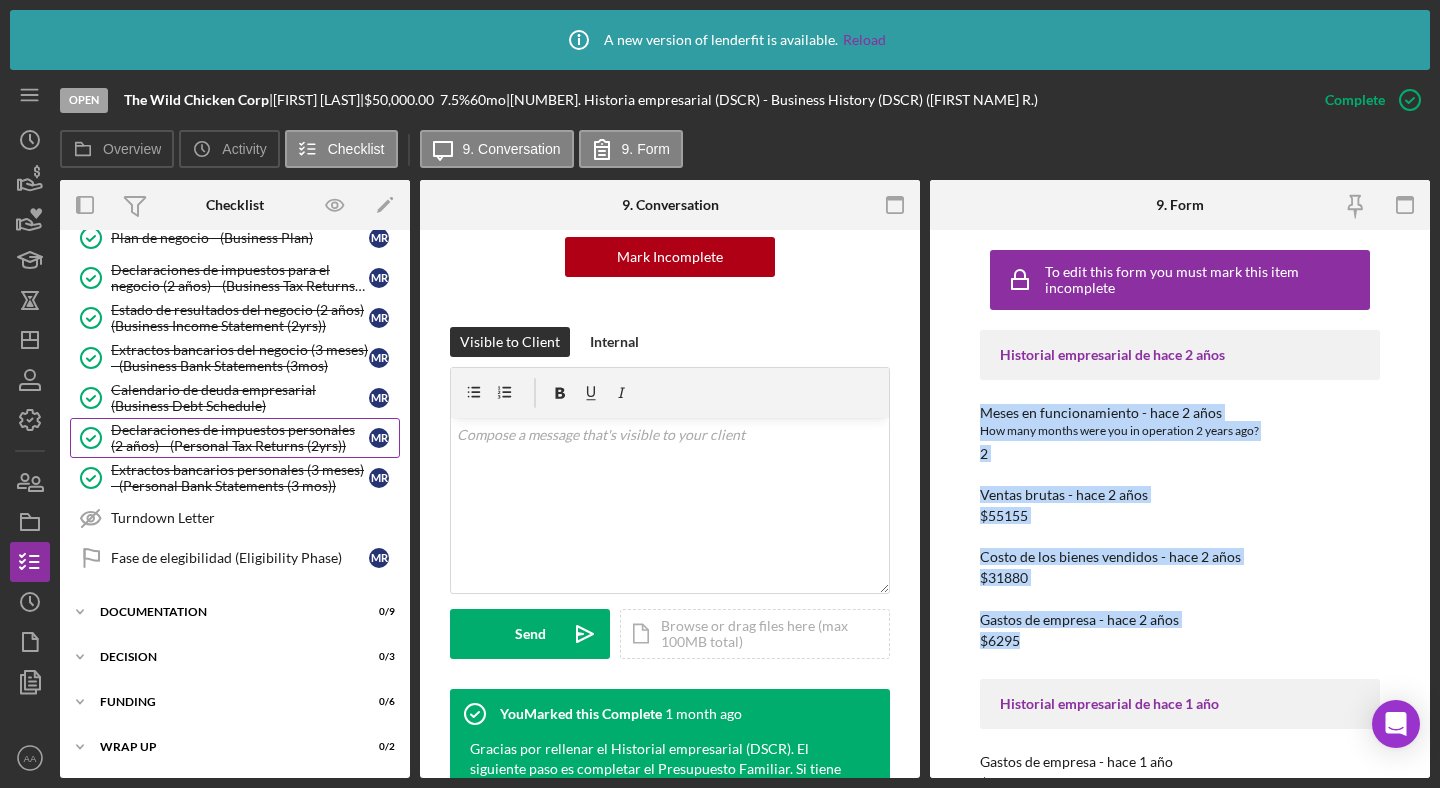 click on "Declaraciones de impuestos personales (2 años) - (Personal Tax Returns (2yrs))" at bounding box center [240, 438] 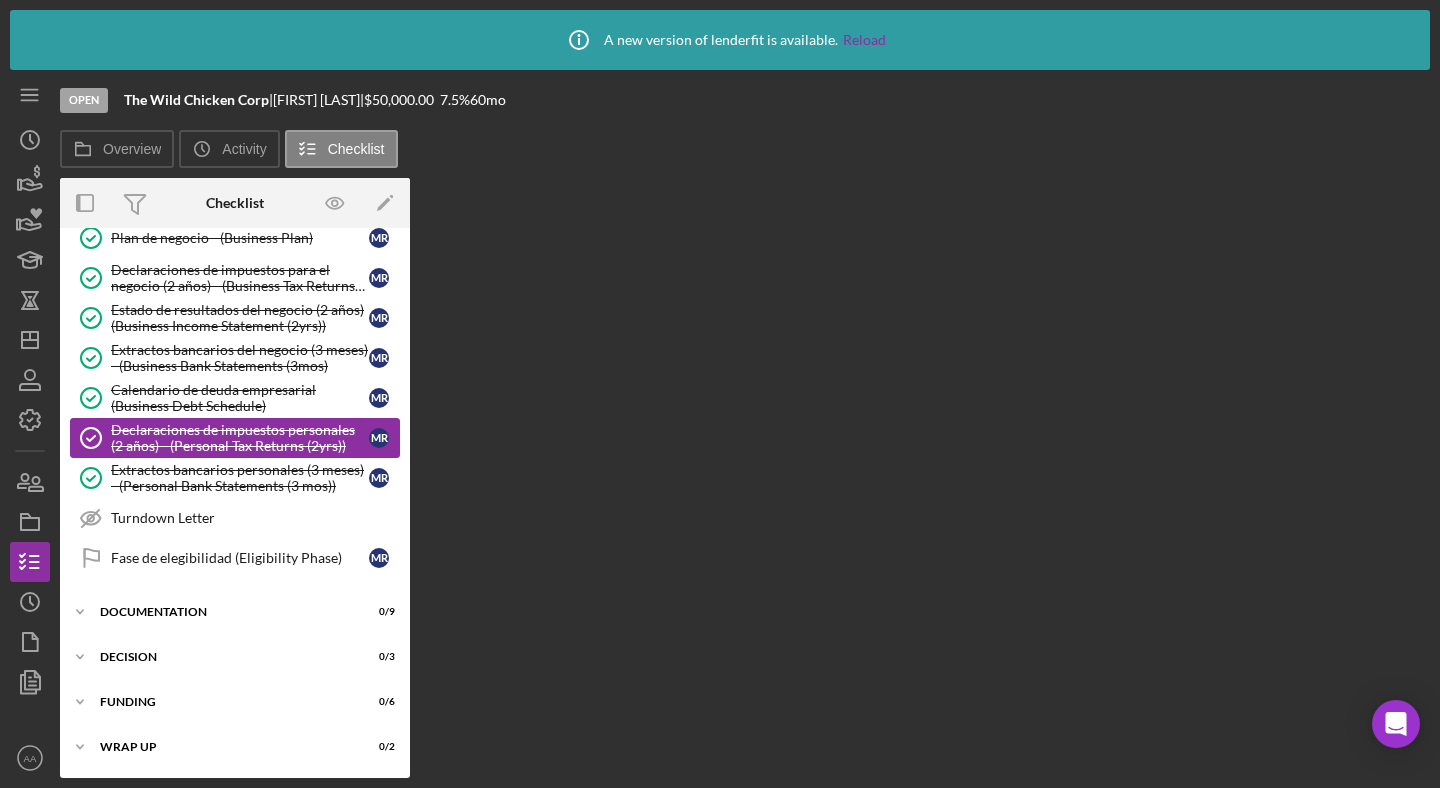 scroll, scrollTop: 502, scrollLeft: 0, axis: vertical 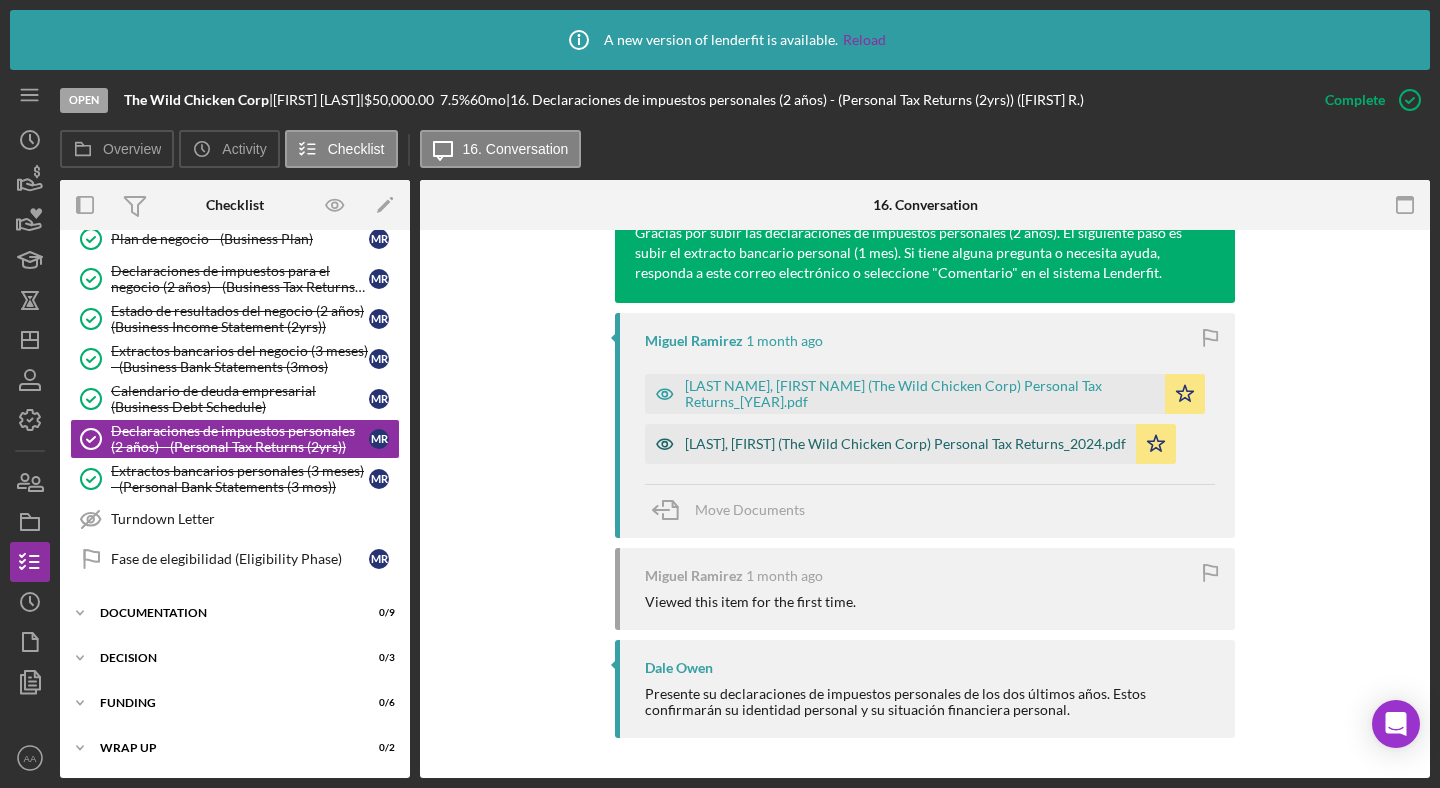 click on "[LAST], [FIRST] (The Wild Chicken Corp) Personal Tax Returns_2024.pdf" at bounding box center (905, 444) 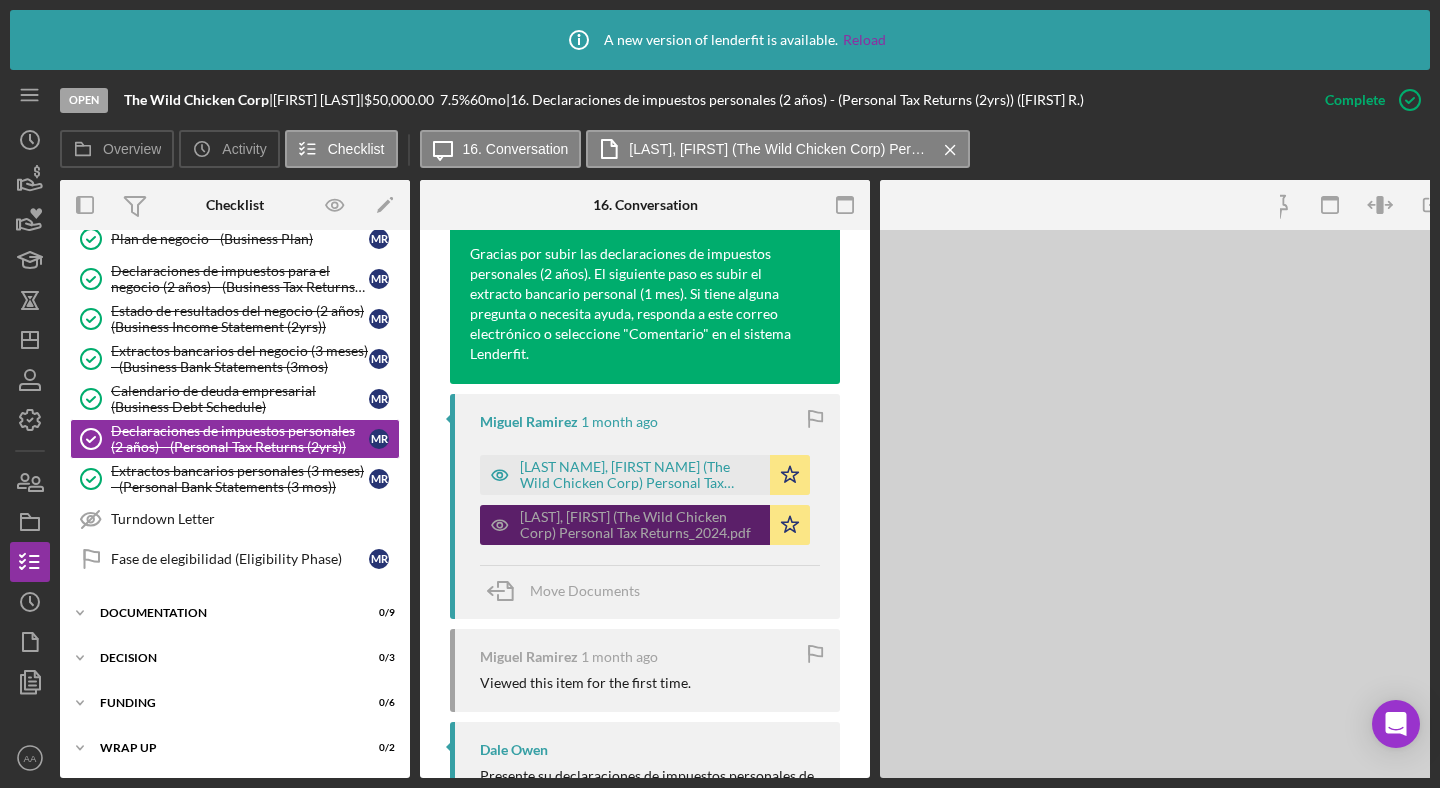 scroll, scrollTop: 747, scrollLeft: 0, axis: vertical 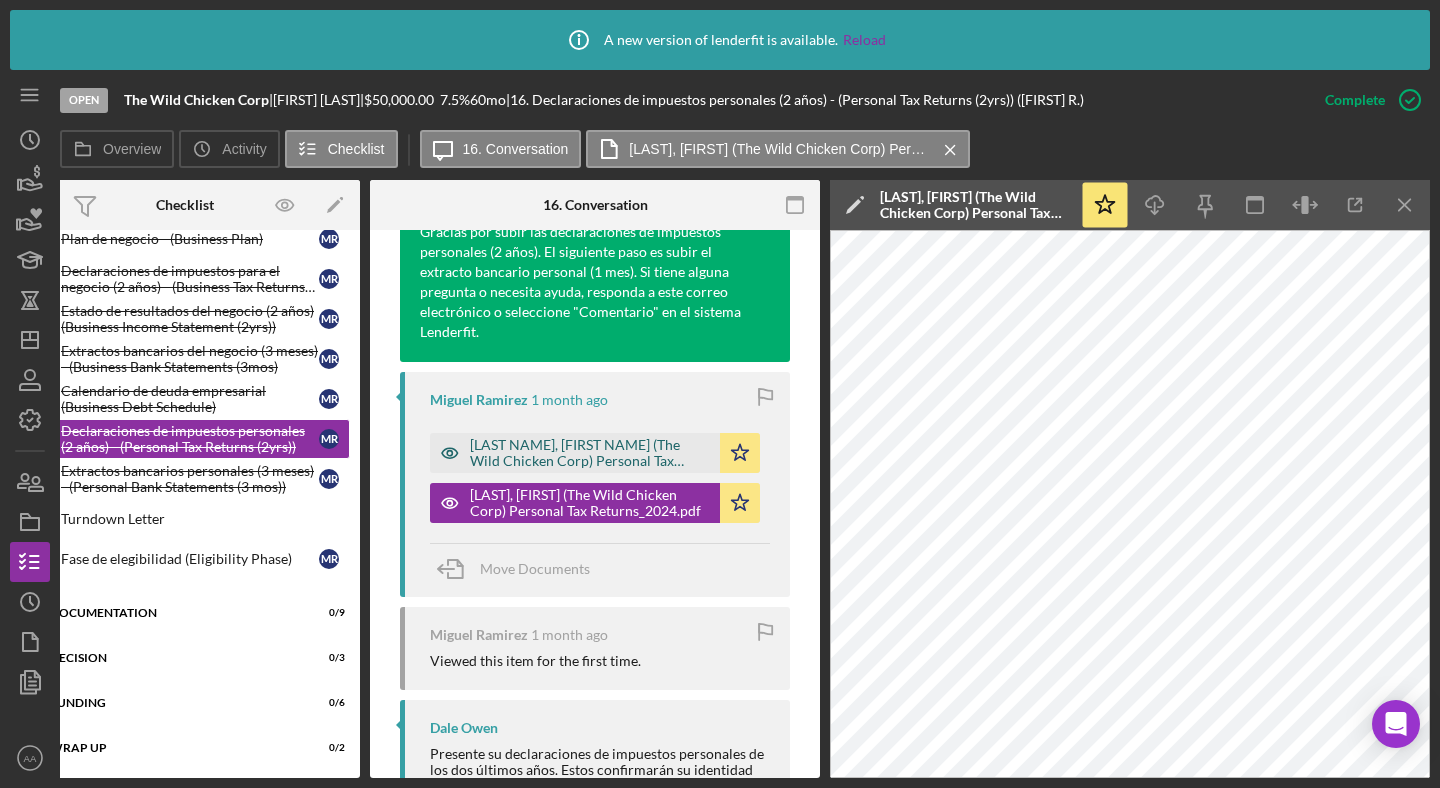click on "[LAST NAME], [FIRST NAME] (The Wild Chicken Corp) Personal Tax Returns_[YEAR].pdf" at bounding box center [590, 453] 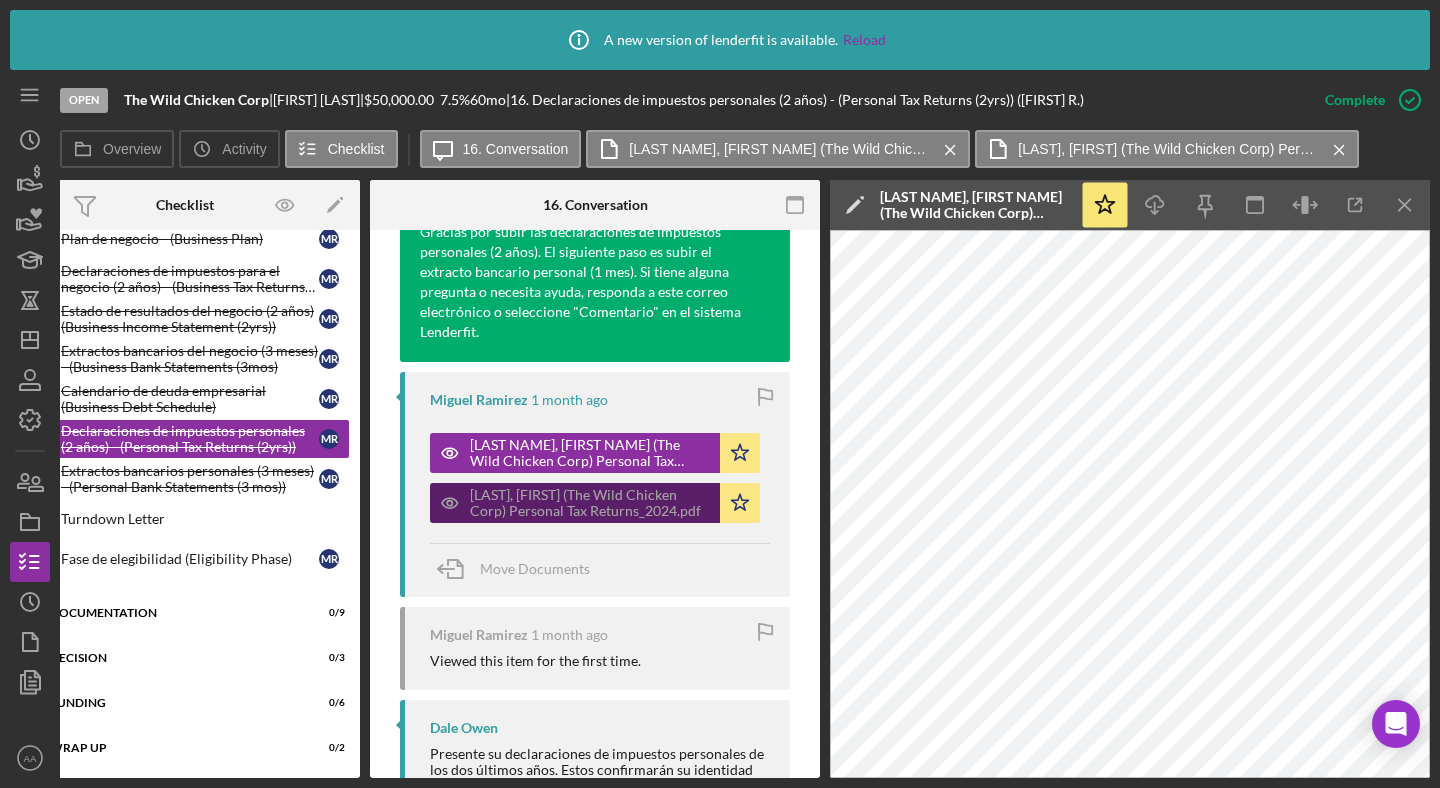 click on "[LAST], [FIRST] (The Wild Chicken Corp) Personal Tax Returns_2024.pdf" at bounding box center [590, 503] 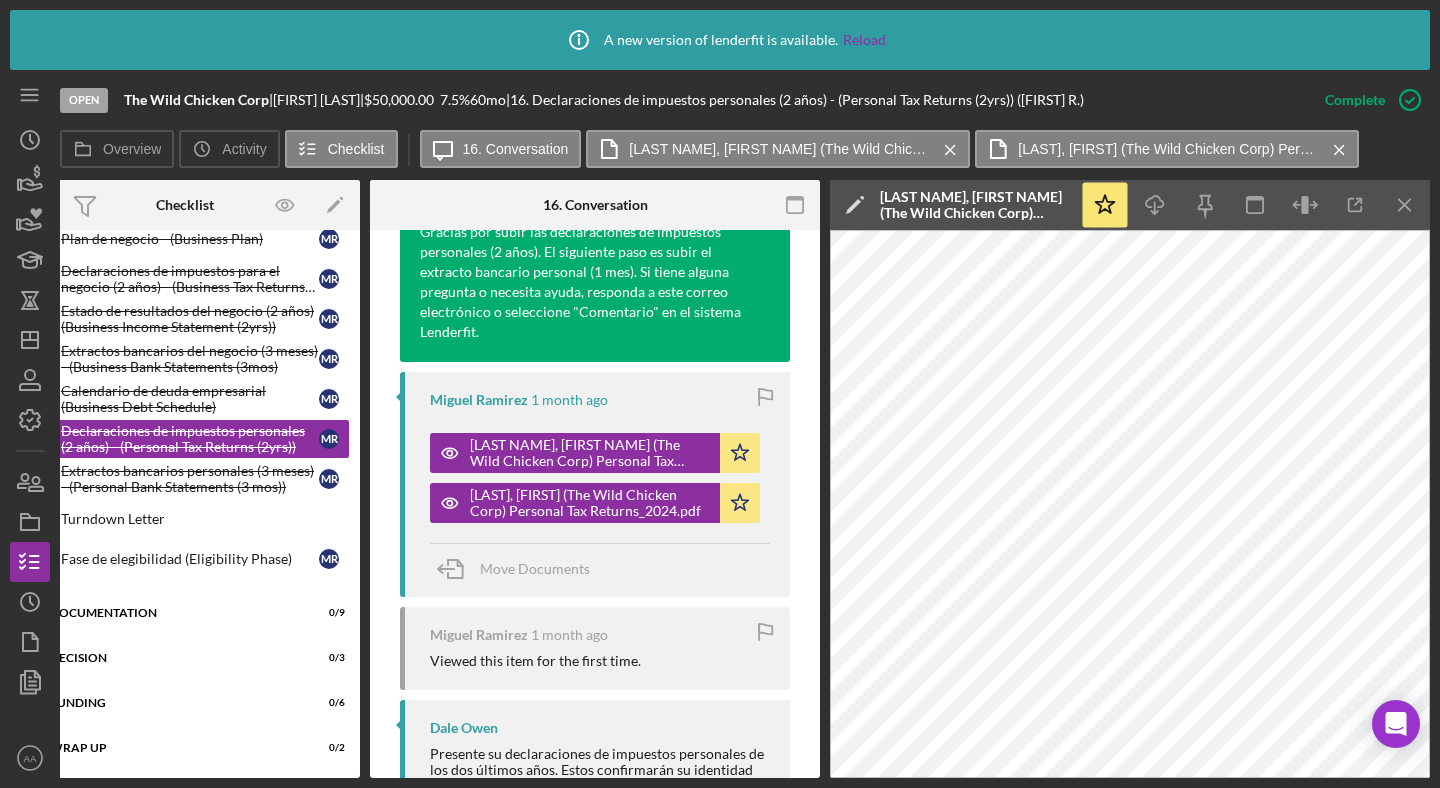 click on "Dale Owen" at bounding box center (600, 728) 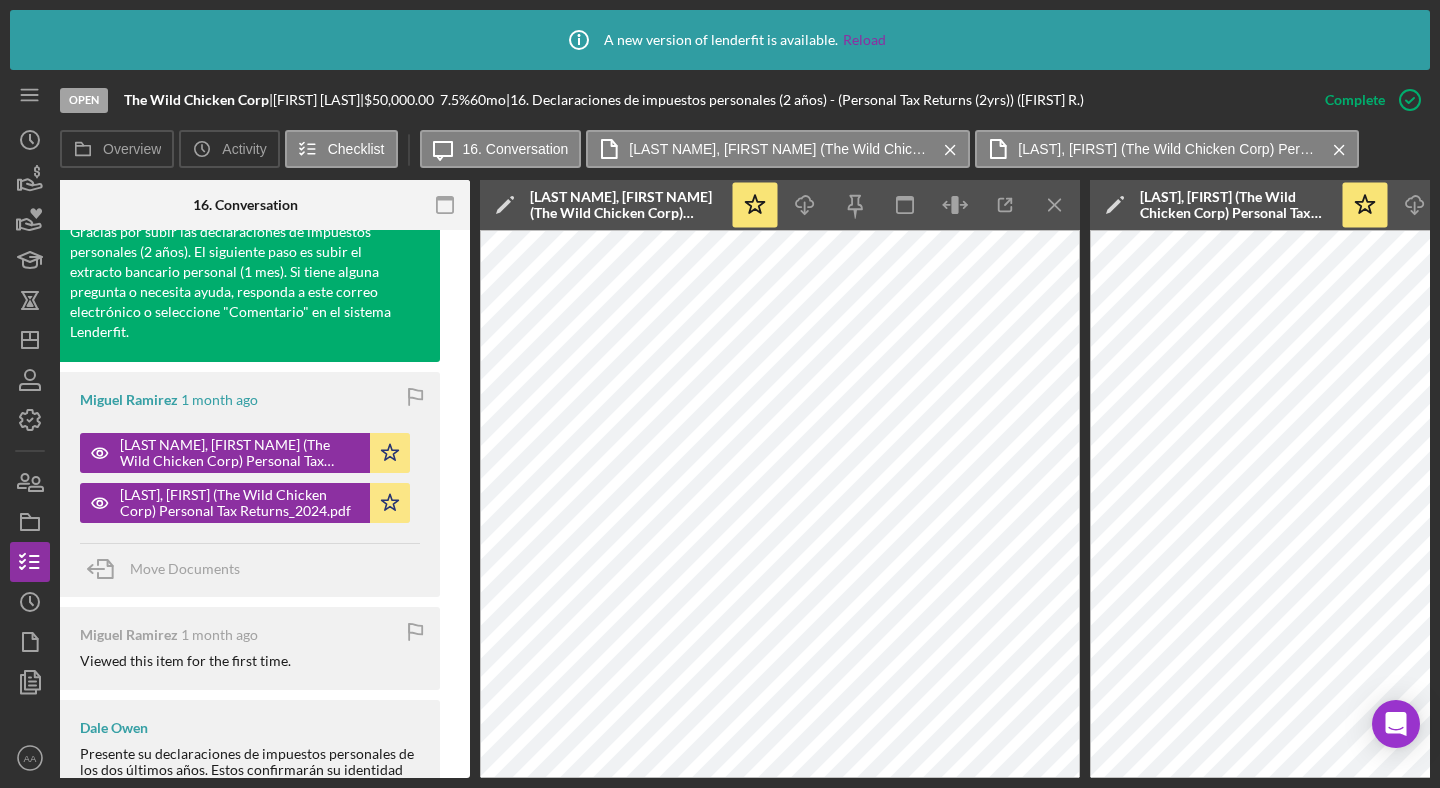 scroll, scrollTop: 0, scrollLeft: 419, axis: horizontal 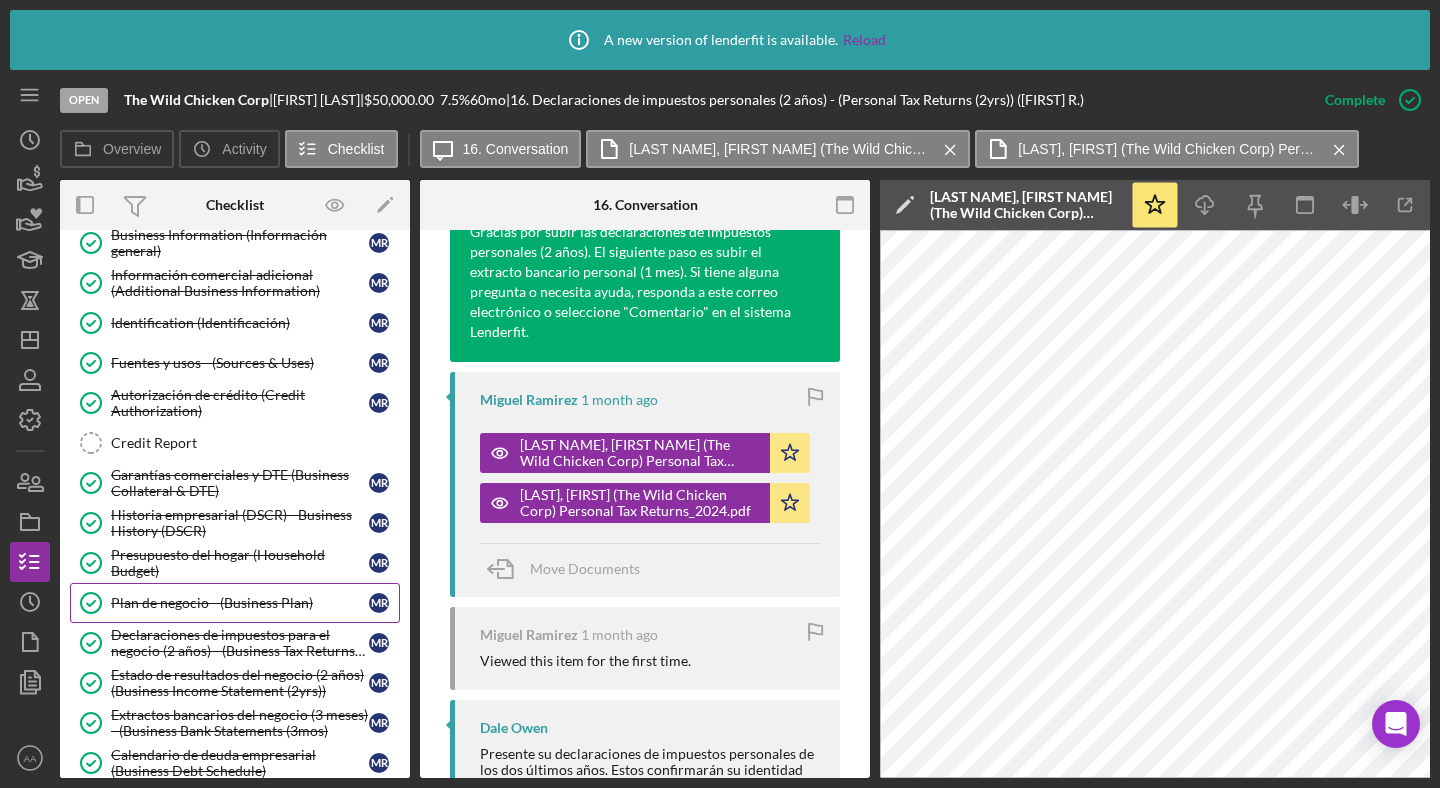 click on "Plan de negocio - (Business Plan)" at bounding box center (240, 603) 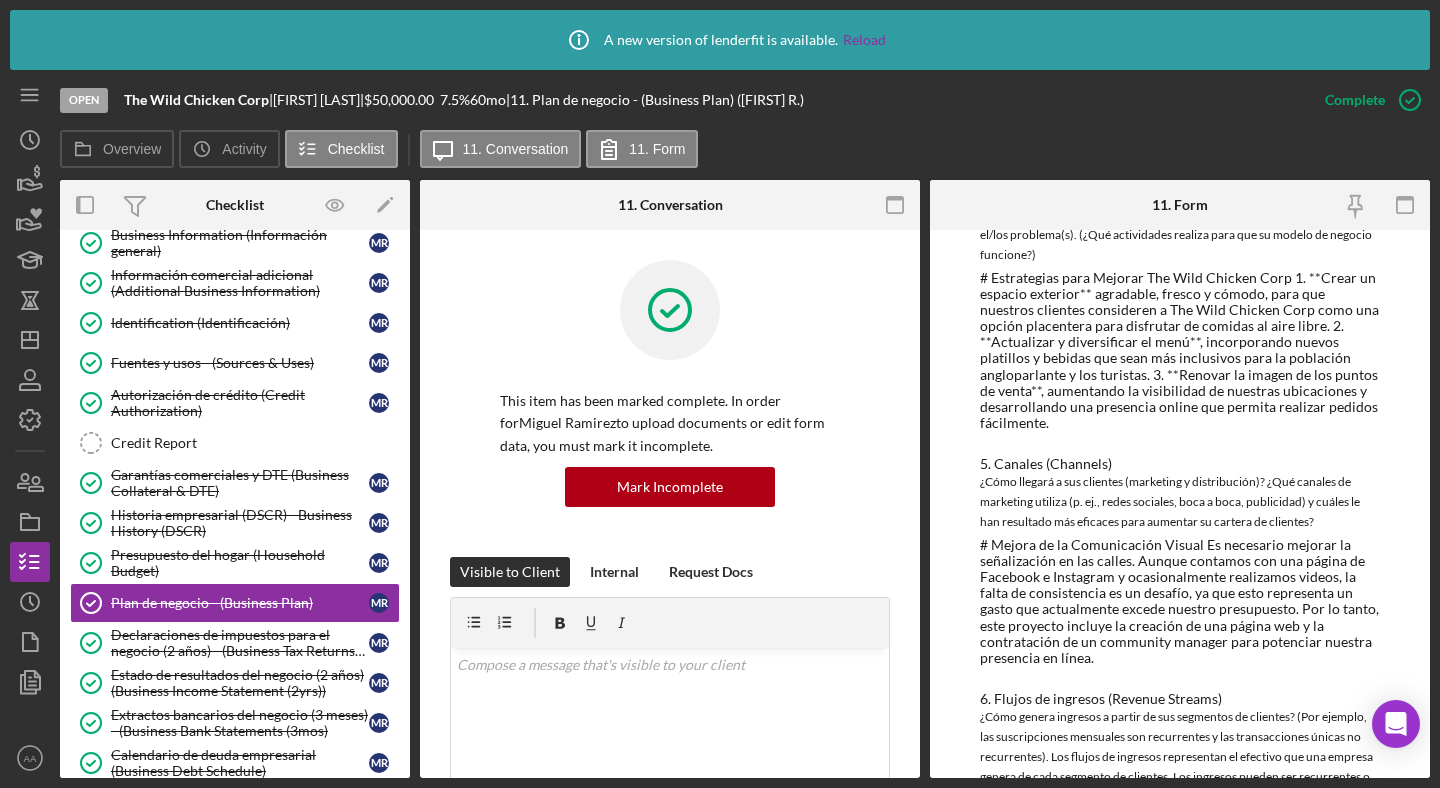 scroll, scrollTop: 921, scrollLeft: 0, axis: vertical 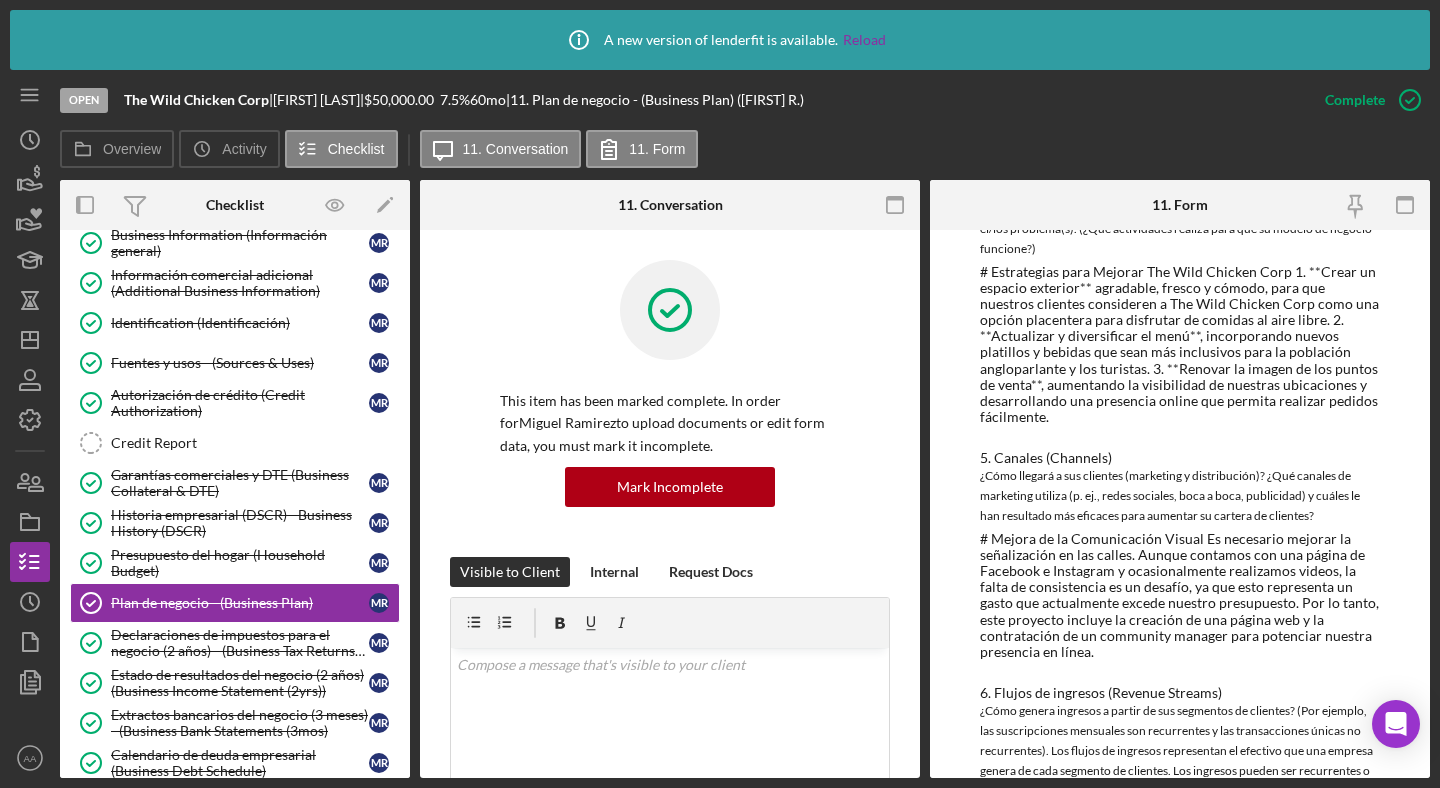 click on "# Estrategias para Mejorar The Wild Chicken Corp
1. **Crear un espacio exterior** agradable, fresco y cómodo, para que nuestros clientes consideren a The Wild Chicken Corp como una opción placentera para disfrutar de comidas al aire libre.
2. **Actualizar y diversificar el menú**, incorporando nuevos platillos y bebidas que sean más inclusivos para la población angloparlante y los turistas.
3. **Renovar la imagen de los puntos de venta**, aumentando la visibilidad de nuestras ubicaciones y desarrollando una presencia online que permita realizar pedidos fácilmente." at bounding box center (1180, 344) 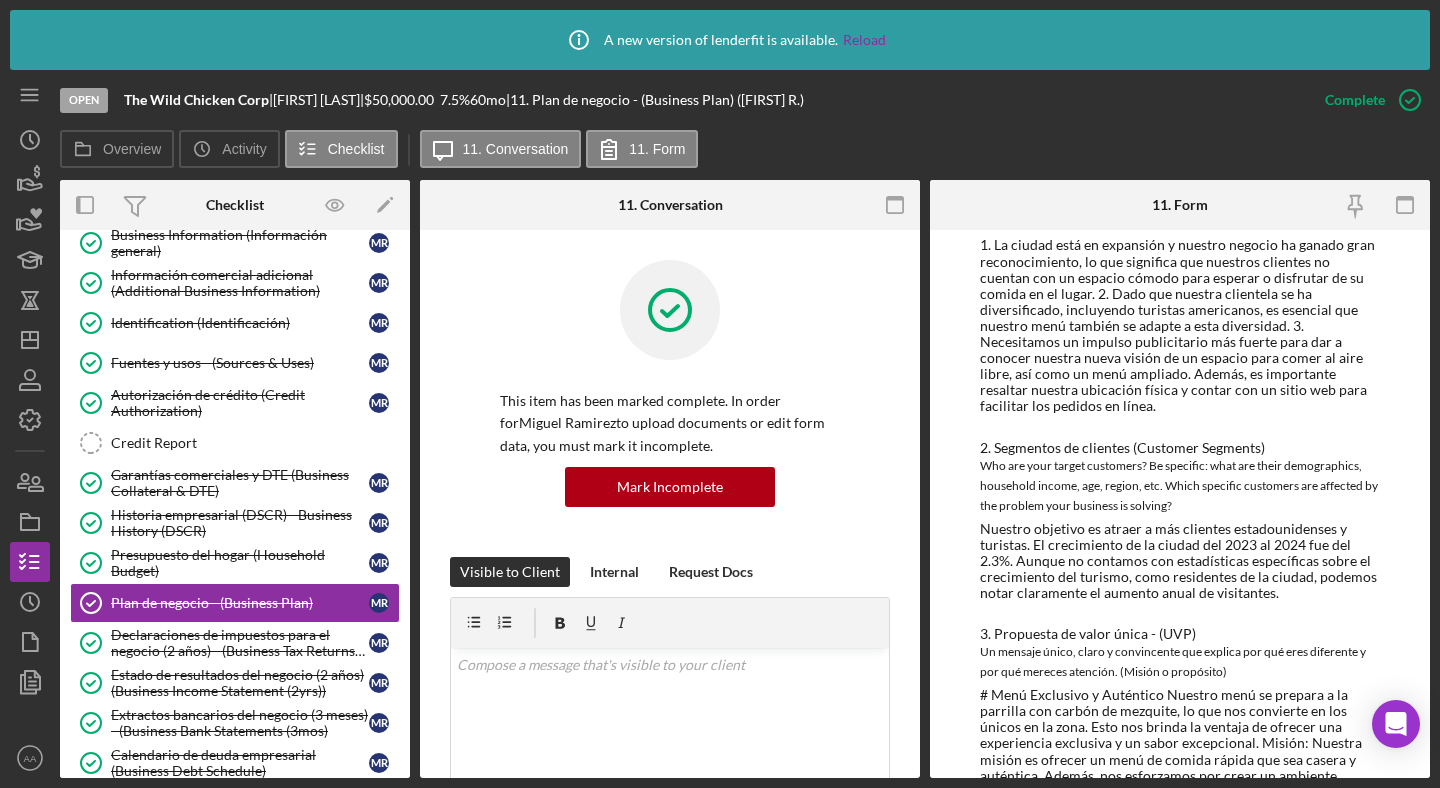 scroll, scrollTop: 0, scrollLeft: 0, axis: both 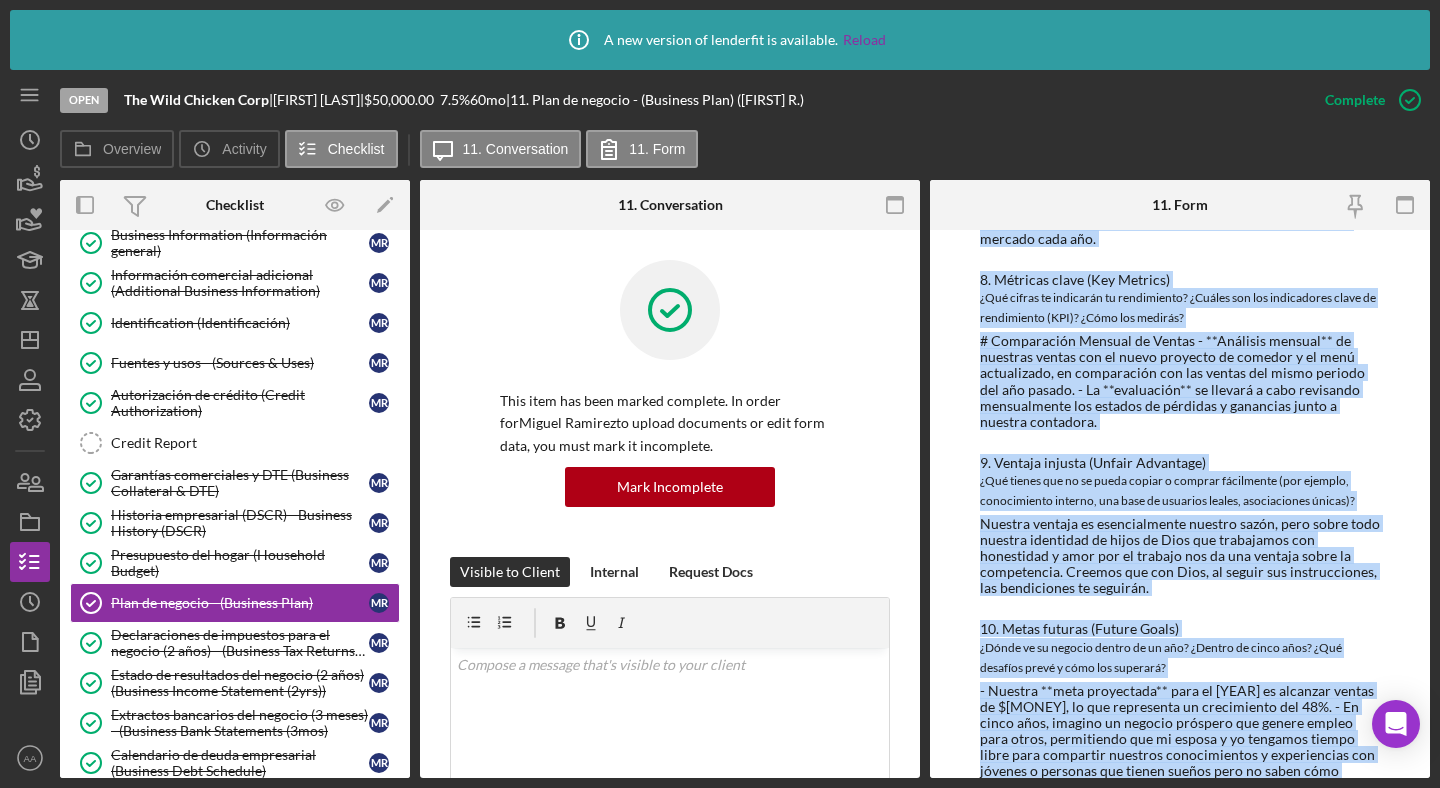drag, startPoint x: 980, startPoint y: 427, endPoint x: 1275, endPoint y: 756, distance: 441.88913 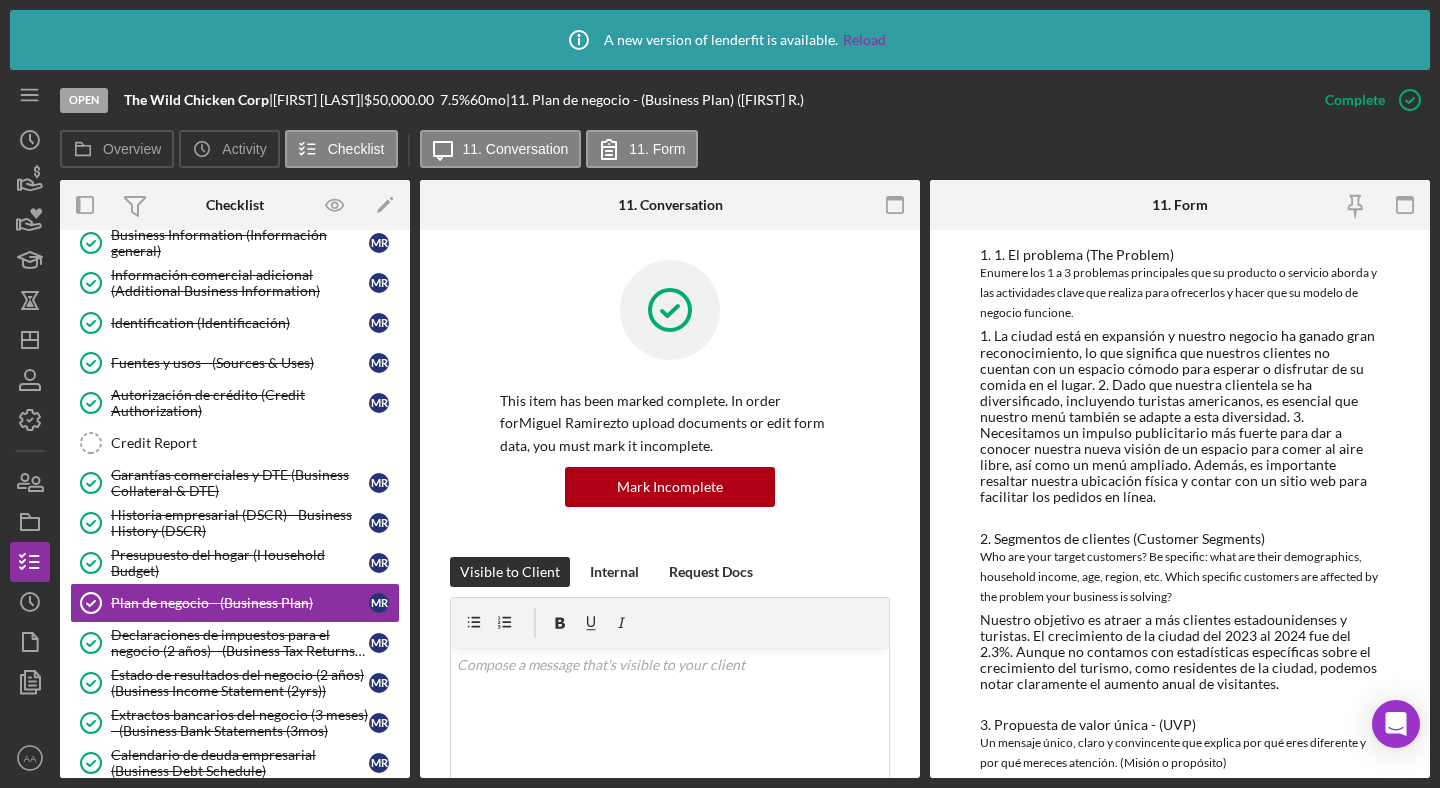 scroll, scrollTop: 0, scrollLeft: 0, axis: both 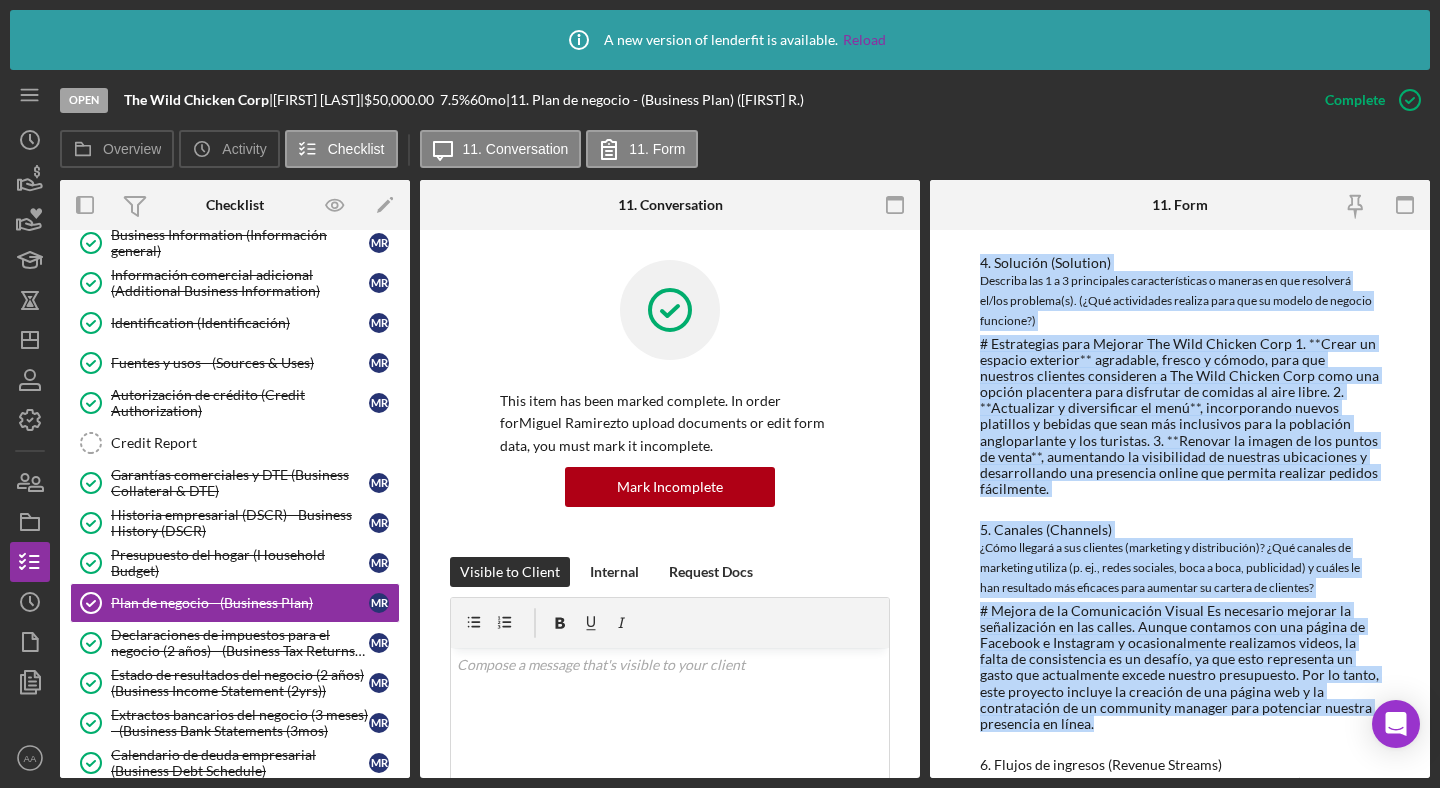 drag, startPoint x: 974, startPoint y: 427, endPoint x: 1164, endPoint y: 709, distance: 340.03528 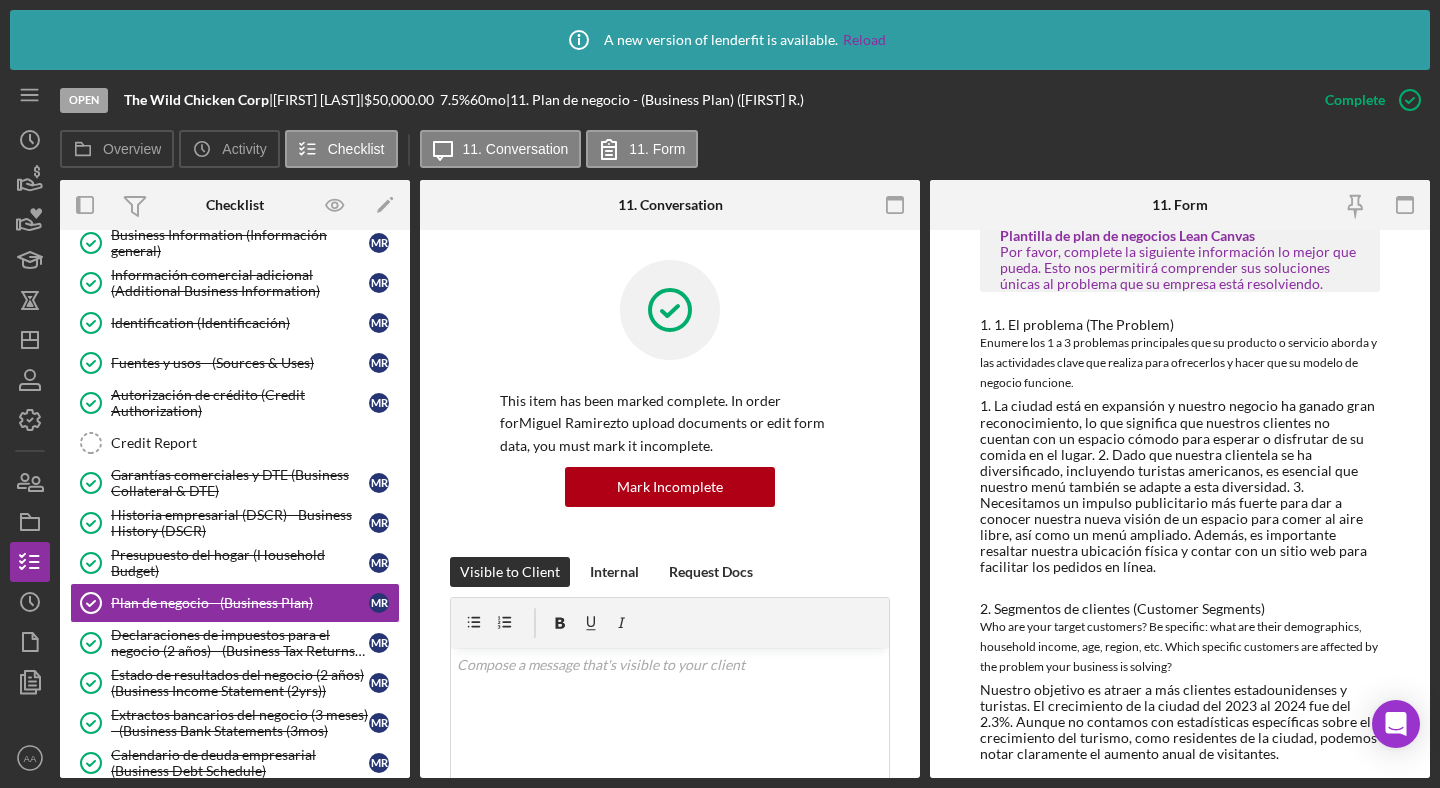 scroll, scrollTop: 0, scrollLeft: 0, axis: both 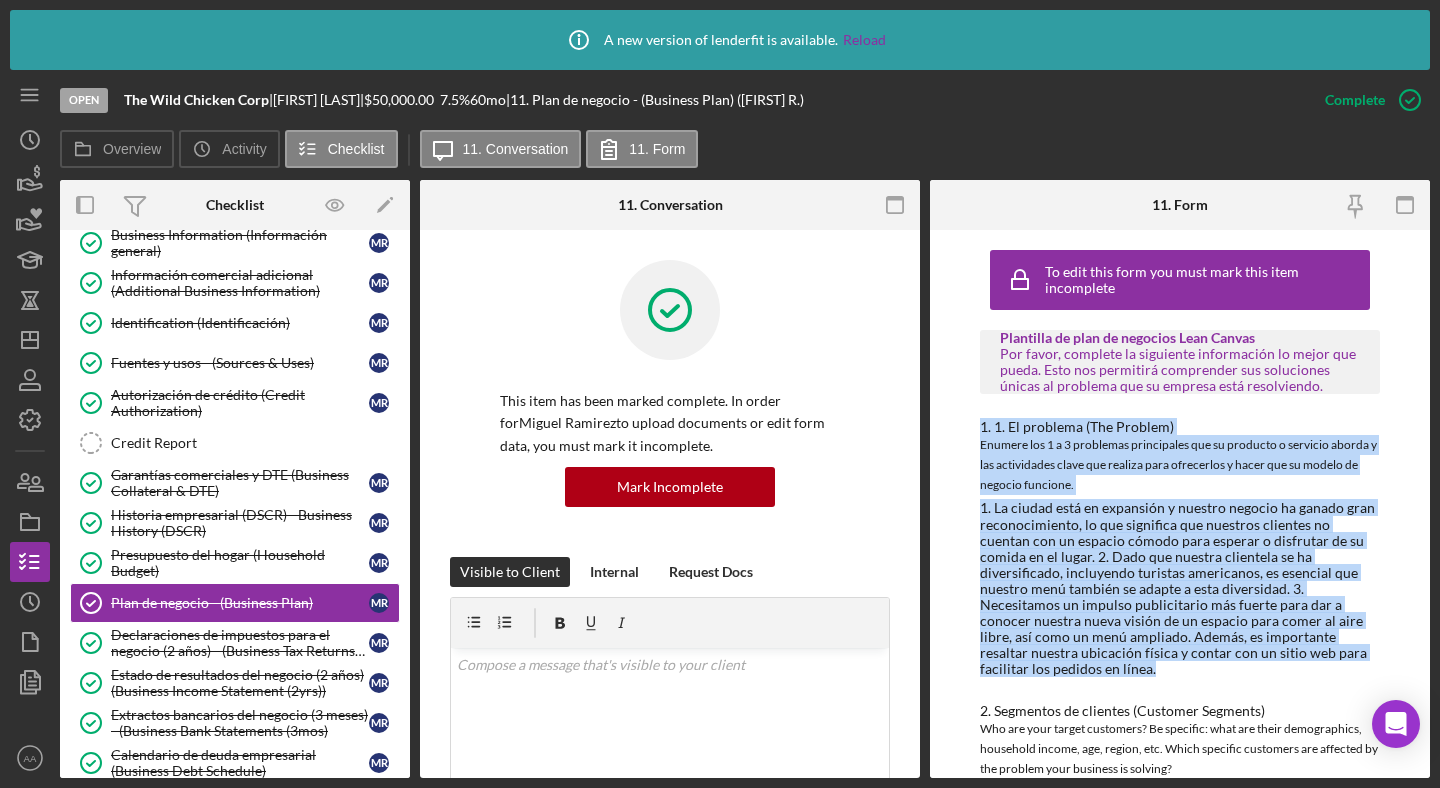 drag, startPoint x: 979, startPoint y: 428, endPoint x: 1303, endPoint y: 650, distance: 392.75946 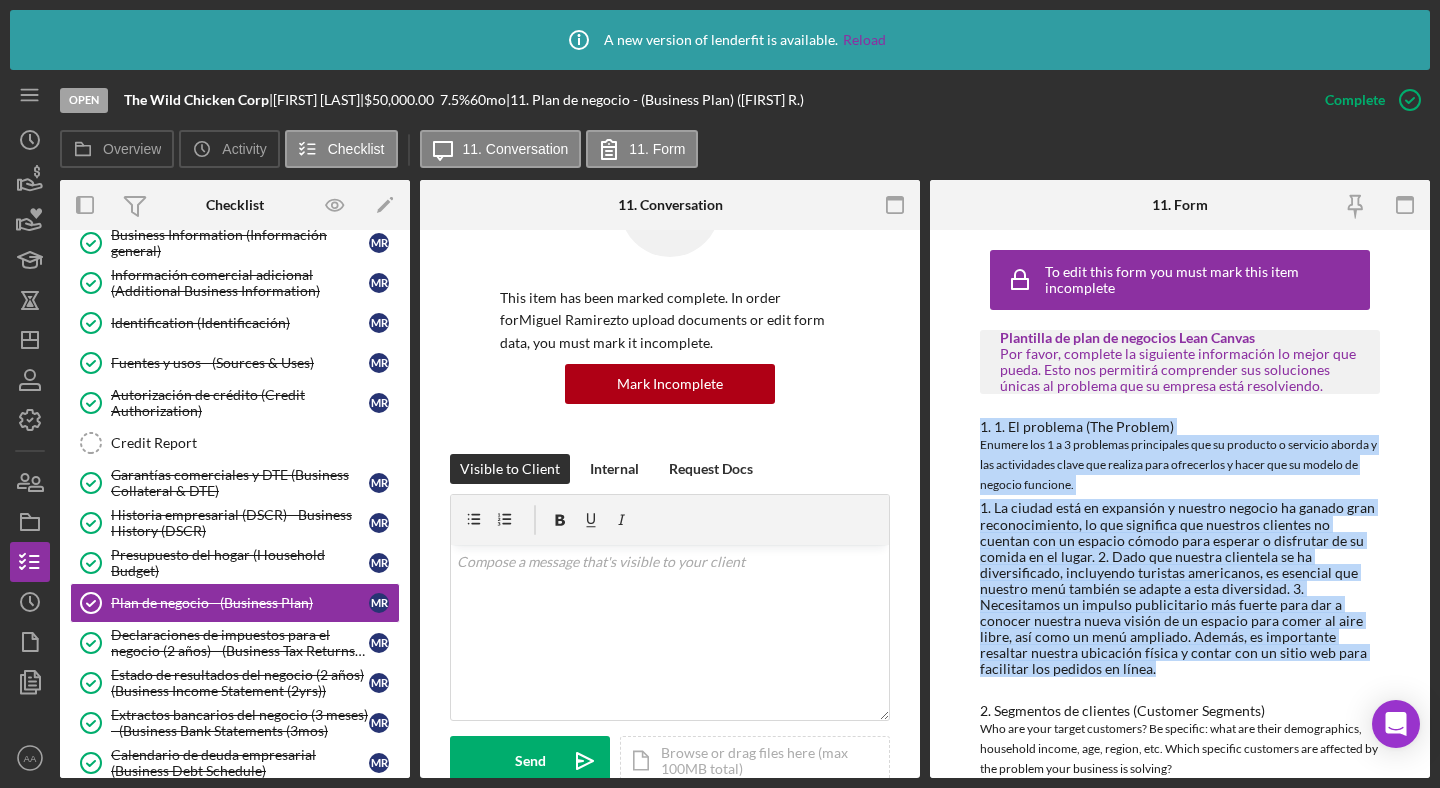 scroll, scrollTop: 276, scrollLeft: 0, axis: vertical 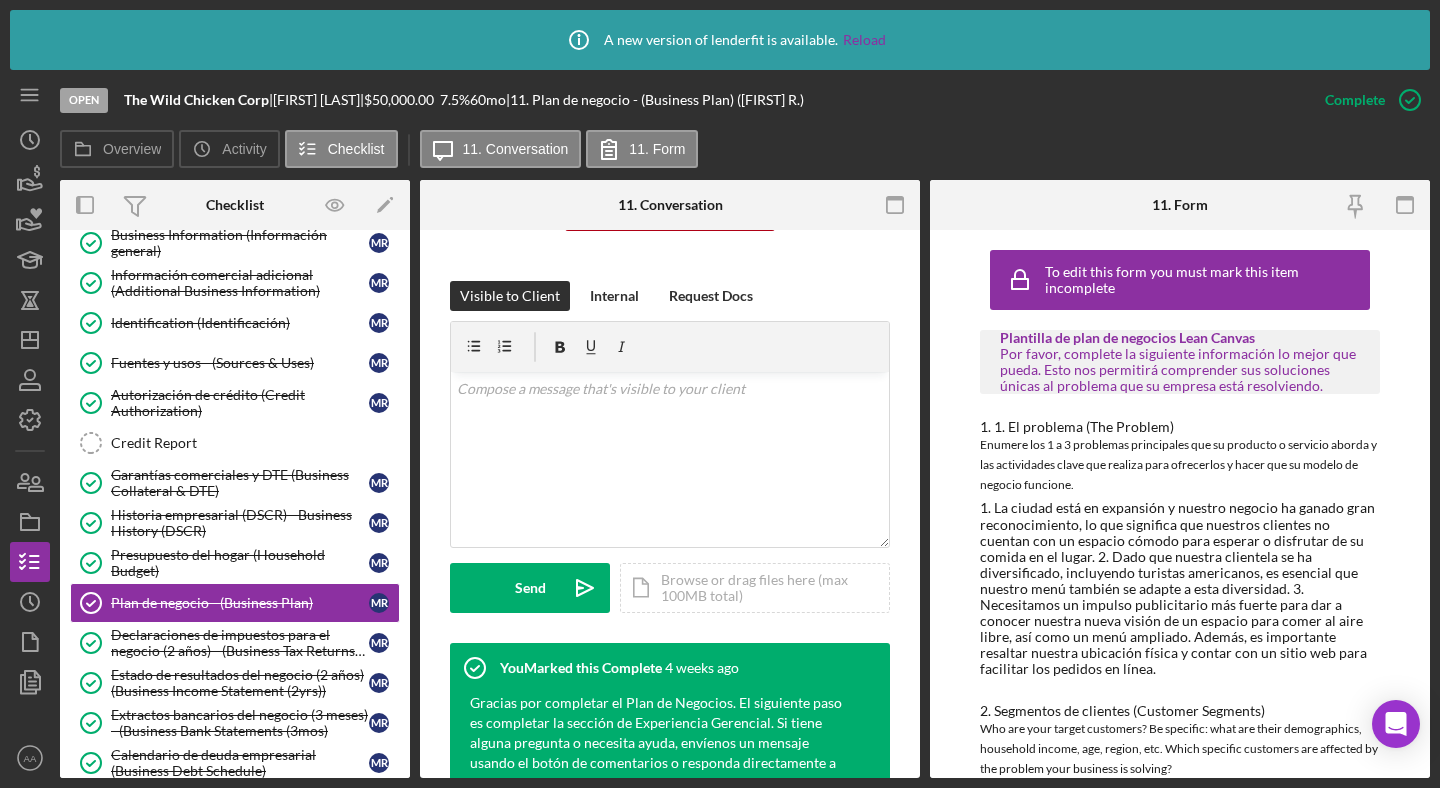 click on "Visible to Client Internal Request Docs v Color teal Color pink Remove color Add row above Add row below Add column before Add column after Merge cells Split cells Remove column Remove row Remove table Send Icon/icon-invite-send Icon/Document Browse or drag files here (max 100MB total) Tap to choose files or take a photo Cancel Send Icon/icon-invite-send" at bounding box center (670, 462) 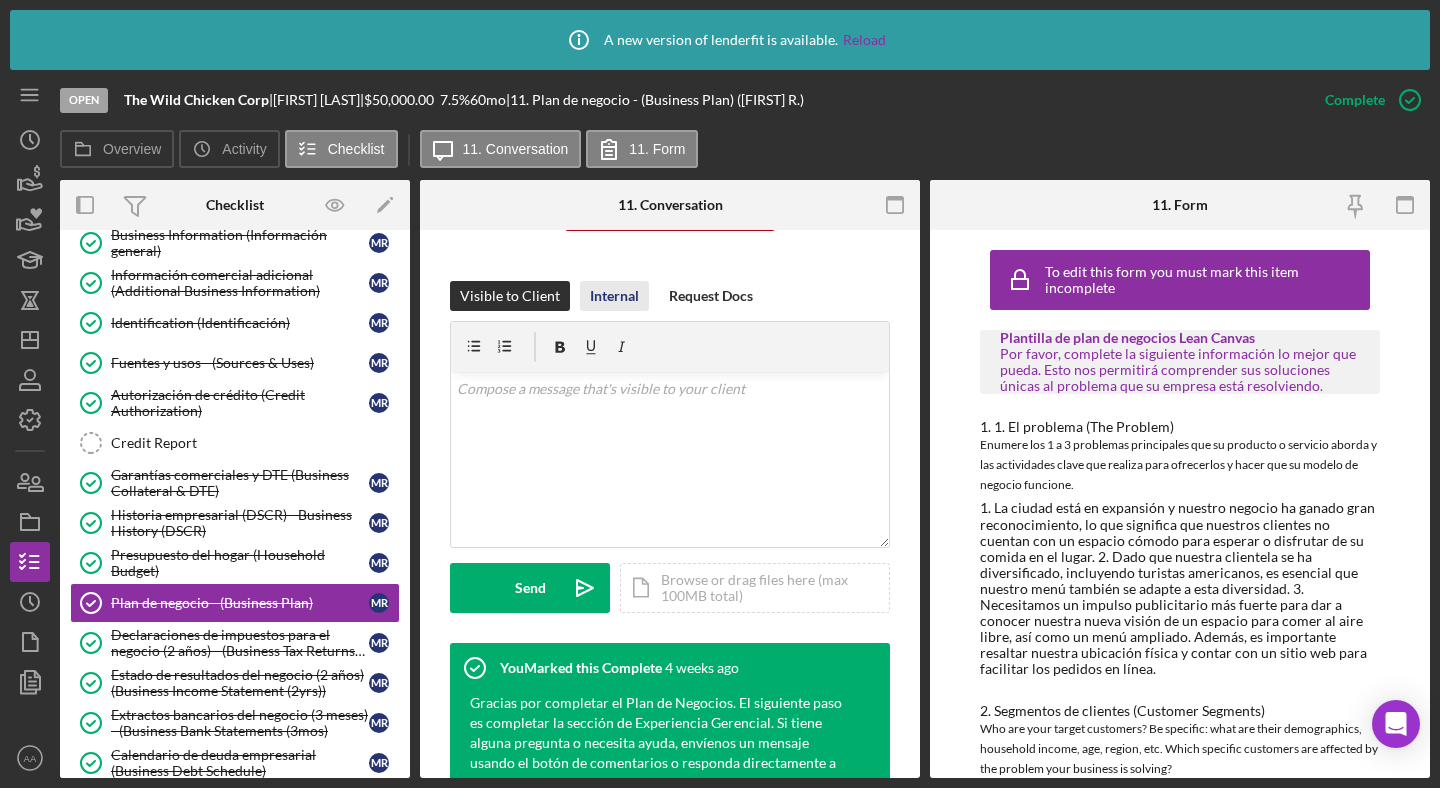 click on "Internal" at bounding box center [614, 296] 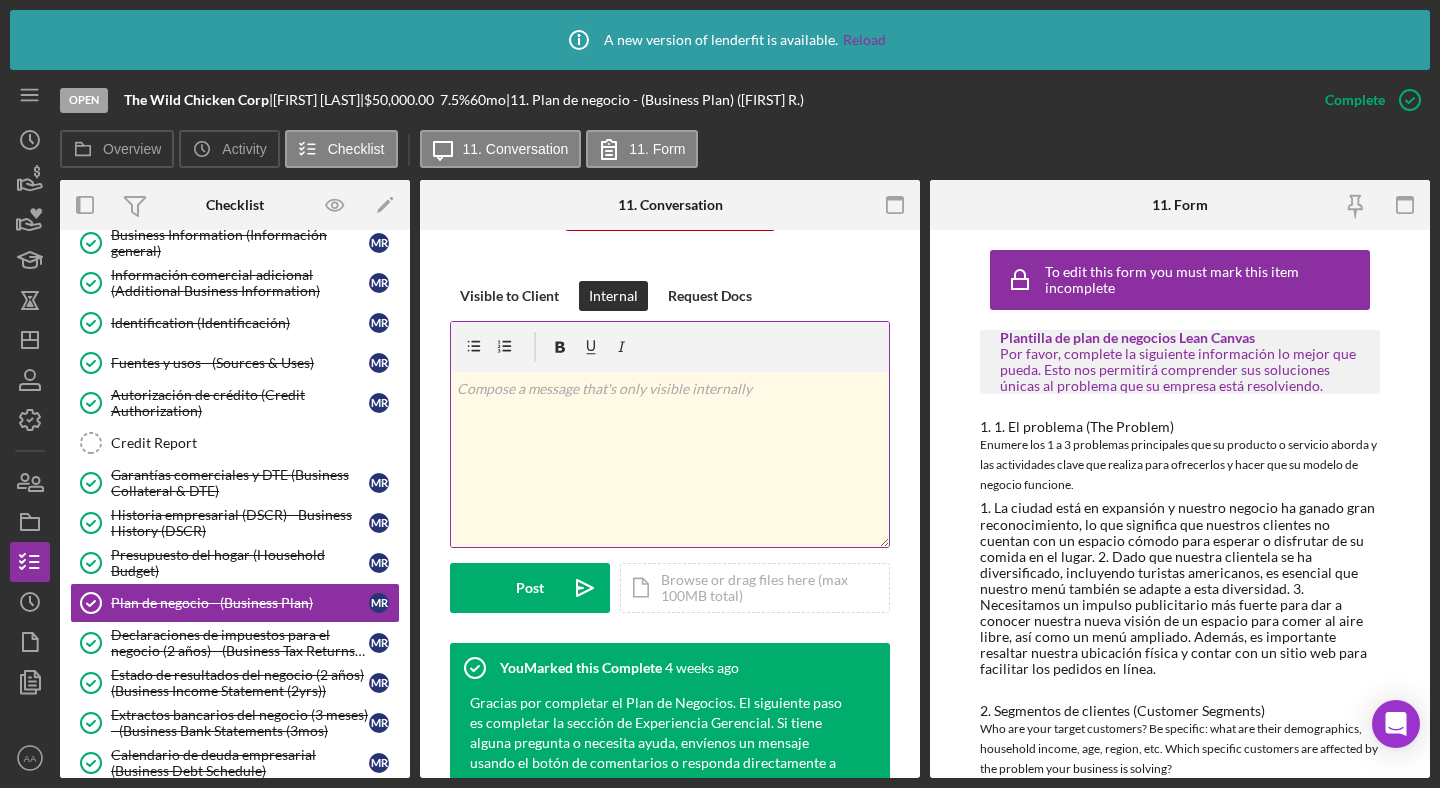 click on "v Color teal Color pink Remove color Add row above Add row below Add column before Add column after Merge cells Split cells Remove column Remove row Remove table" at bounding box center [670, 459] 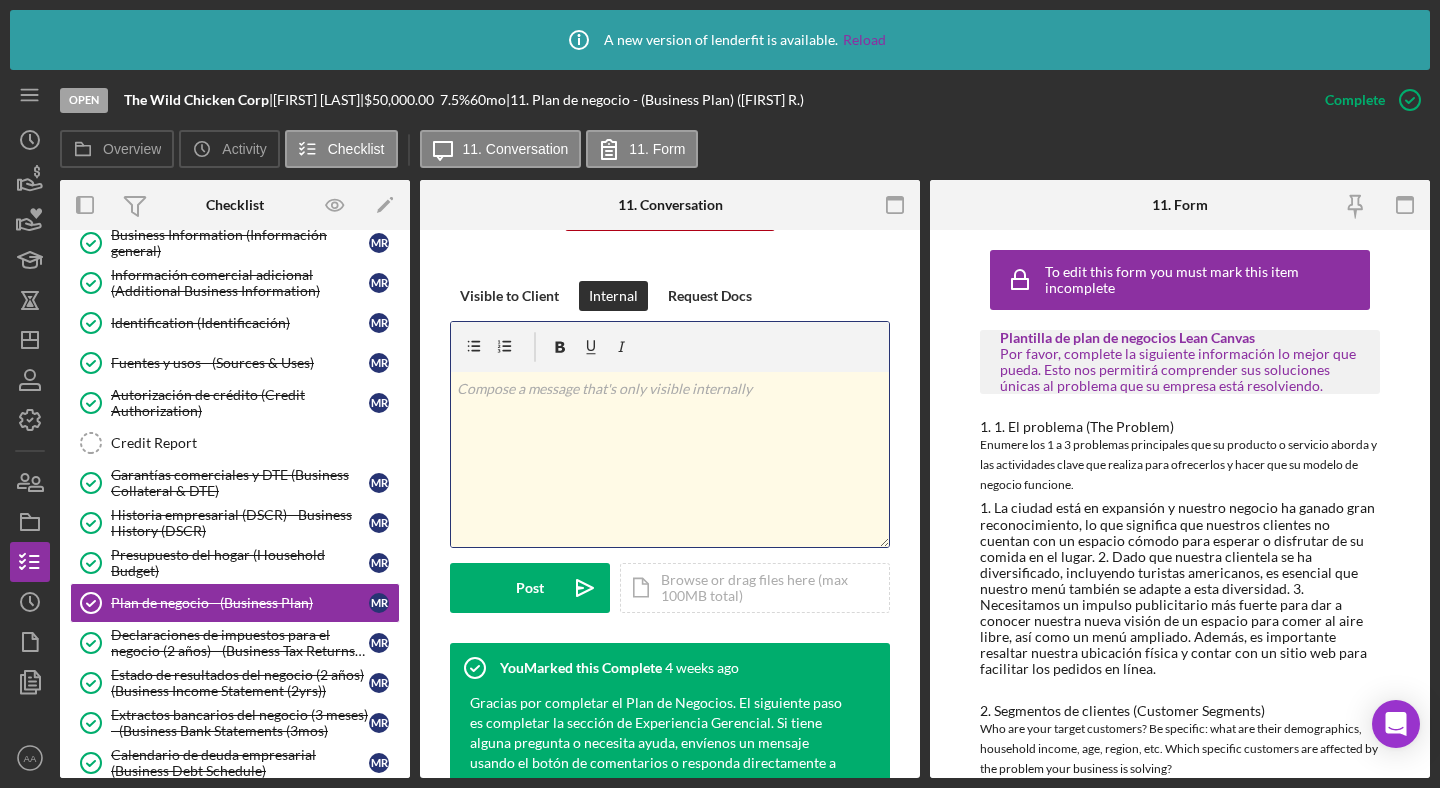type 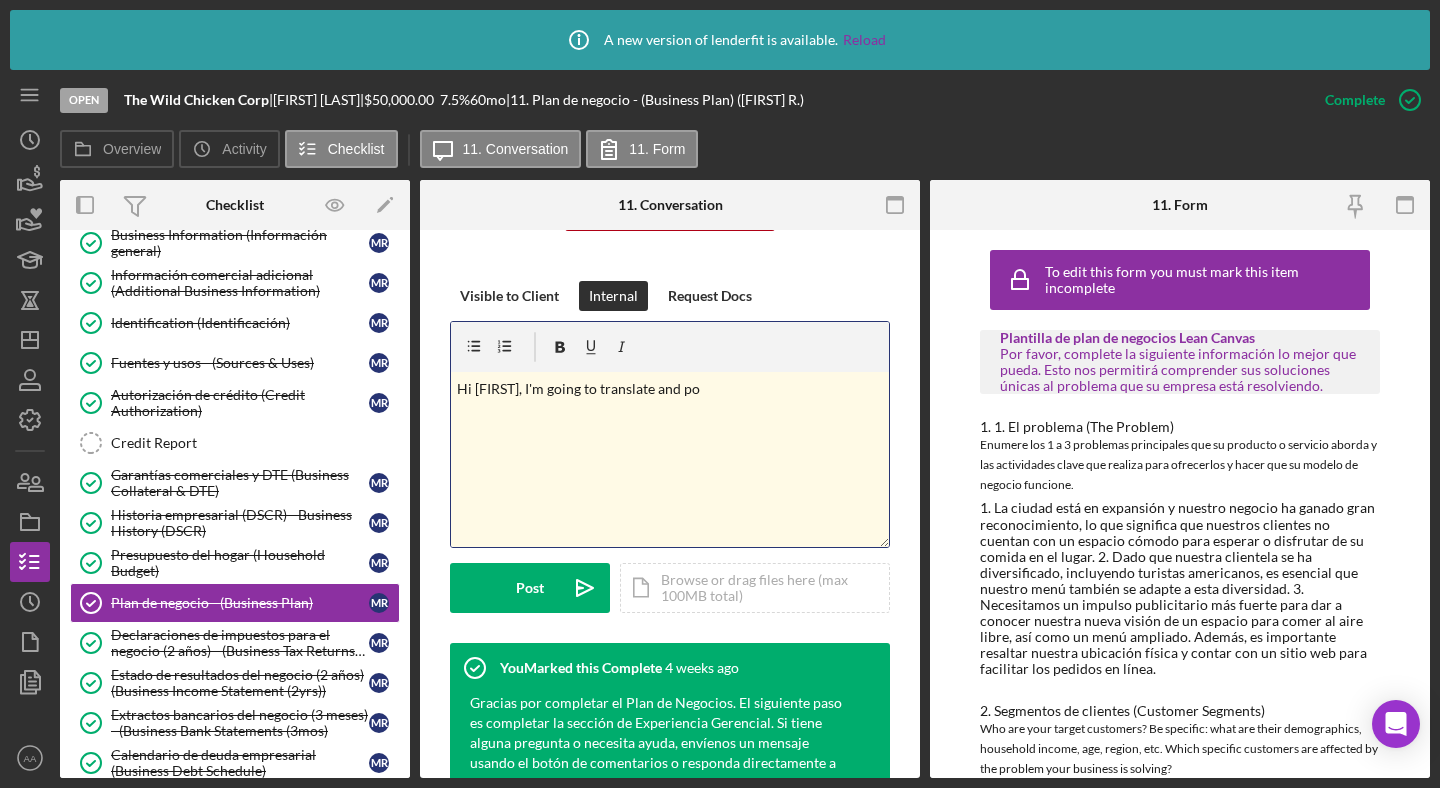 click on "v Color teal Color pink Remove color Add row above Add row below Add column before Add column after Merge cells Split cells Remove column Remove row Remove table Hi [NAME], I'm going to translate and po" at bounding box center (670, 459) 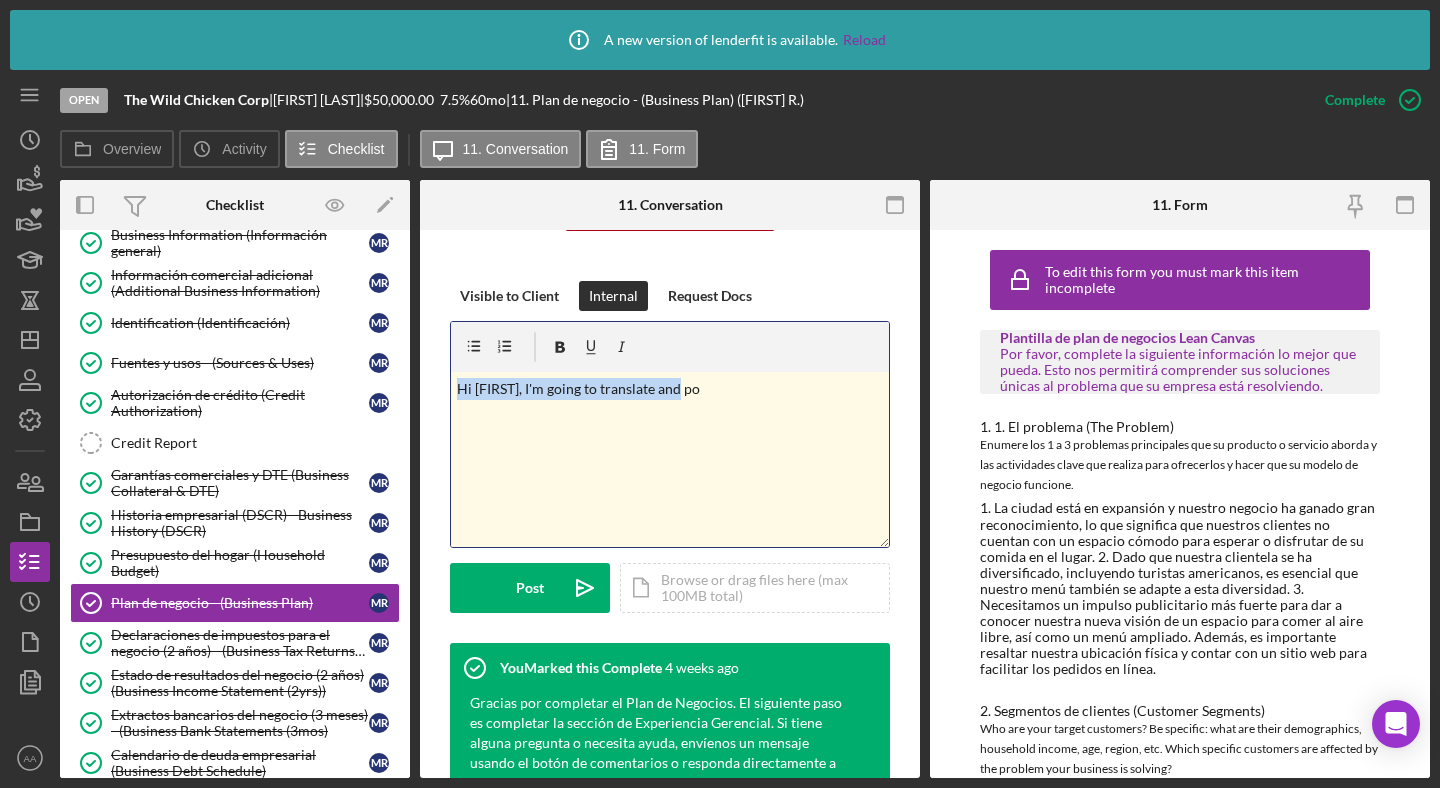 drag, startPoint x: 714, startPoint y: 391, endPoint x: 383, endPoint y: 391, distance: 331 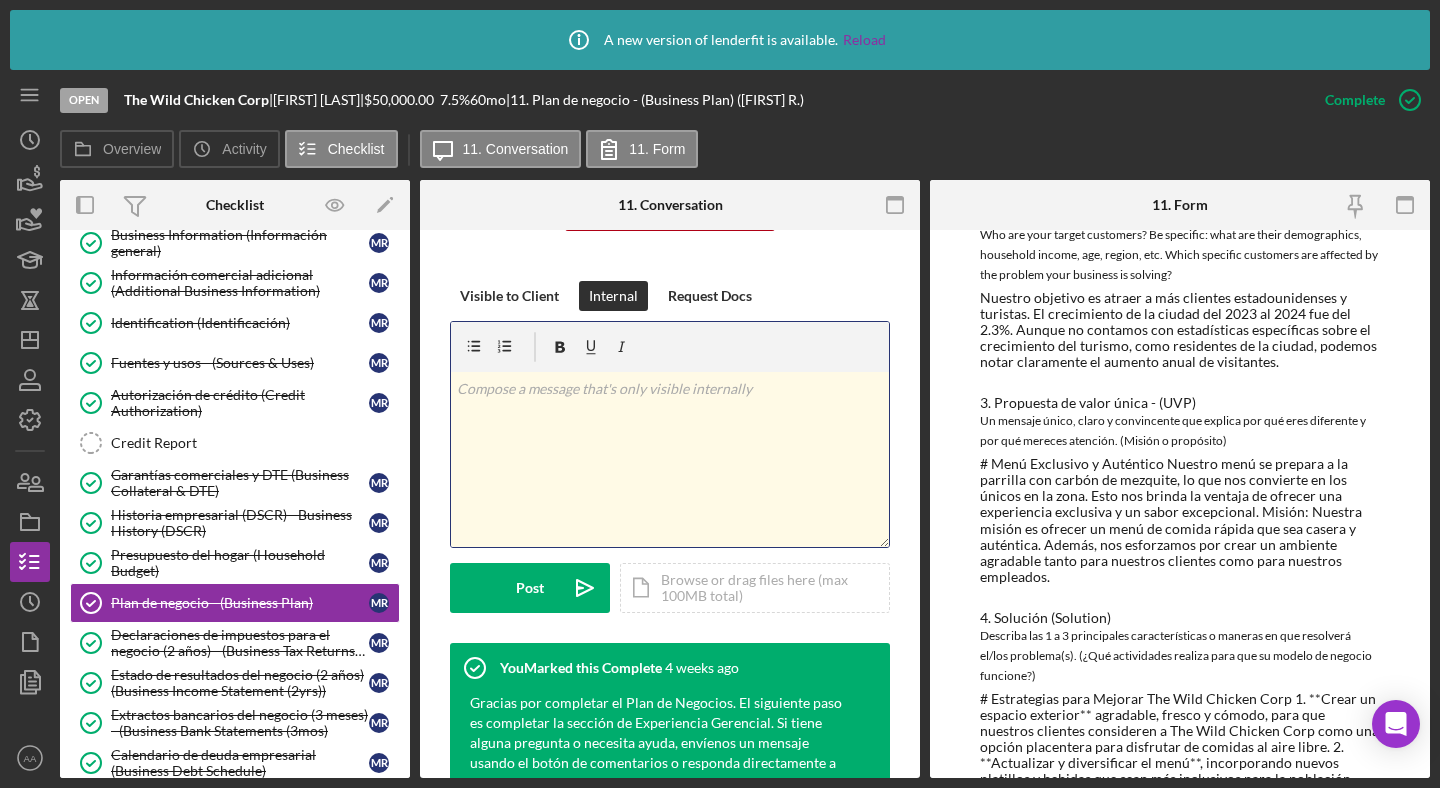 scroll, scrollTop: 504, scrollLeft: 0, axis: vertical 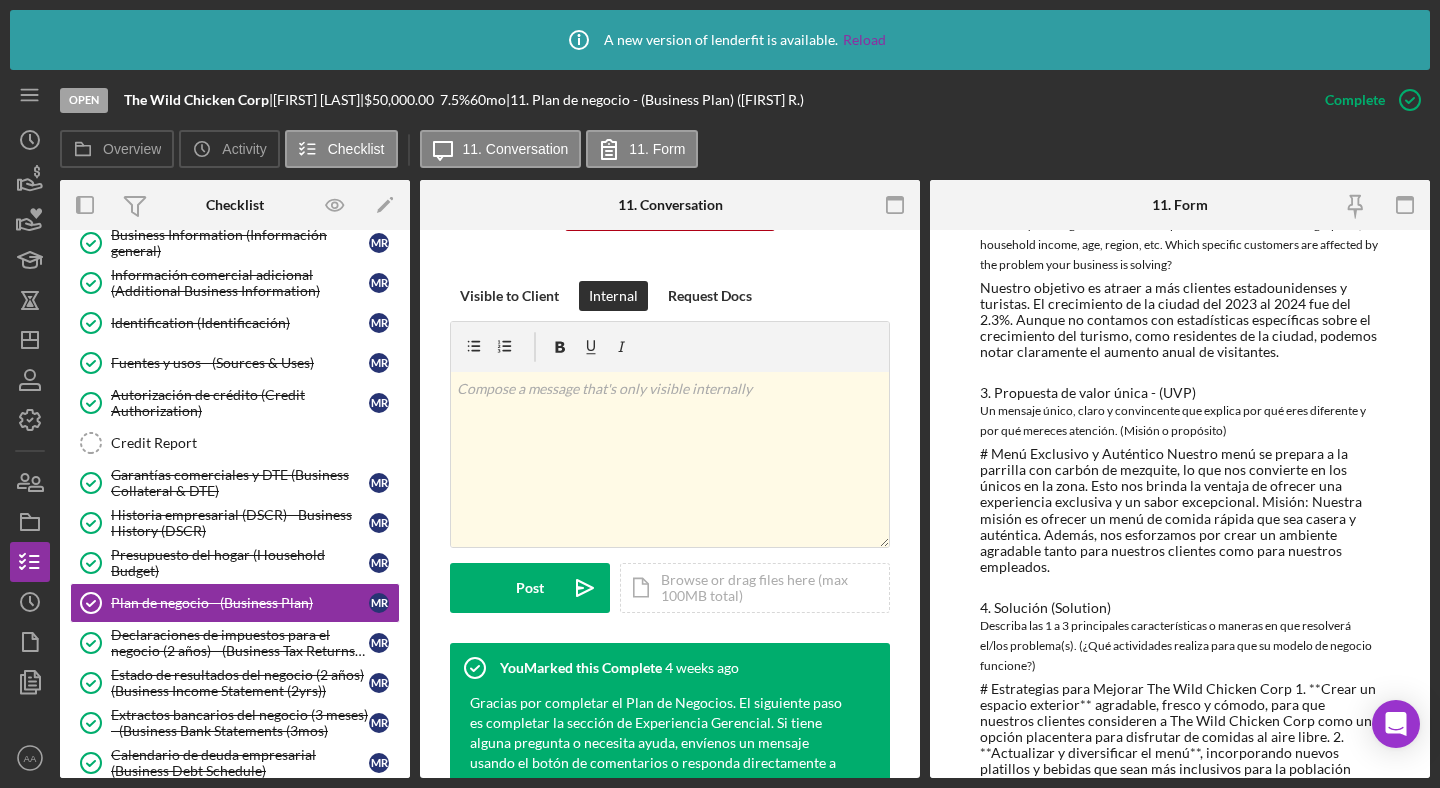 click on "# Menú Exclusivo y Auténtico
Nuestro menú se prepara a la parrilla con carbón de mezquite, lo que nos convierte en los únicos en la zona. Esto nos brinda la ventaja de ofrecer una experiencia exclusiva y un sabor excepcional.
Misión:
Nuestra misión es ofrecer un menú de comida rápida que sea casera y auténtica. Además, nos esforzamos por crear un ambiente agradable tanto para nuestros clientes como para nuestros empleados." at bounding box center (1180, 510) 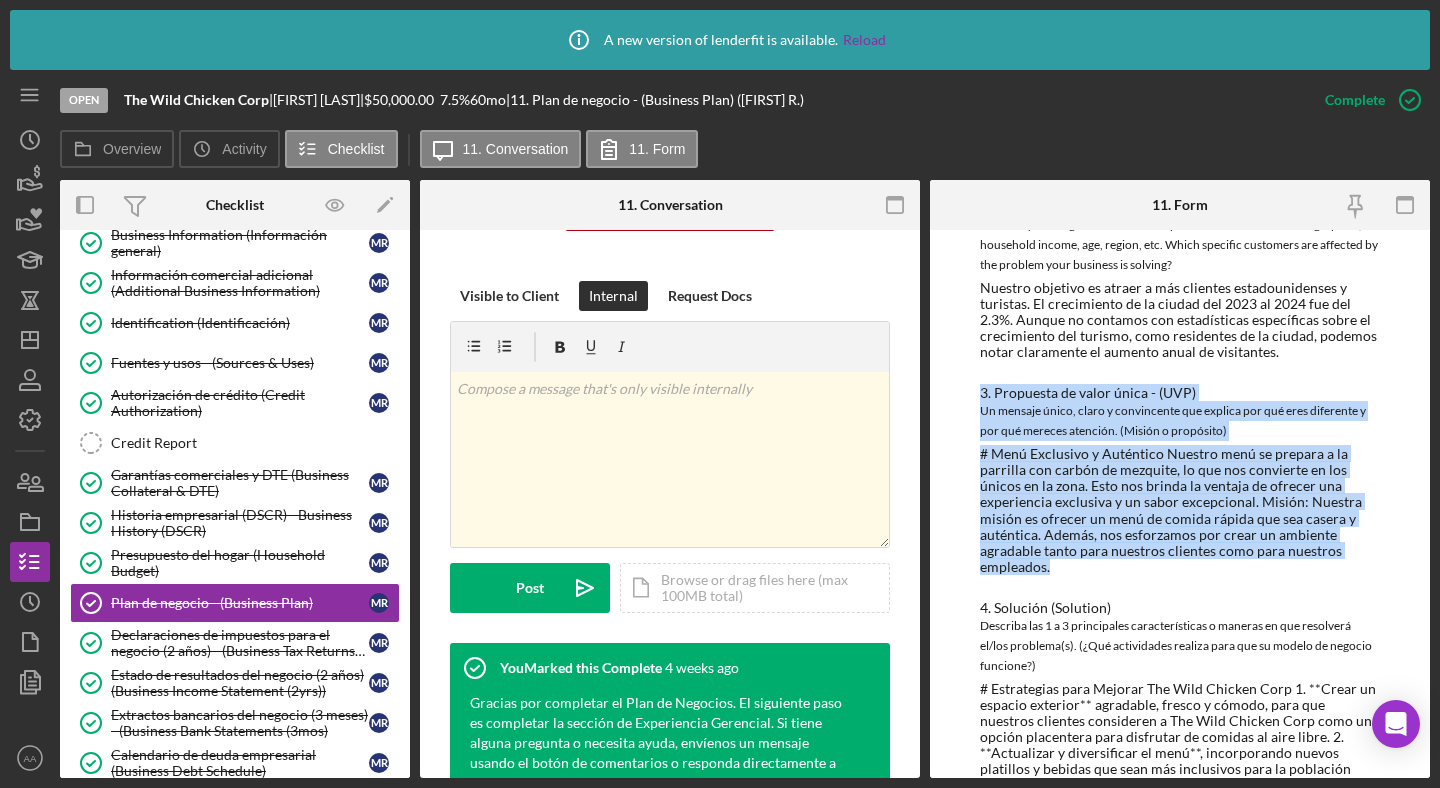 drag, startPoint x: 1309, startPoint y: 541, endPoint x: 959, endPoint y: 368, distance: 390.42157 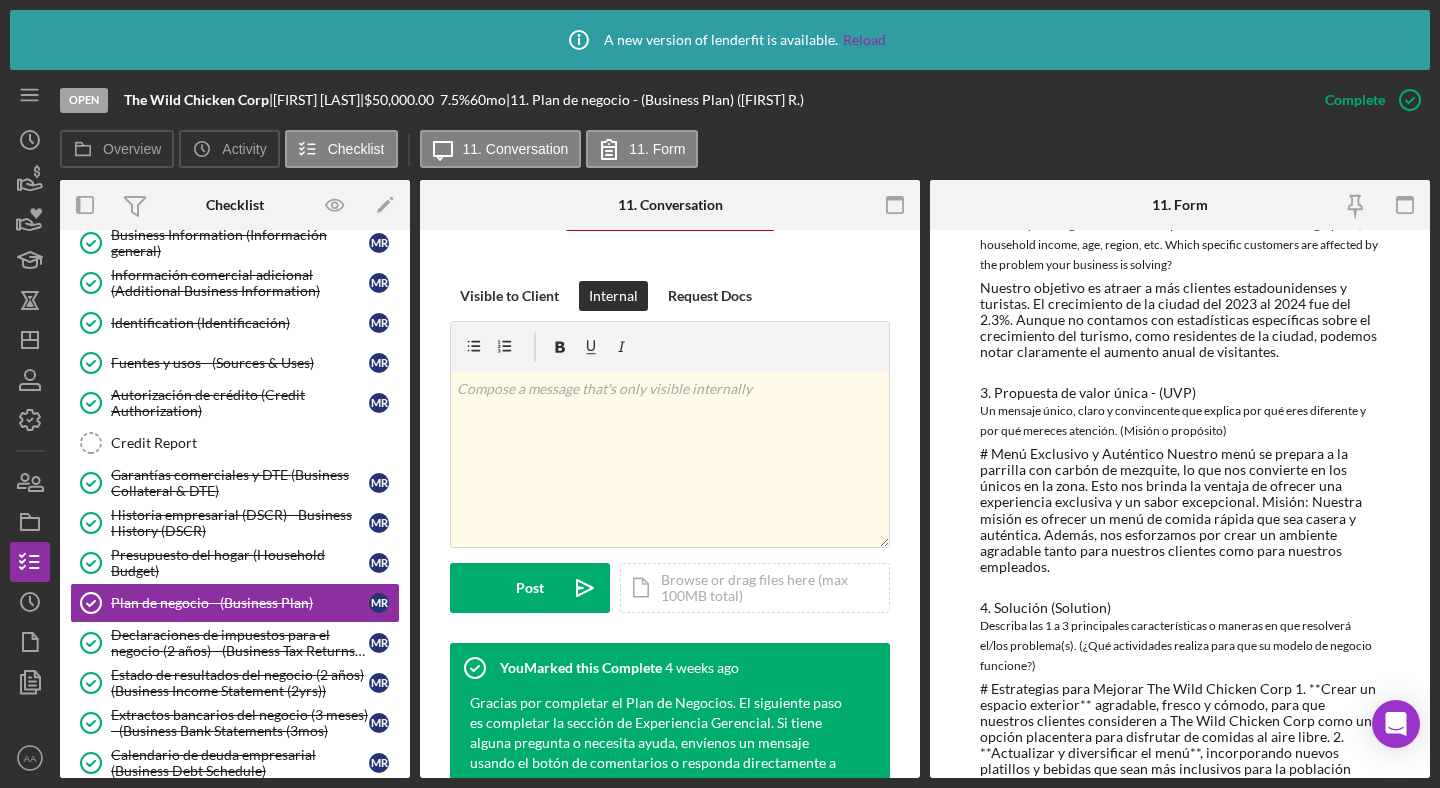click on "Describa las 1 a 3 principales características o maneras en que resolverá el/los problema(s).
(¿Qué actividades realiza para que su modelo de negocio funcione?)" at bounding box center [1180, 646] 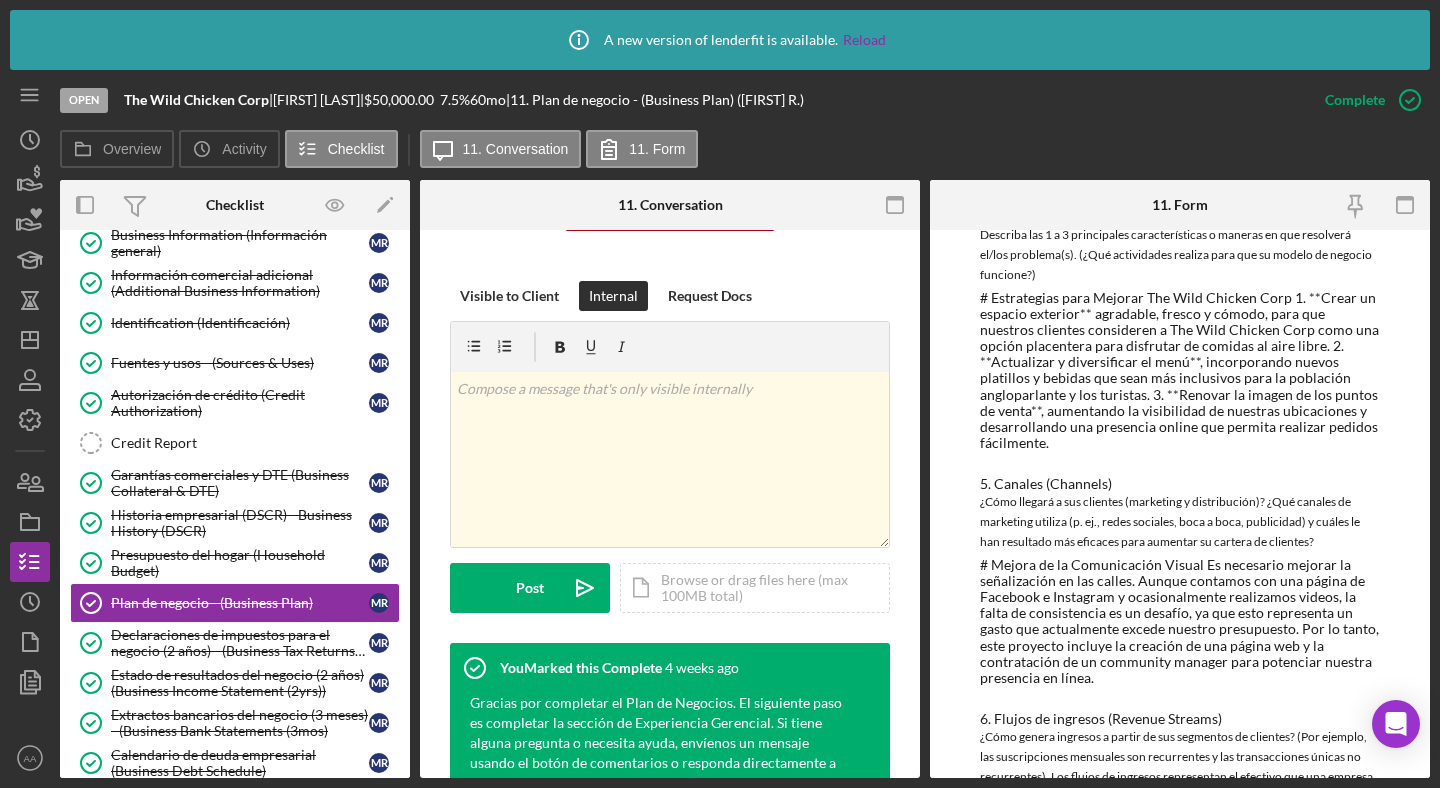 scroll, scrollTop: 891, scrollLeft: 0, axis: vertical 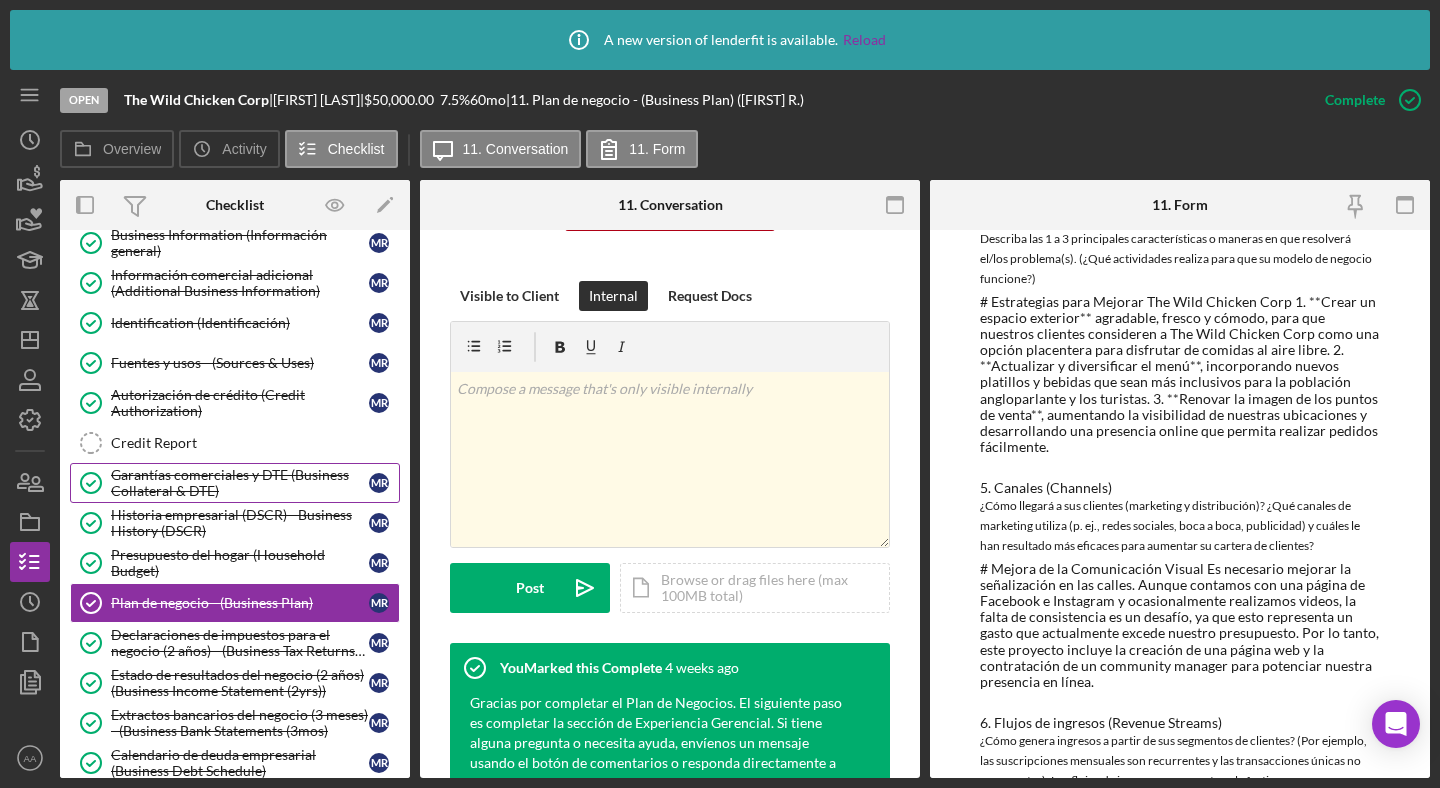 click on "Garantías comerciales y DTE (Business Collateral & DTE)" at bounding box center [240, 483] 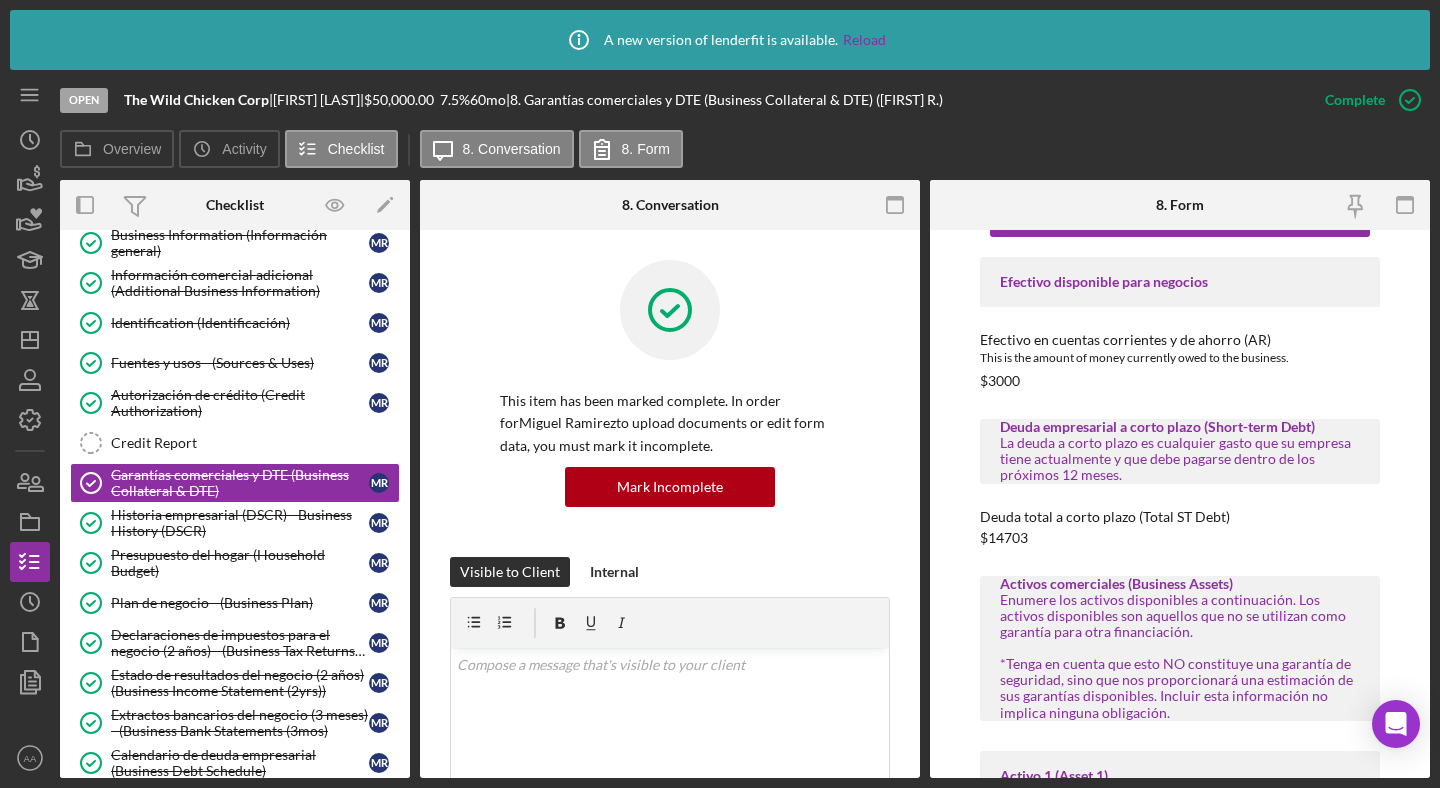 scroll, scrollTop: 114, scrollLeft: 0, axis: vertical 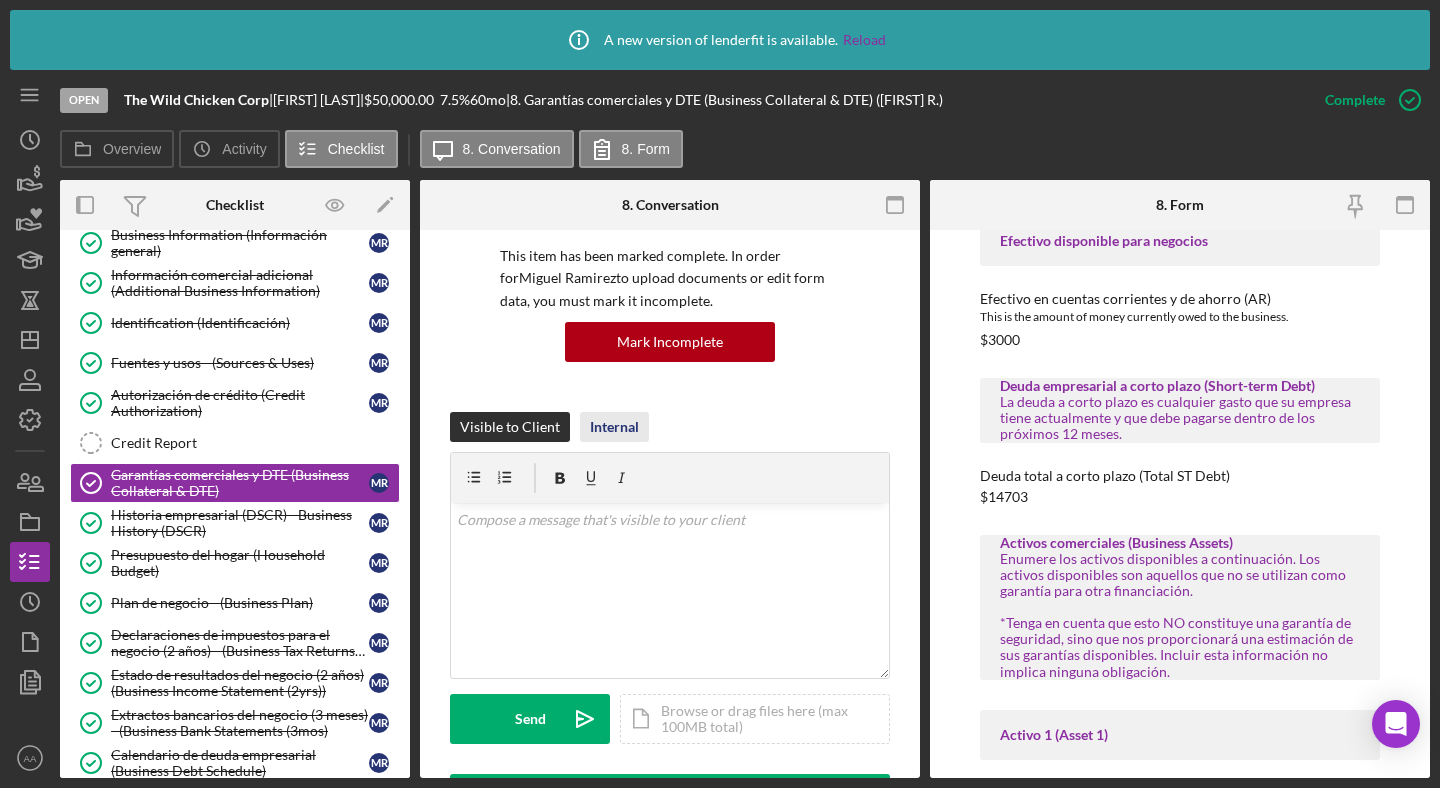 click on "Internal" at bounding box center [614, 427] 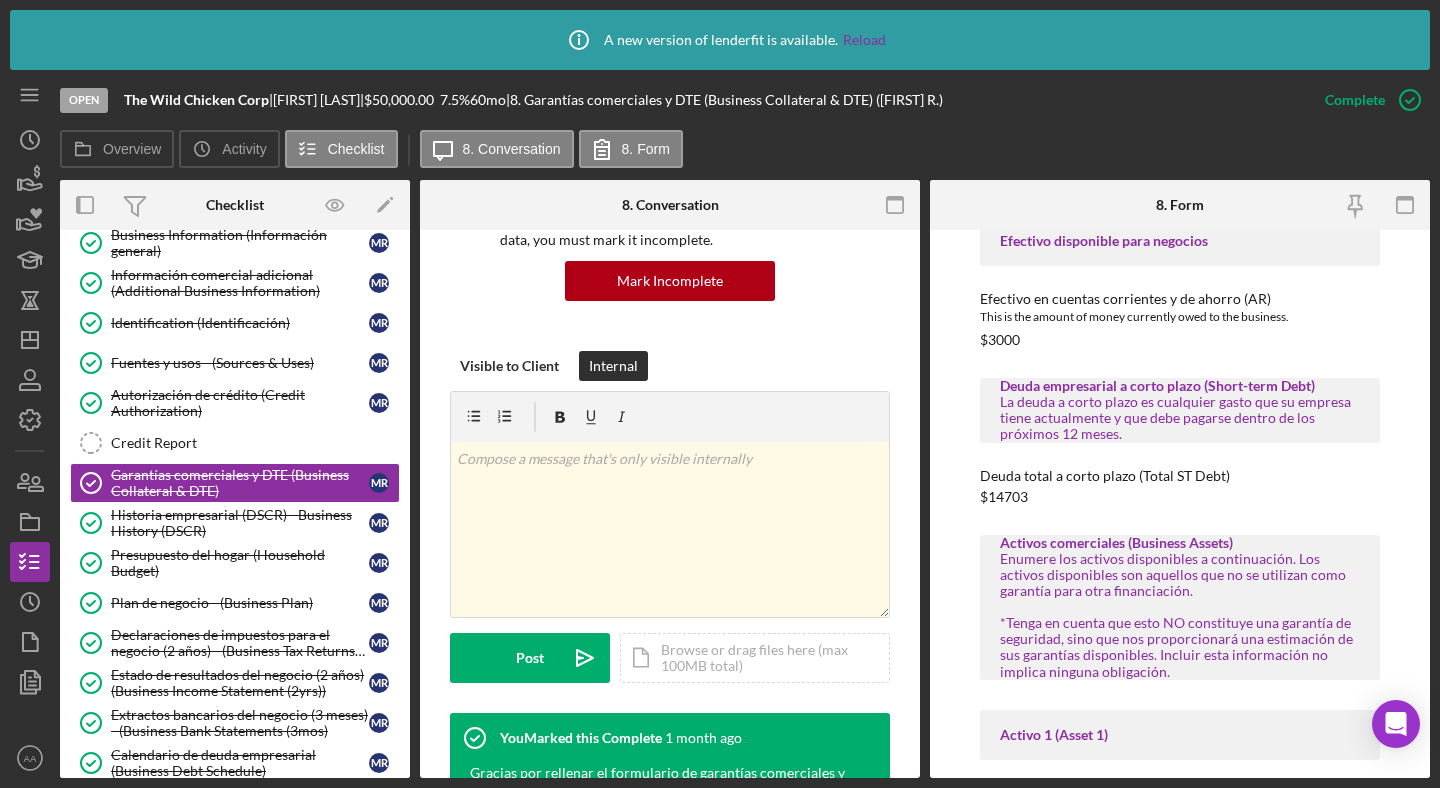 scroll, scrollTop: 209, scrollLeft: 0, axis: vertical 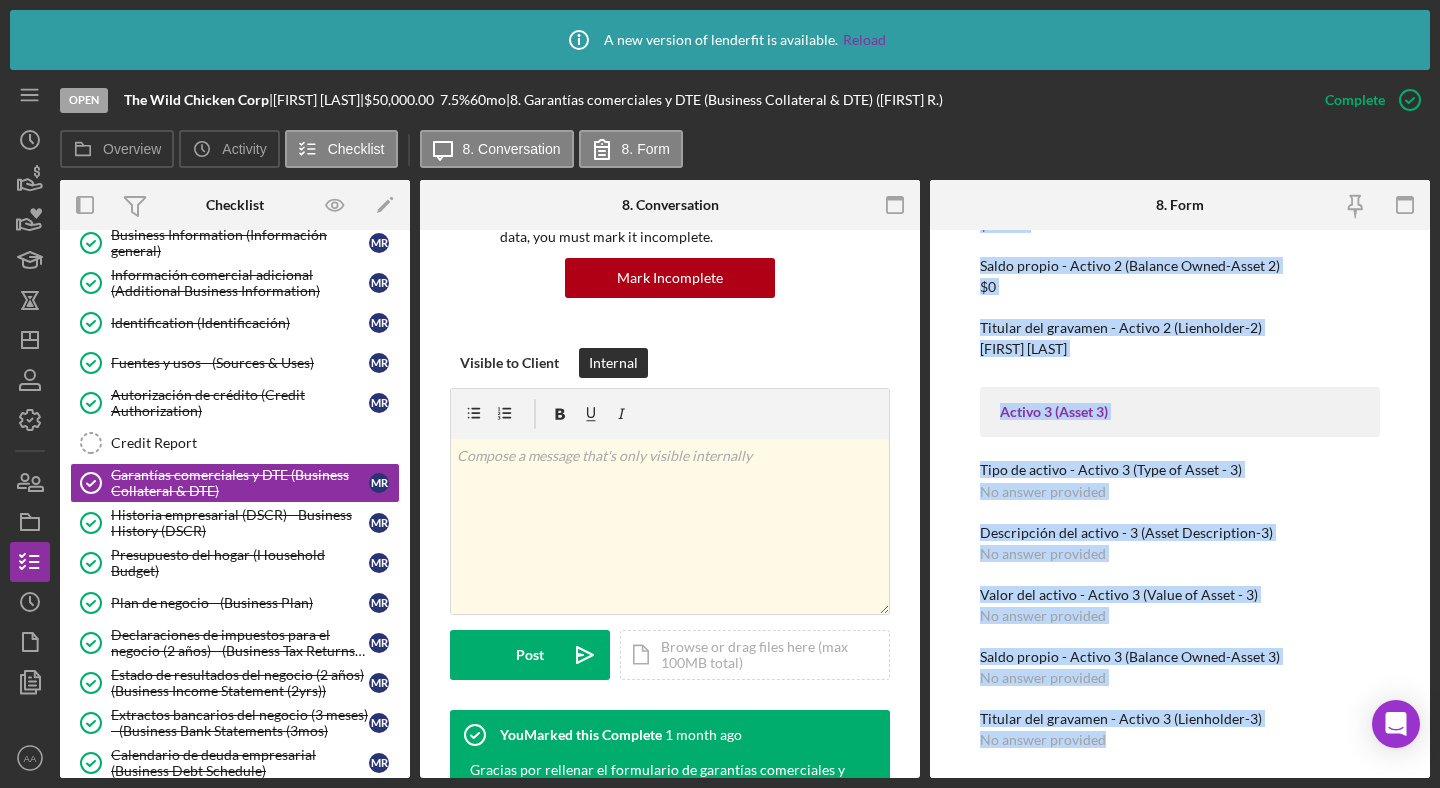 drag, startPoint x: 1000, startPoint y: 312, endPoint x: 1308, endPoint y: 786, distance: 565.2787 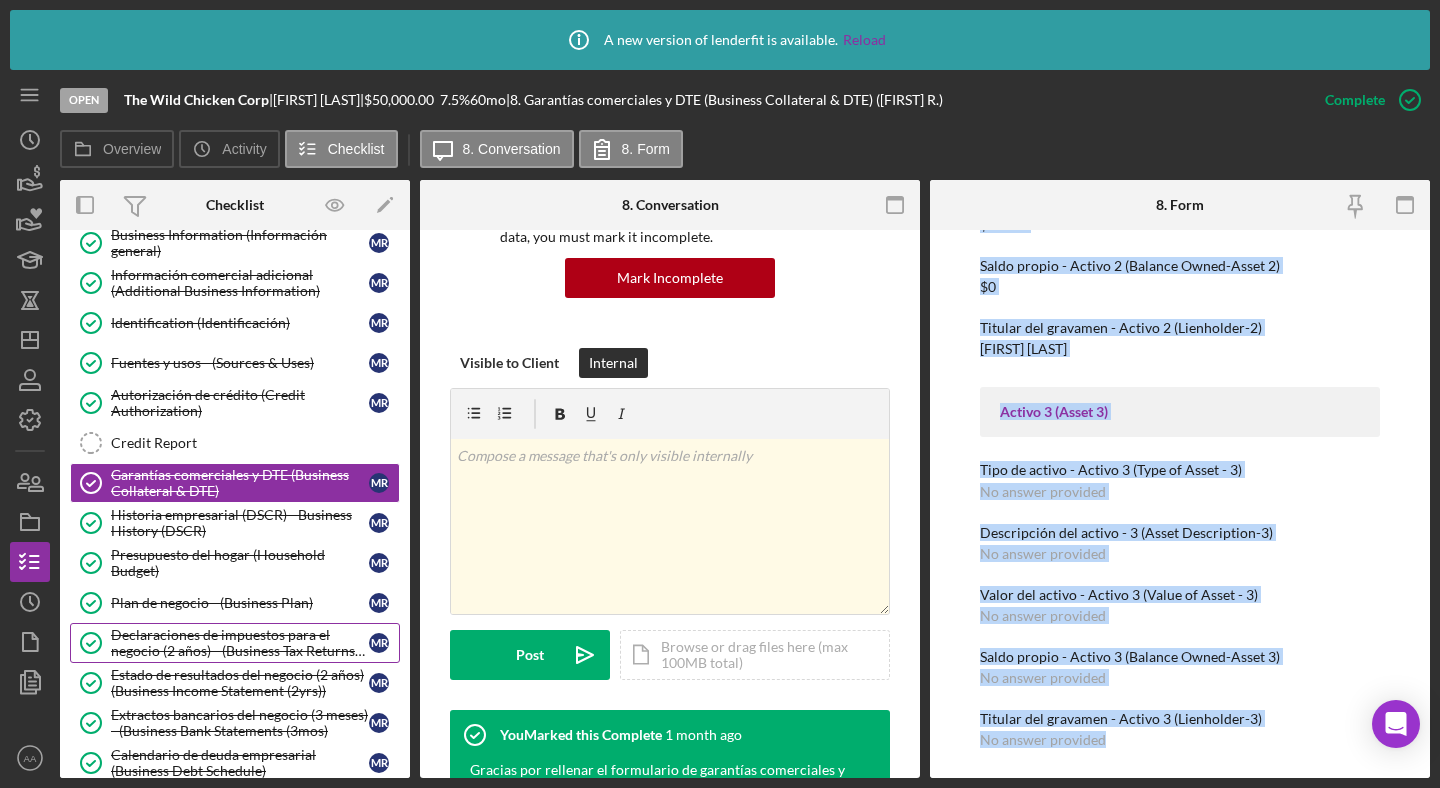 scroll, scrollTop: 504, scrollLeft: 0, axis: vertical 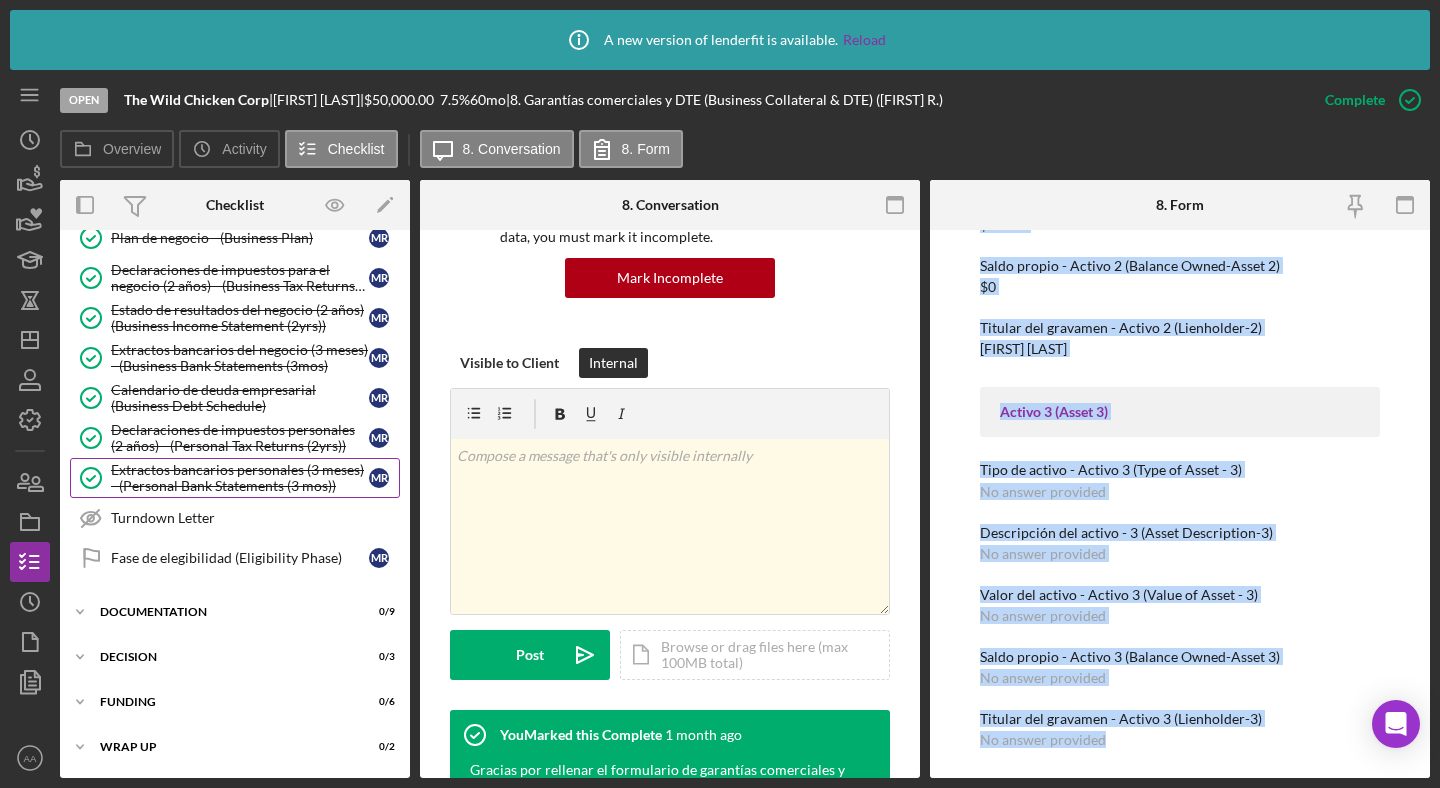 click on "Extractos bancarios personales (3 meses) - (Personal Bank Statements (3 mos))" at bounding box center (240, 478) 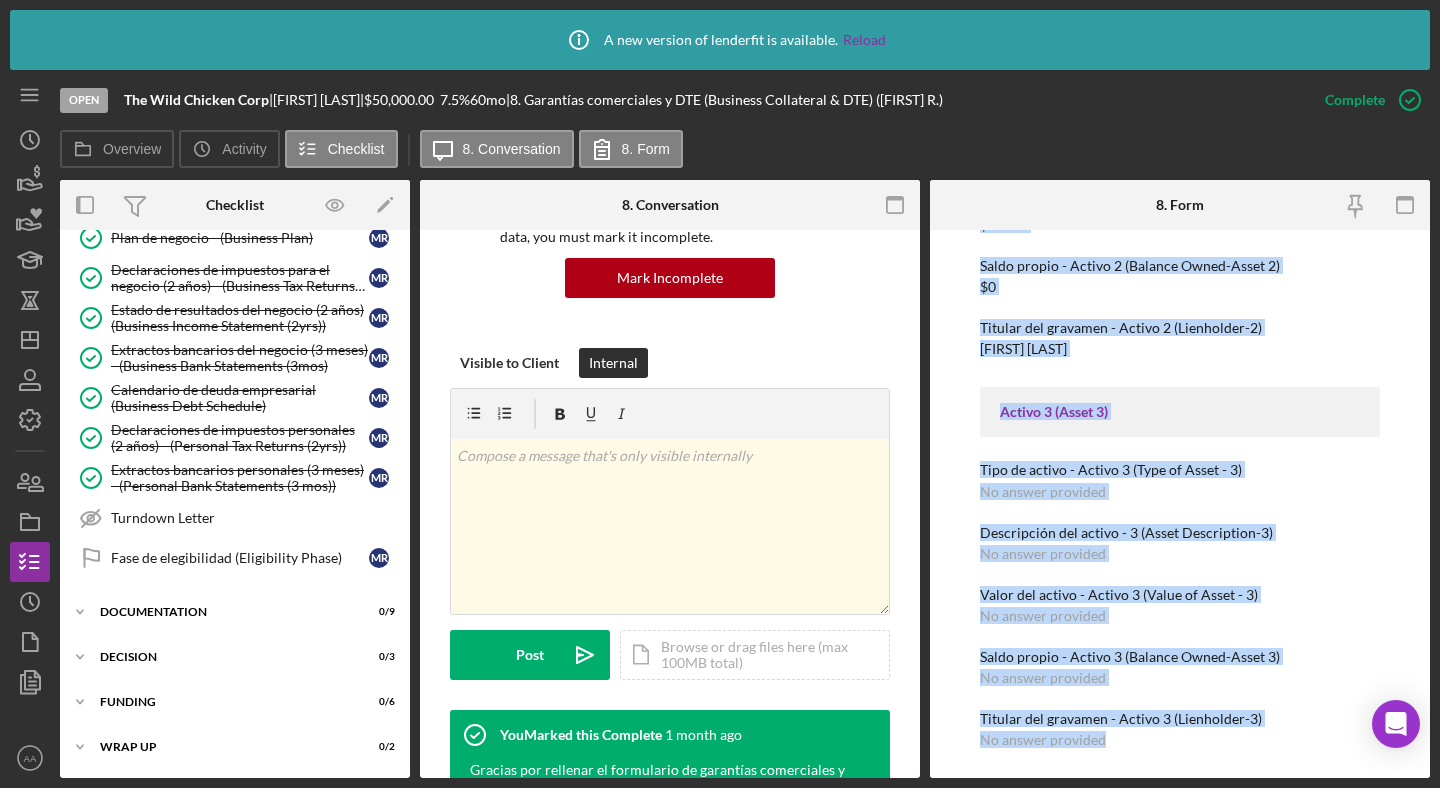 scroll, scrollTop: 0, scrollLeft: 0, axis: both 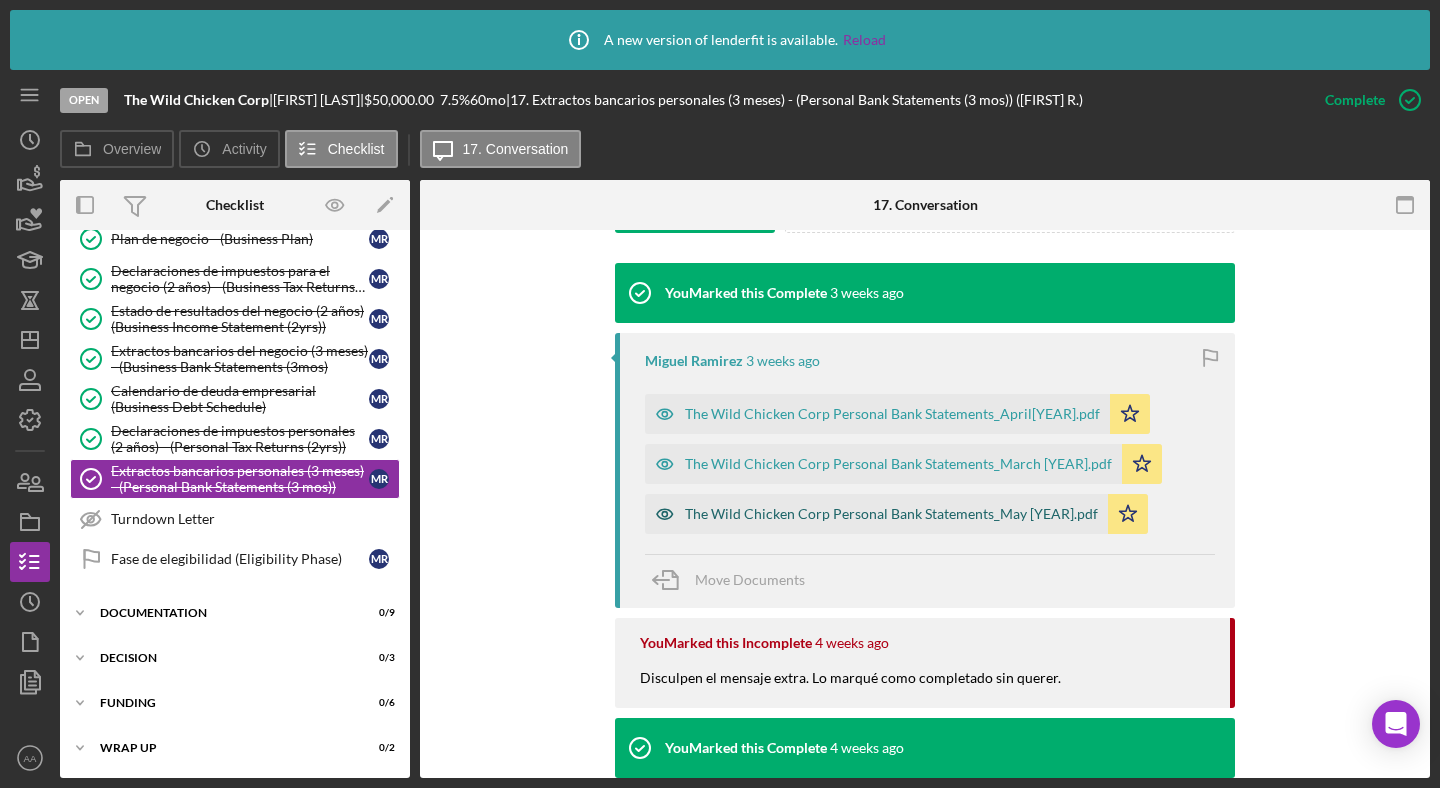 click on "The Wild Chicken Corp Personal Bank Statements_May [YEAR].pdf" at bounding box center [891, 514] 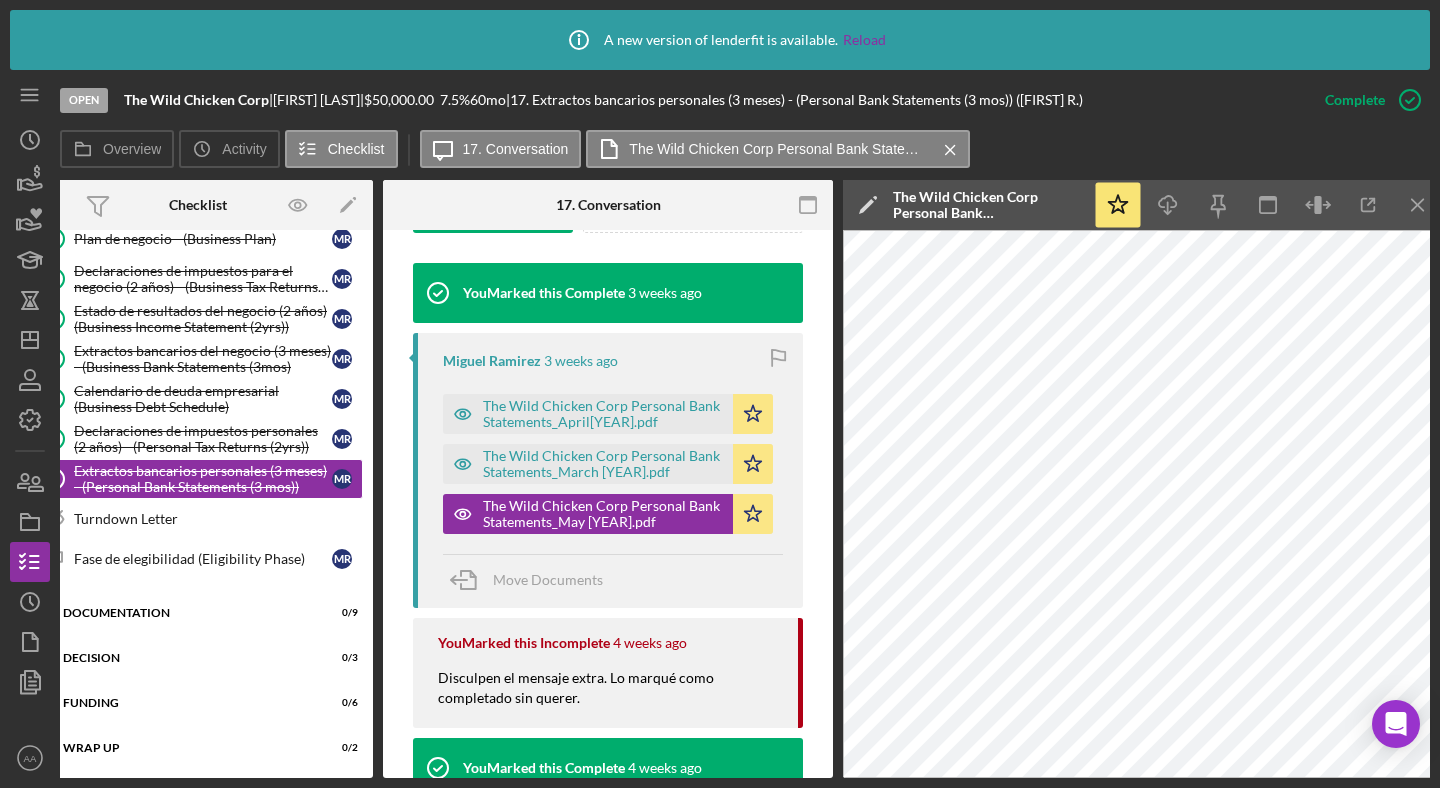 scroll, scrollTop: 0, scrollLeft: 39, axis: horizontal 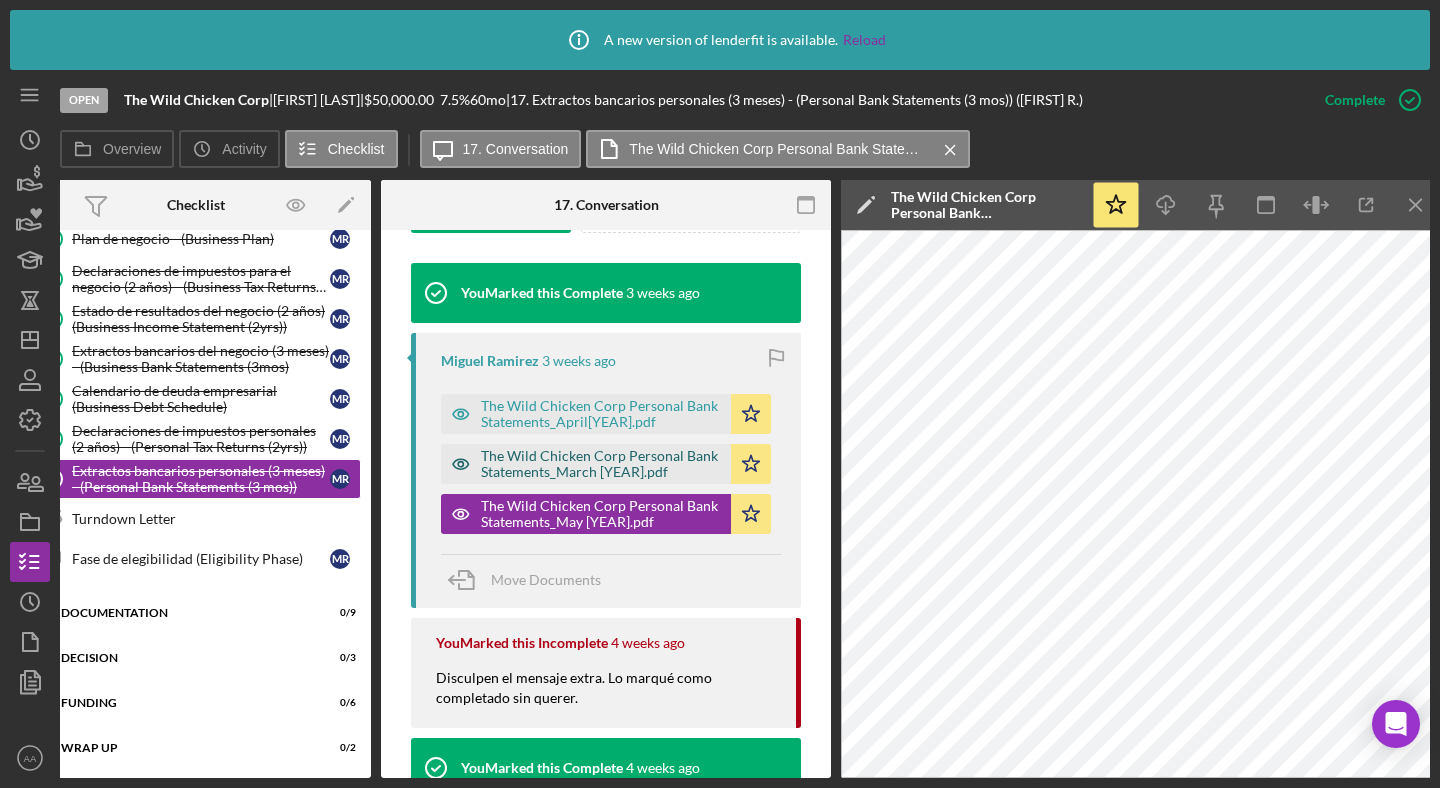 click on "The Wild Chicken Corp Personal Bank Statements_March [YEAR].pdf" at bounding box center (601, 464) 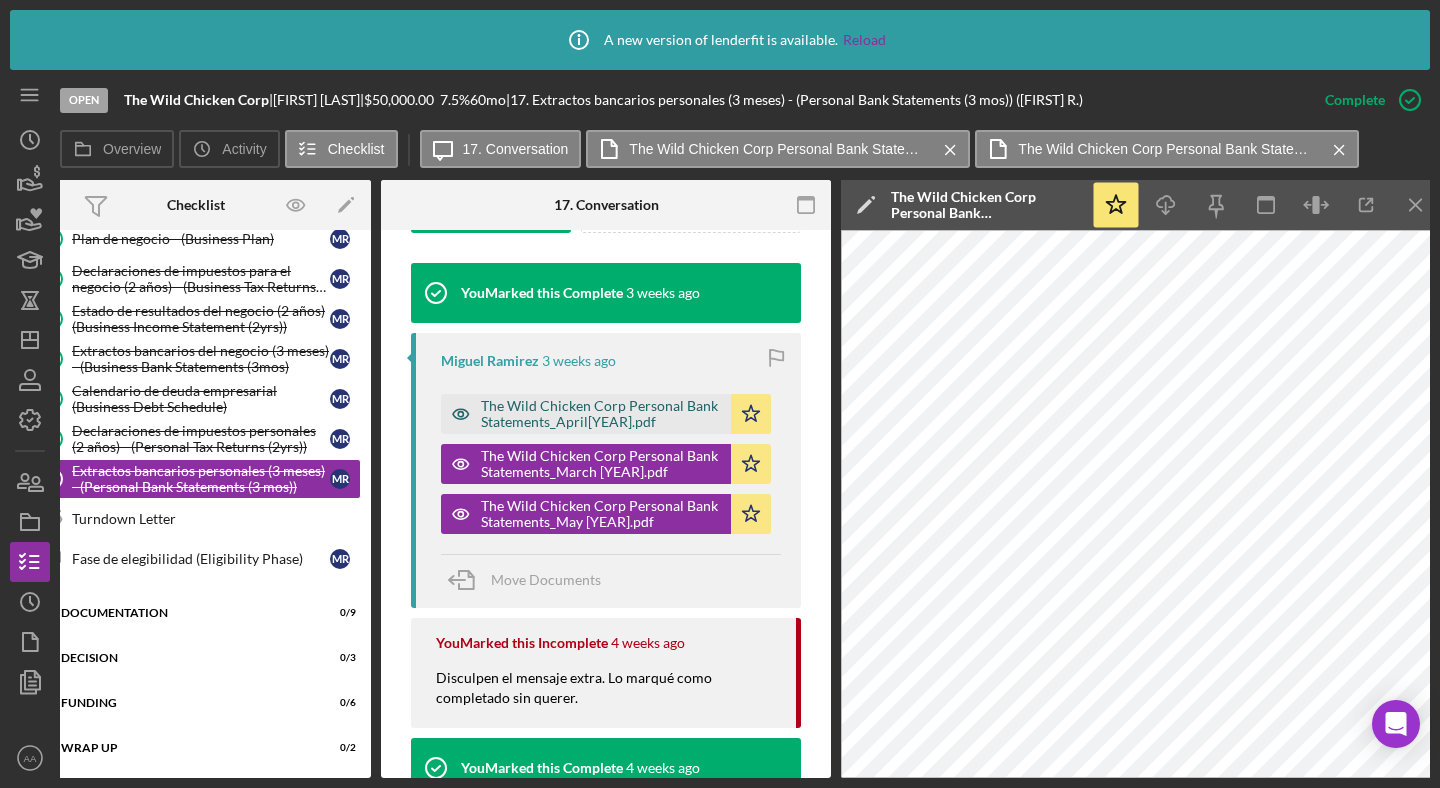 click on "The Wild Chicken Corp Personal Bank Statements_April[YEAR].pdf" at bounding box center (601, 414) 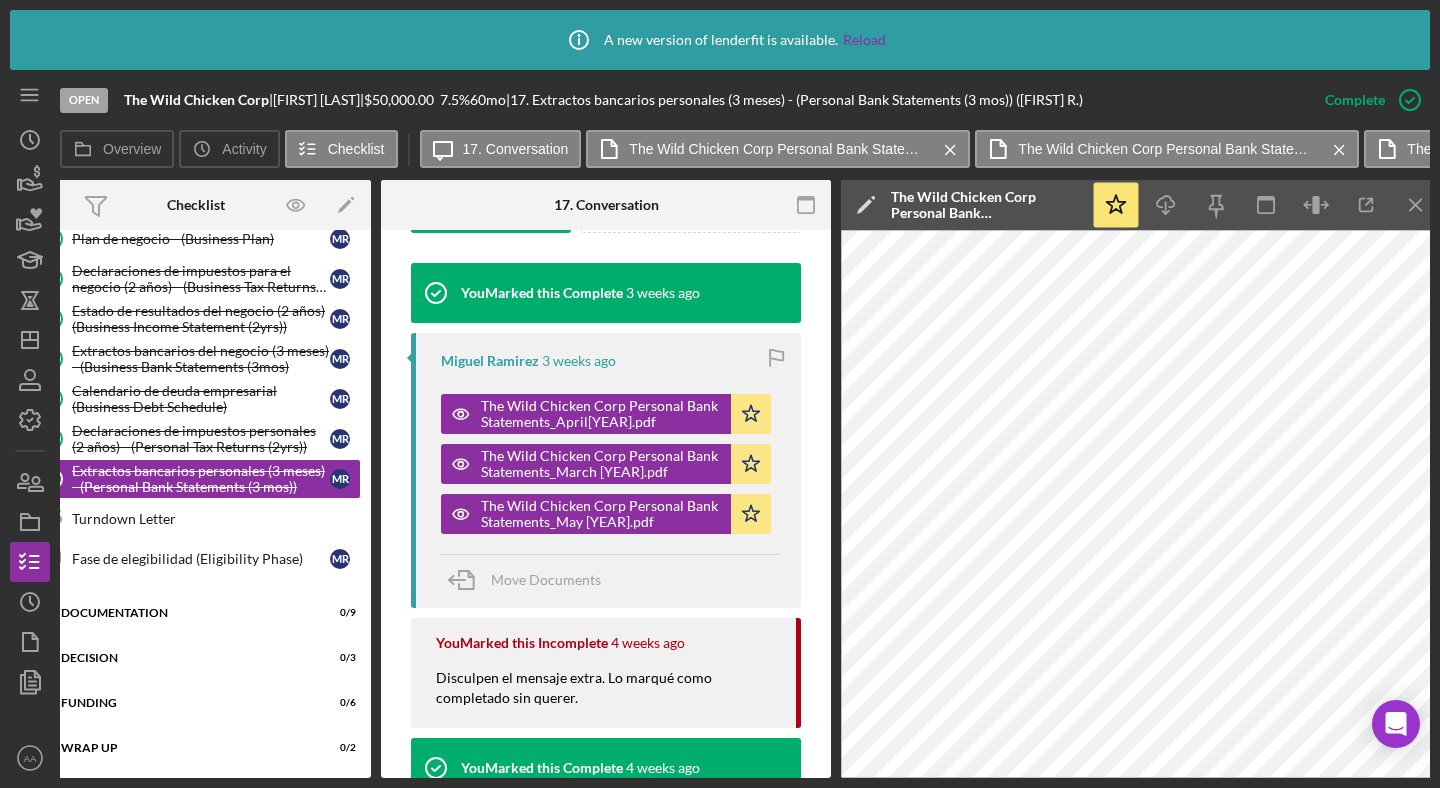 scroll, scrollTop: 0, scrollLeft: 0, axis: both 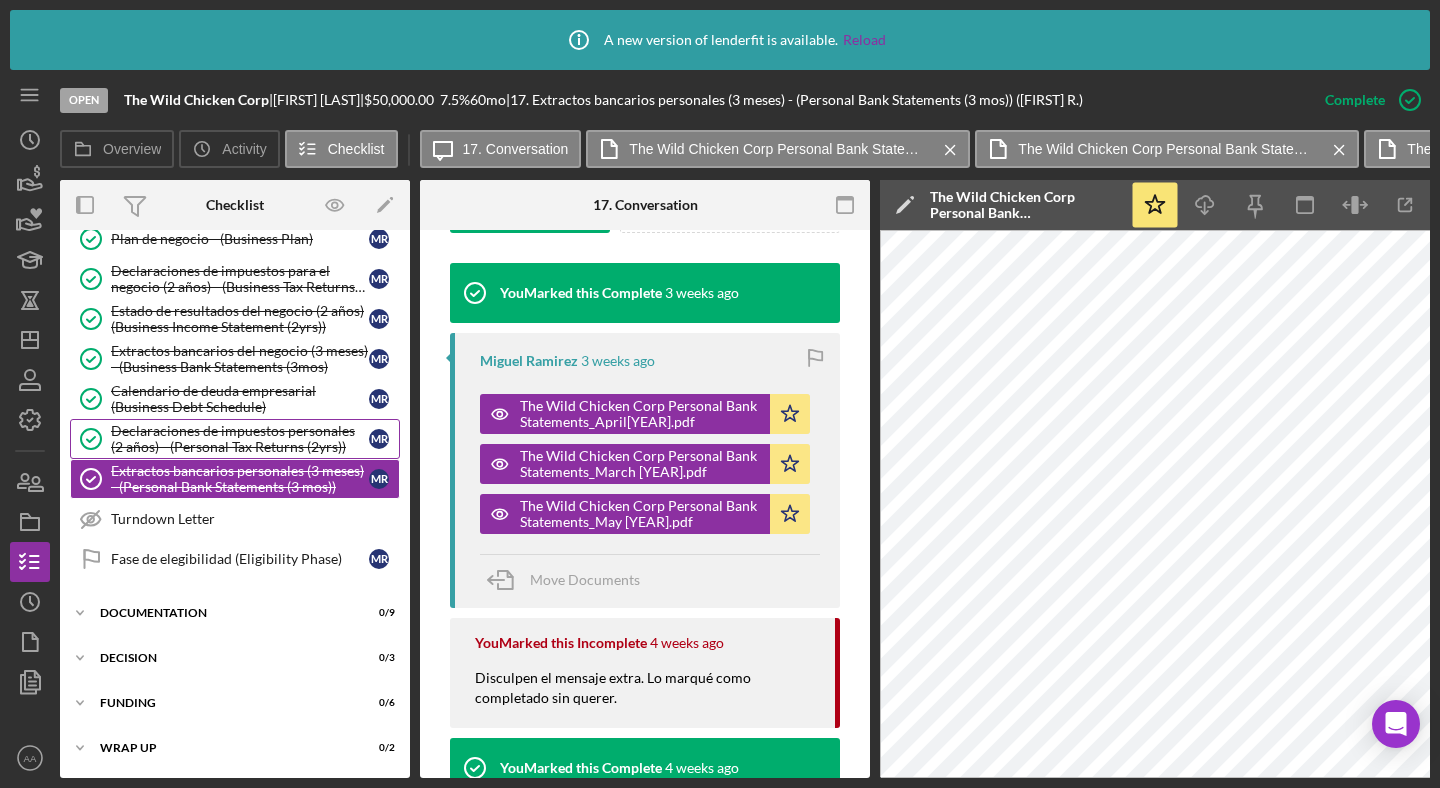 click on "Declaraciones de impuestos personales (2 años) - (Personal Tax Returns (2yrs))" at bounding box center [240, 439] 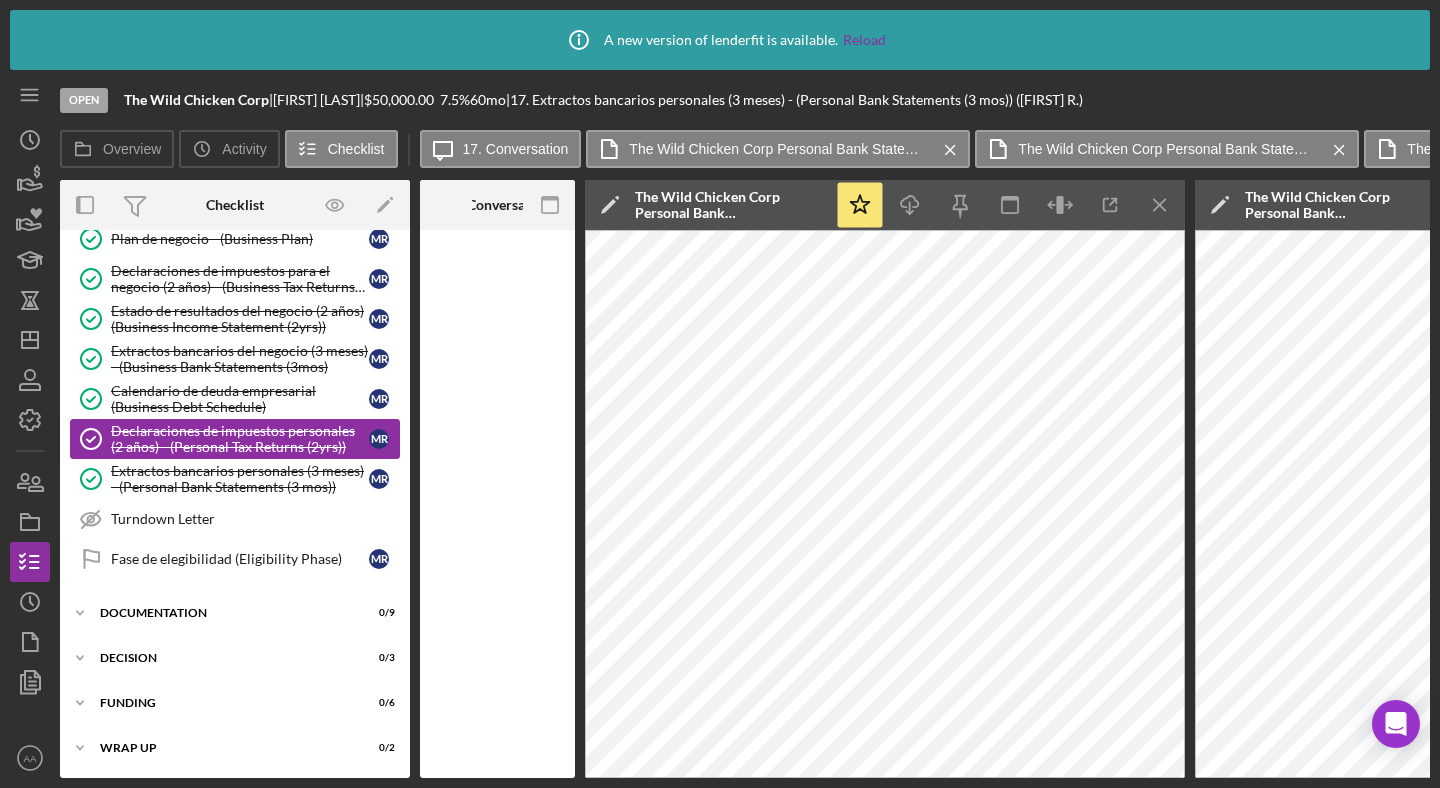 scroll, scrollTop: 0, scrollLeft: 0, axis: both 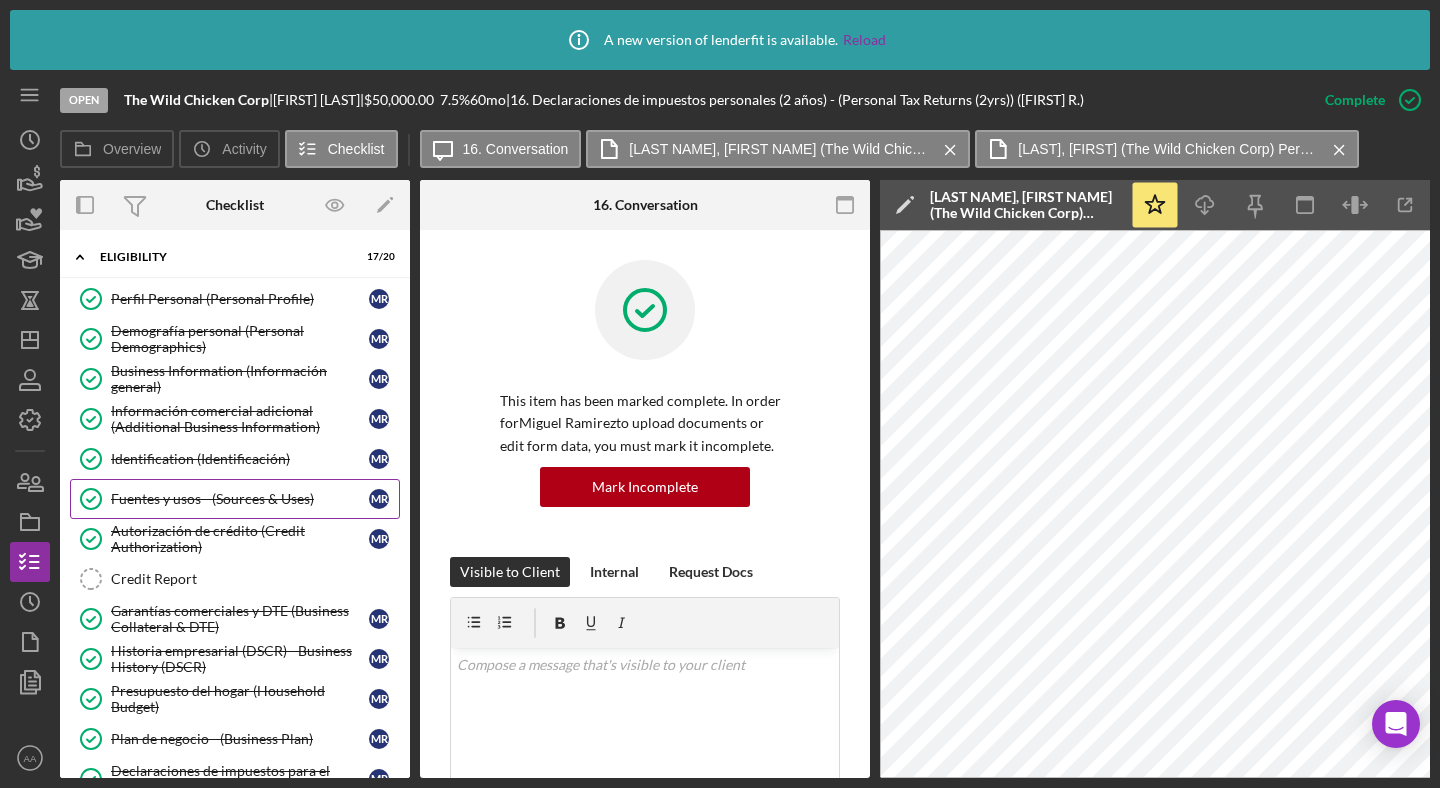 click on "Fuentes y usos - (Sources & Uses) Fuentes y usos - (Sources & Uses) [LAST] [FIRST]" at bounding box center [235, 499] 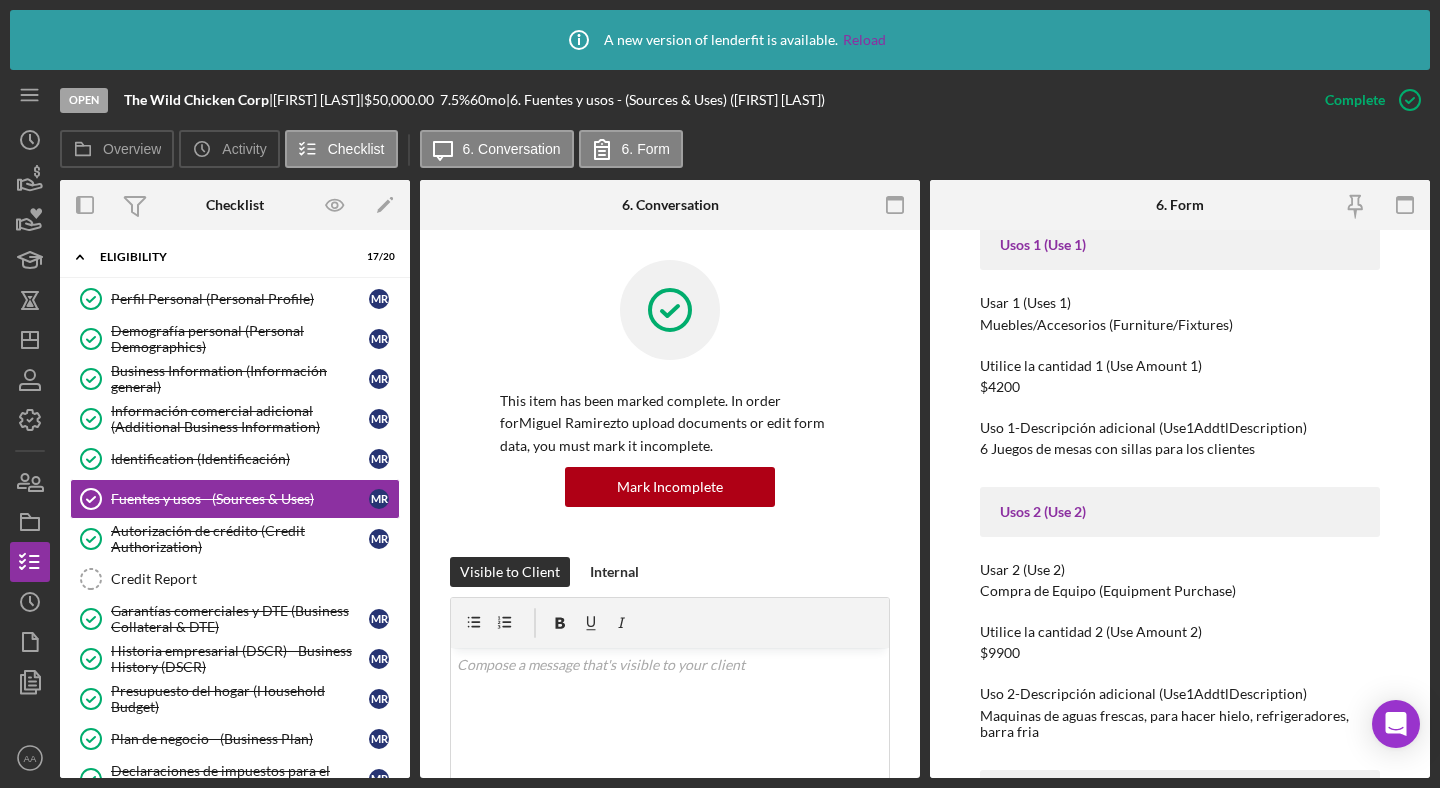 scroll, scrollTop: 319, scrollLeft: 0, axis: vertical 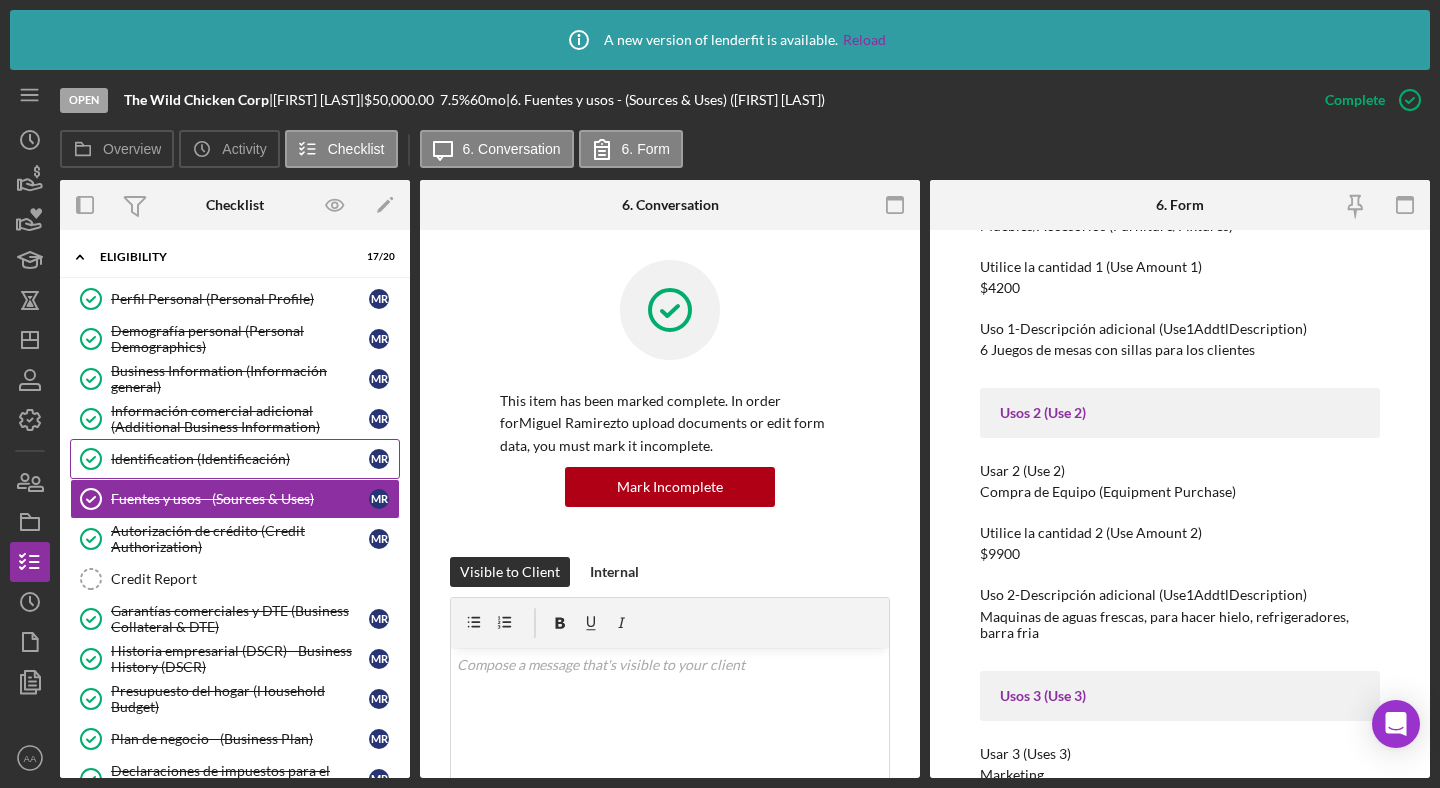 click on "Identification (Identificación)" at bounding box center (240, 459) 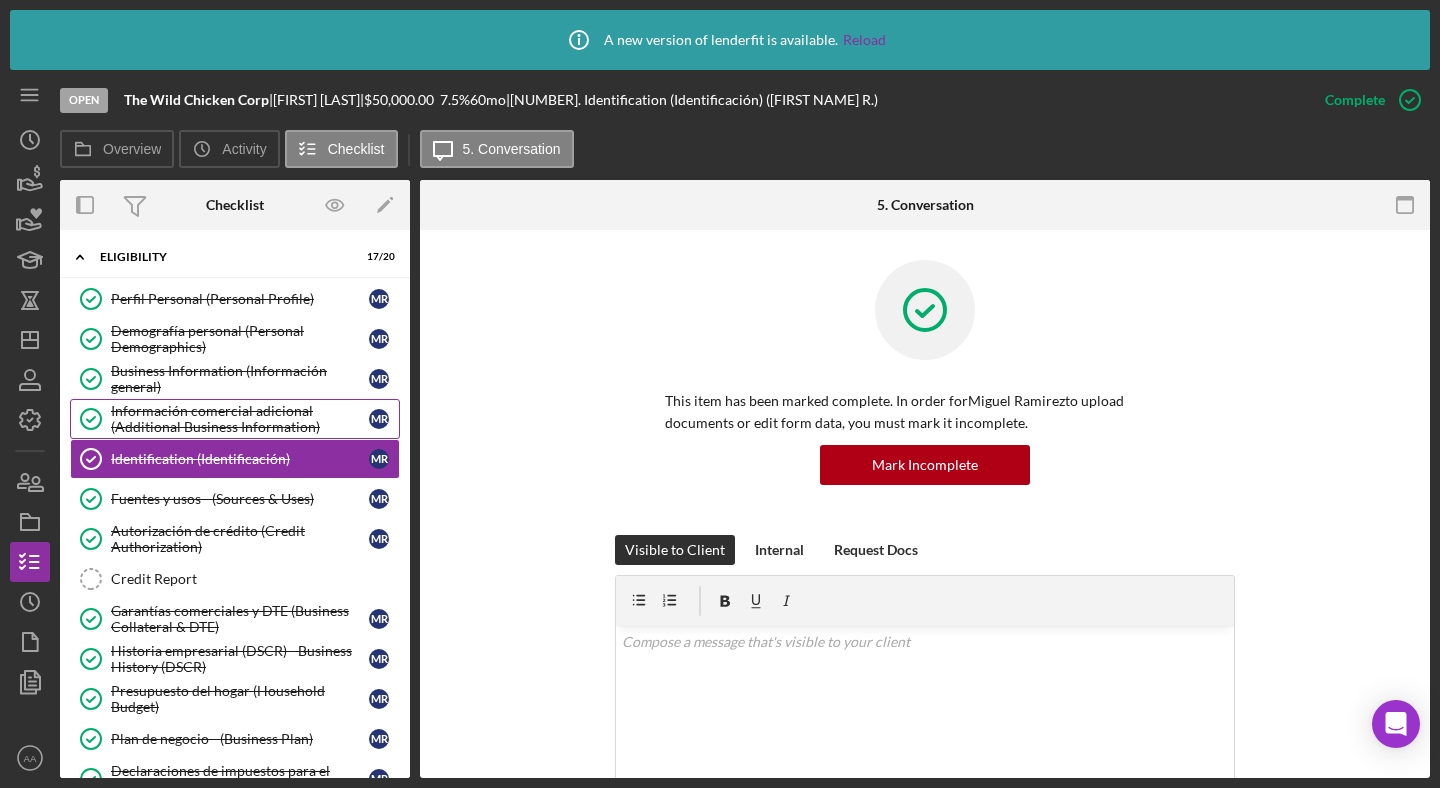 click on "Información comercial adicional (Additional Business Information)" at bounding box center [240, 419] 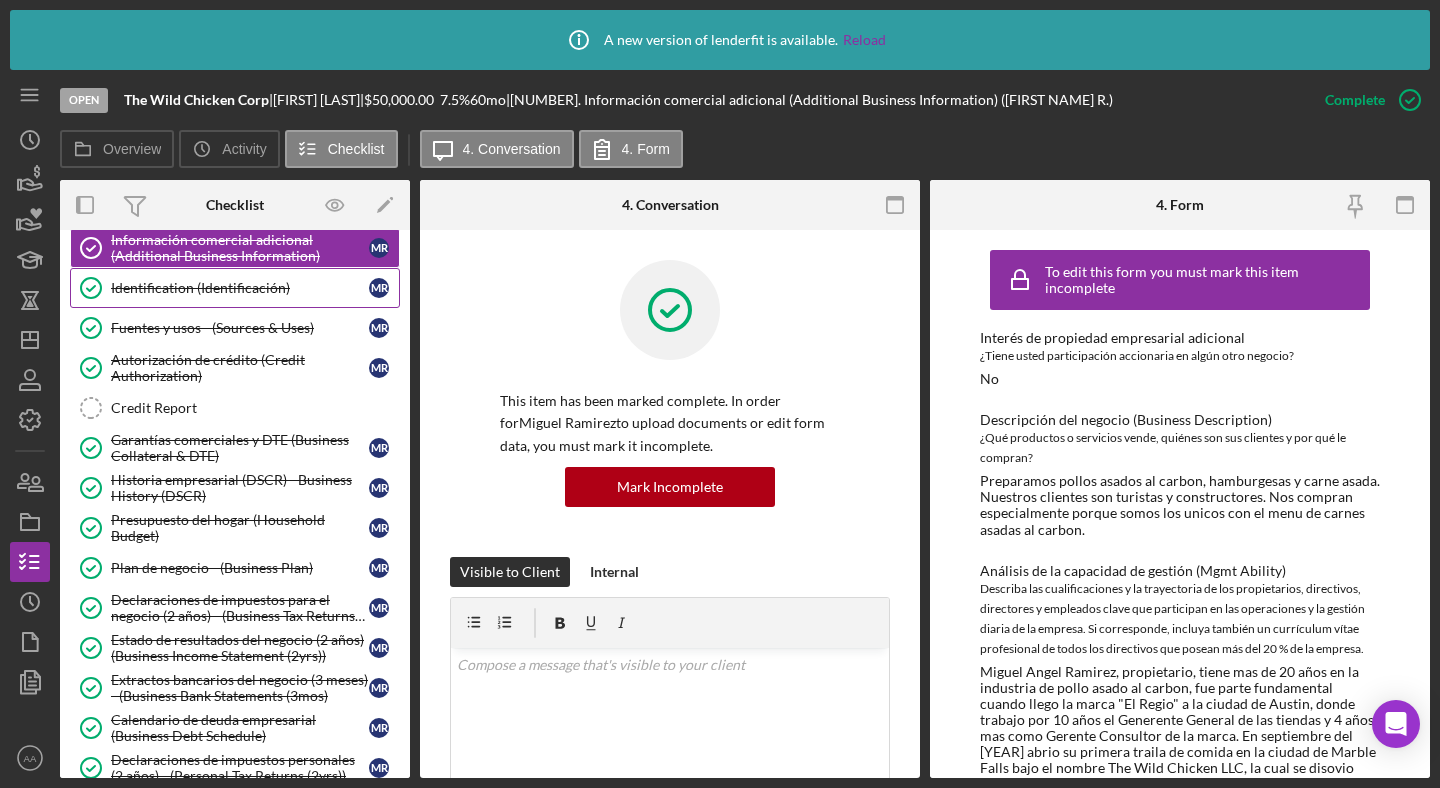 scroll, scrollTop: 166, scrollLeft: 0, axis: vertical 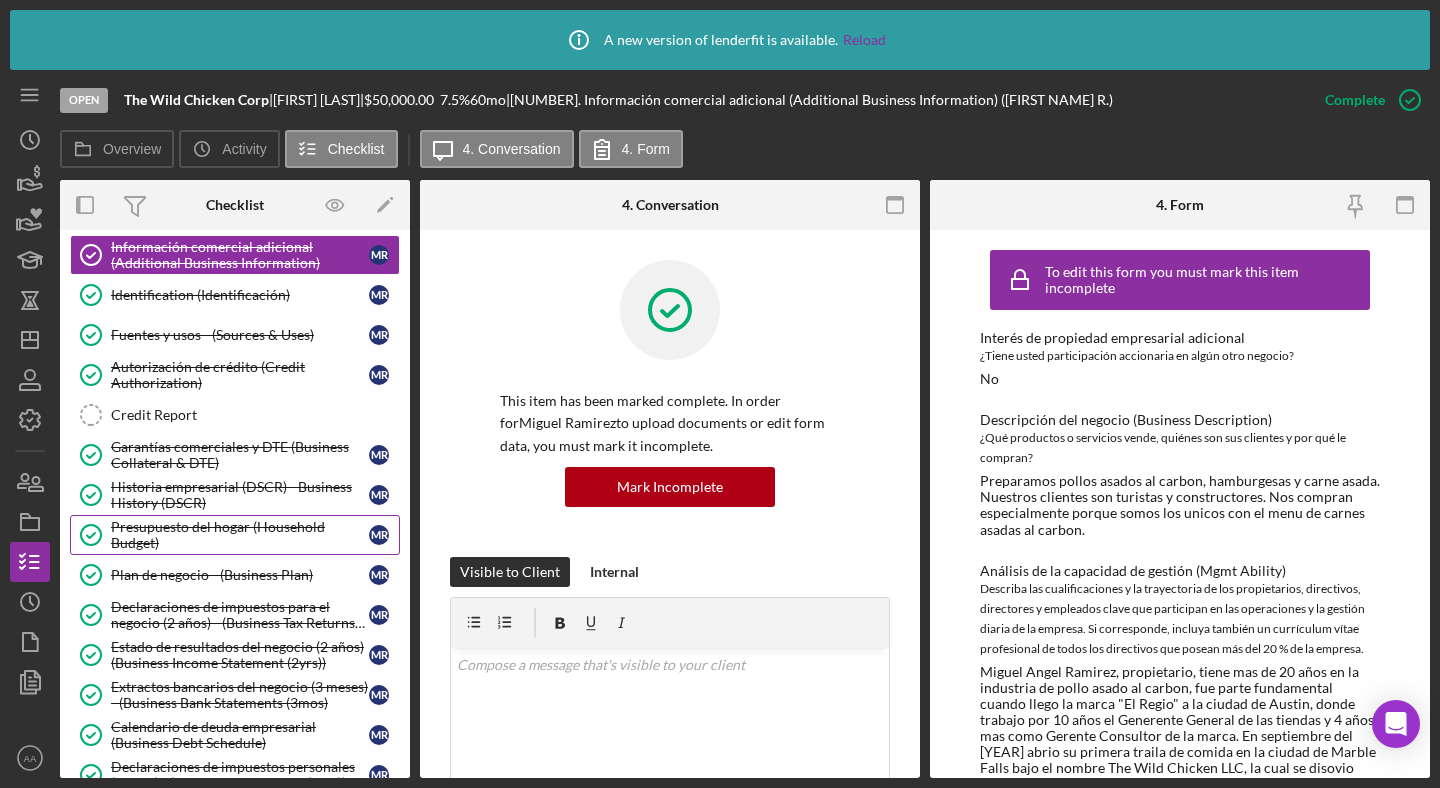 click on "Presupuesto del hogar (Household Budget)" at bounding box center (240, 535) 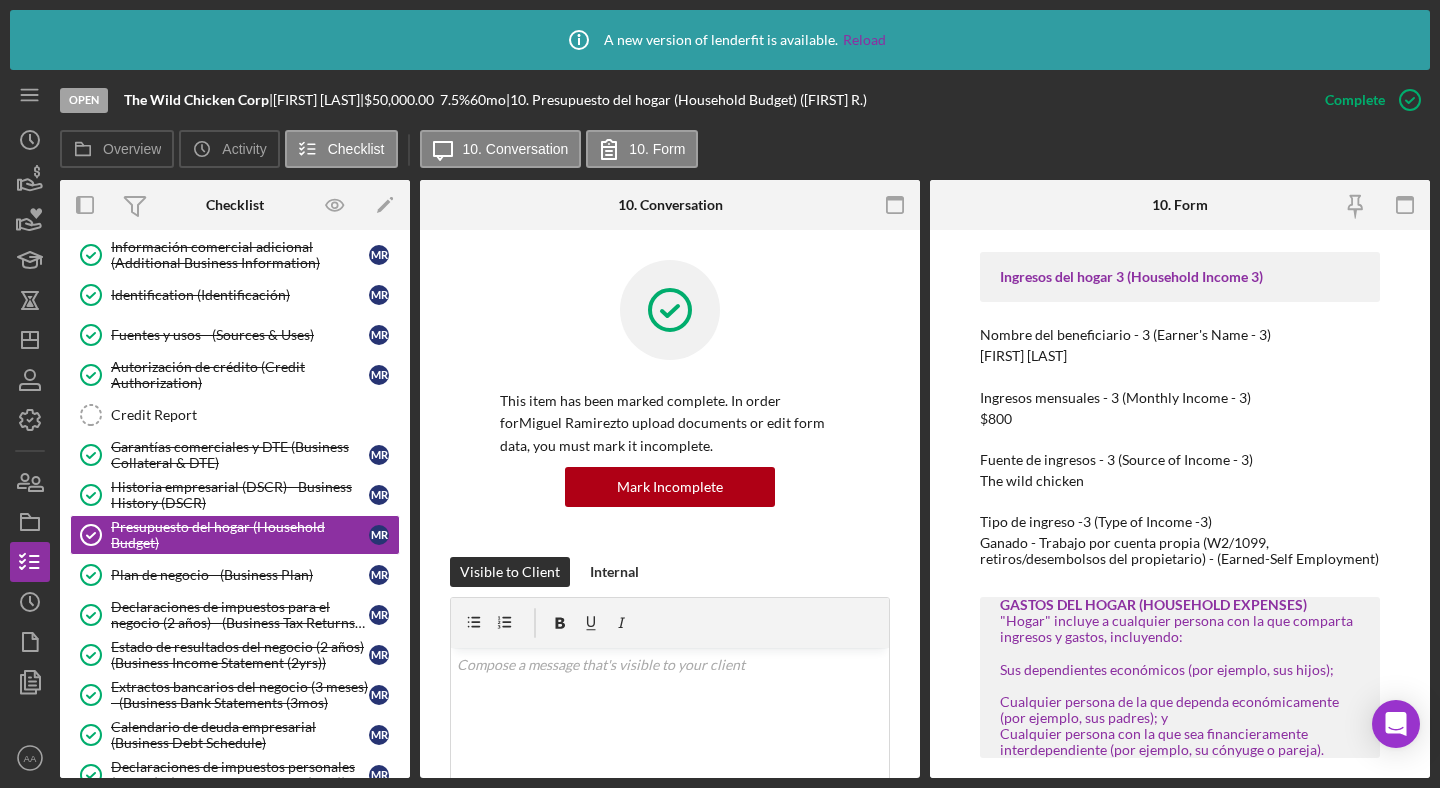 scroll, scrollTop: 1088, scrollLeft: 0, axis: vertical 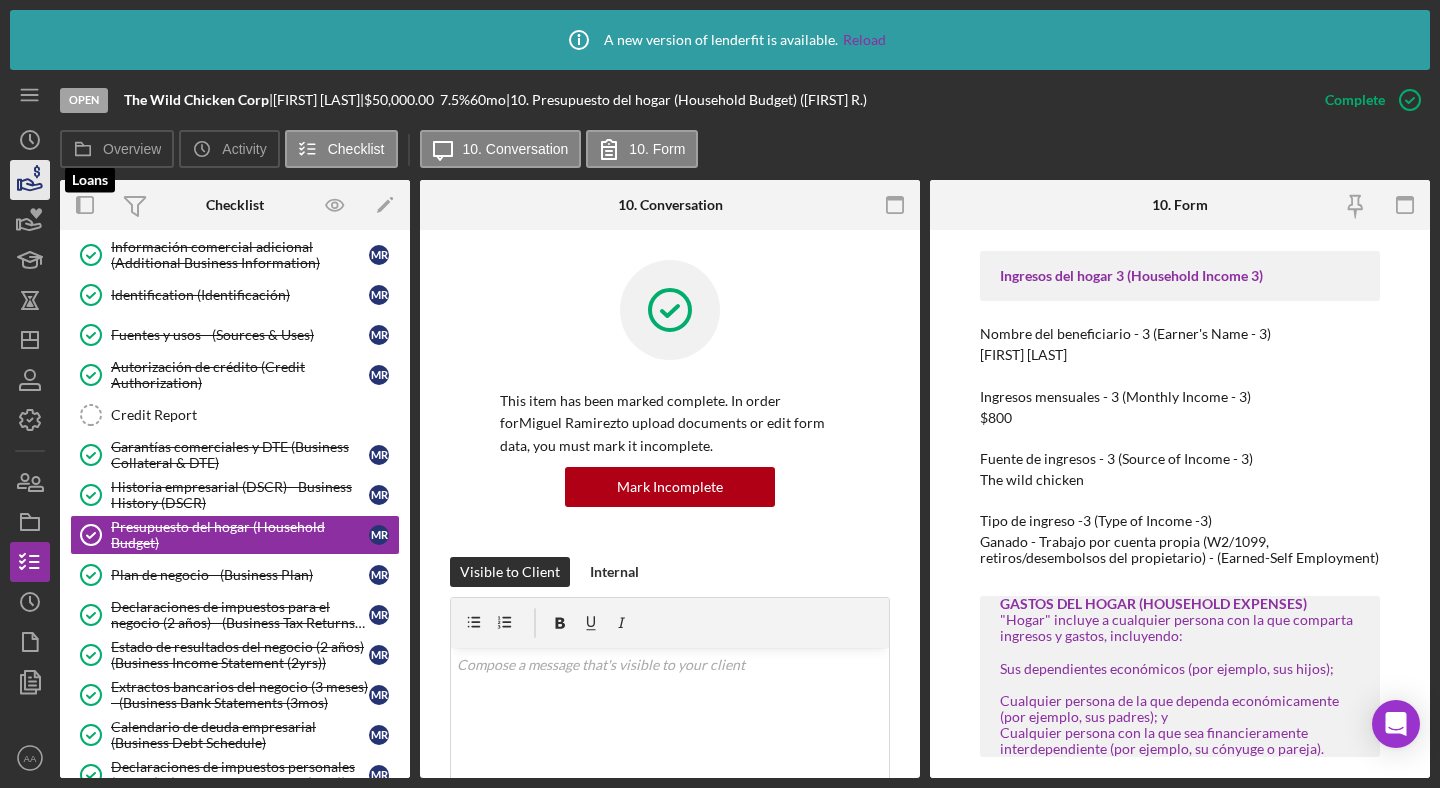 click 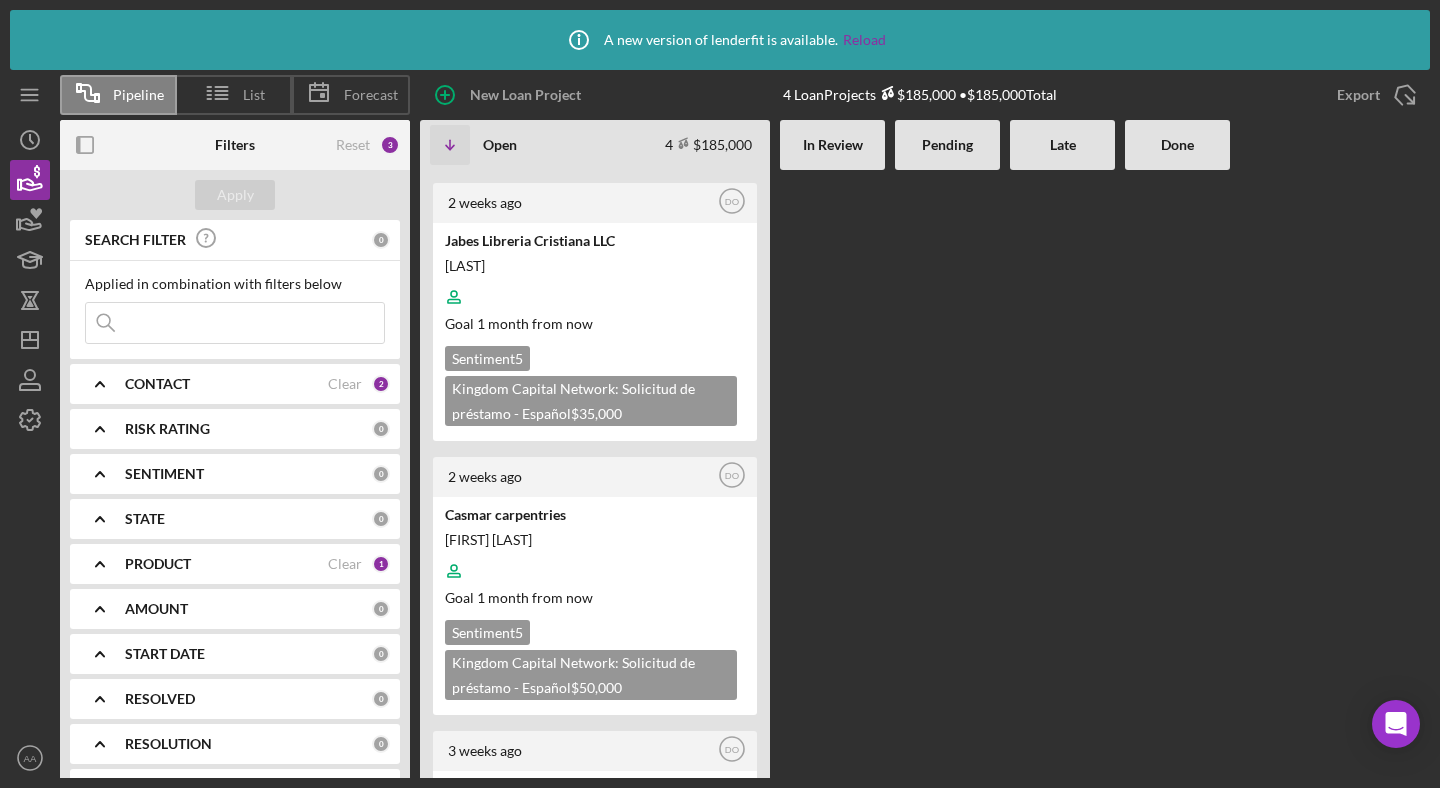 scroll, scrollTop: 22, scrollLeft: 0, axis: vertical 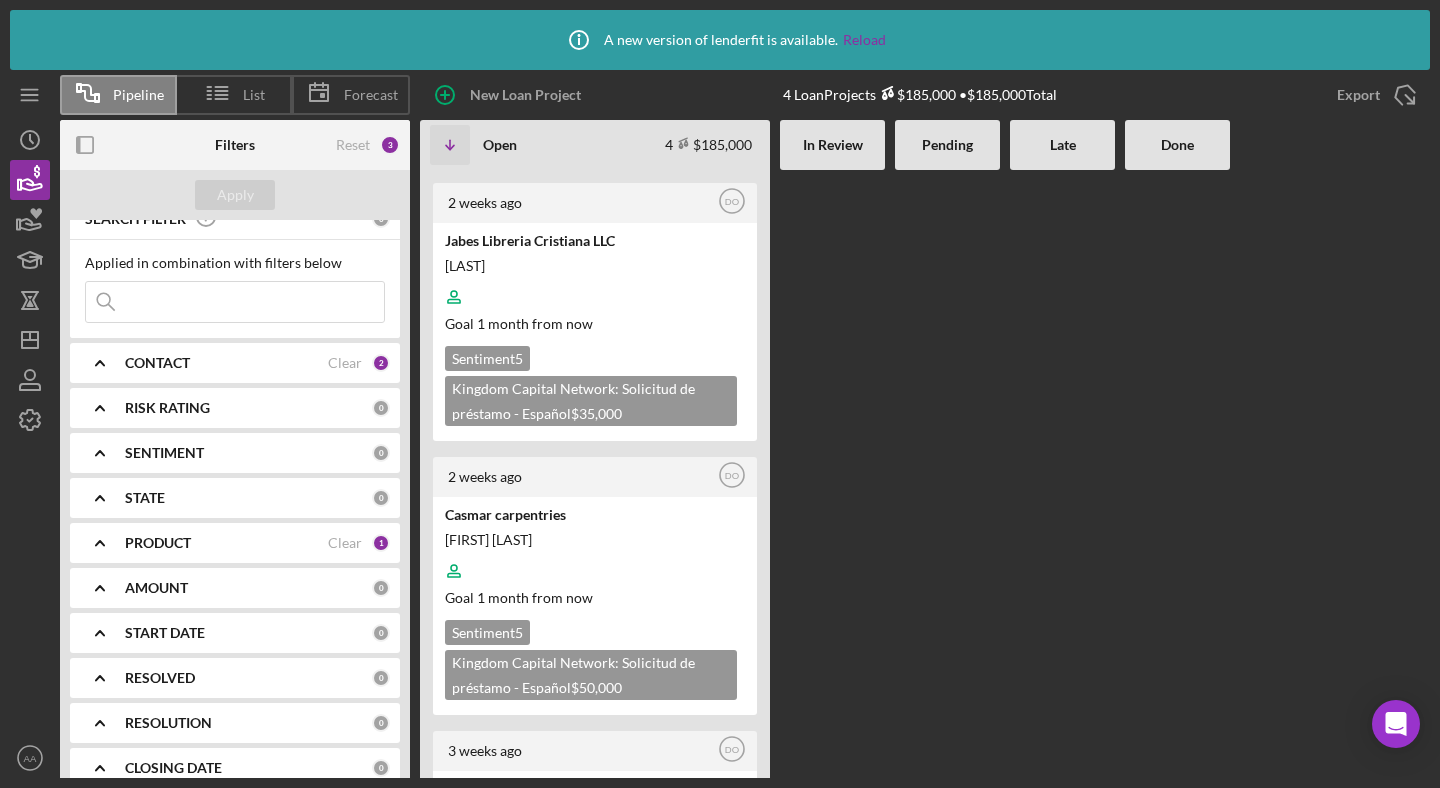click on "PRODUCT   Clear 1" at bounding box center [257, 543] 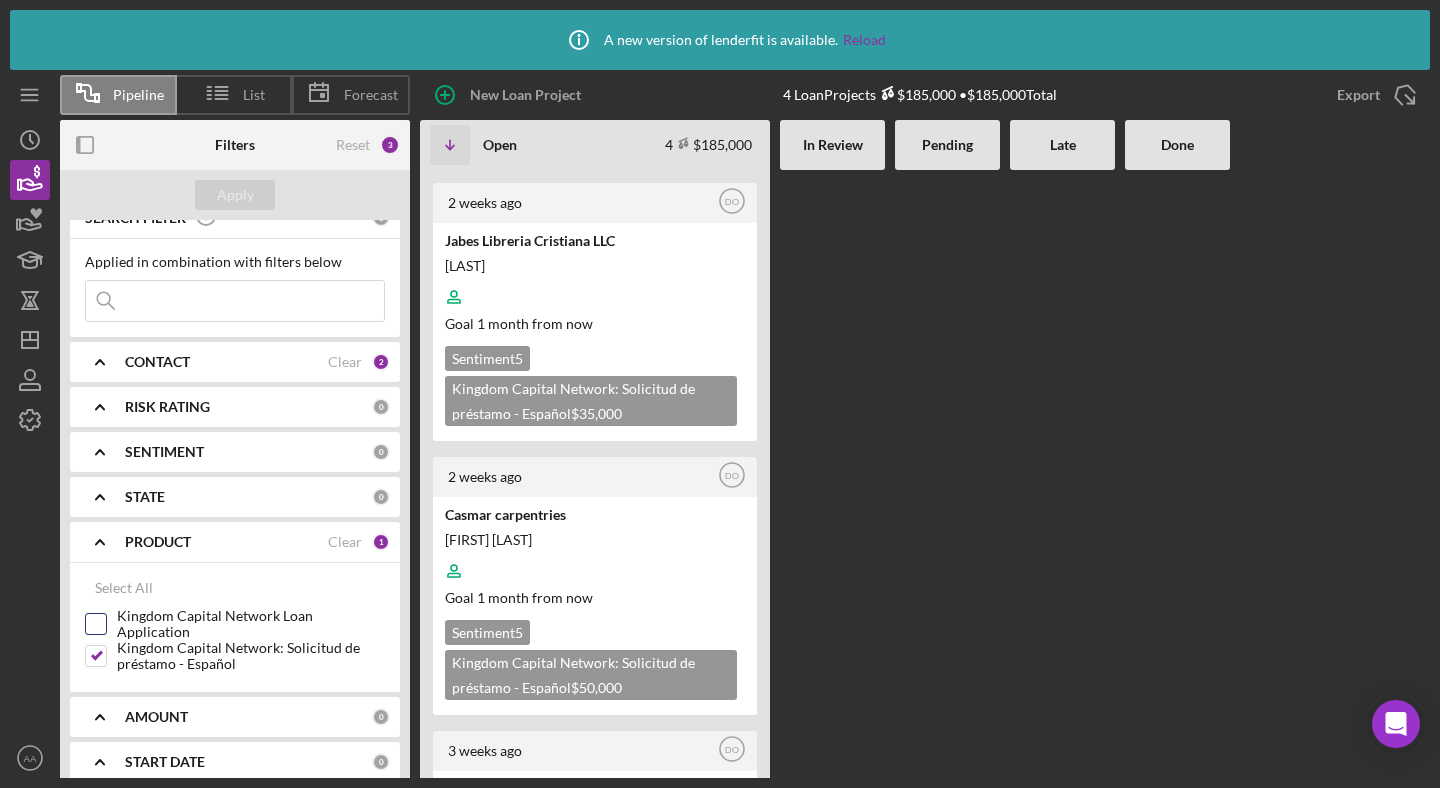 click on "Kingdom Capital Network Loan Application" at bounding box center [251, 624] 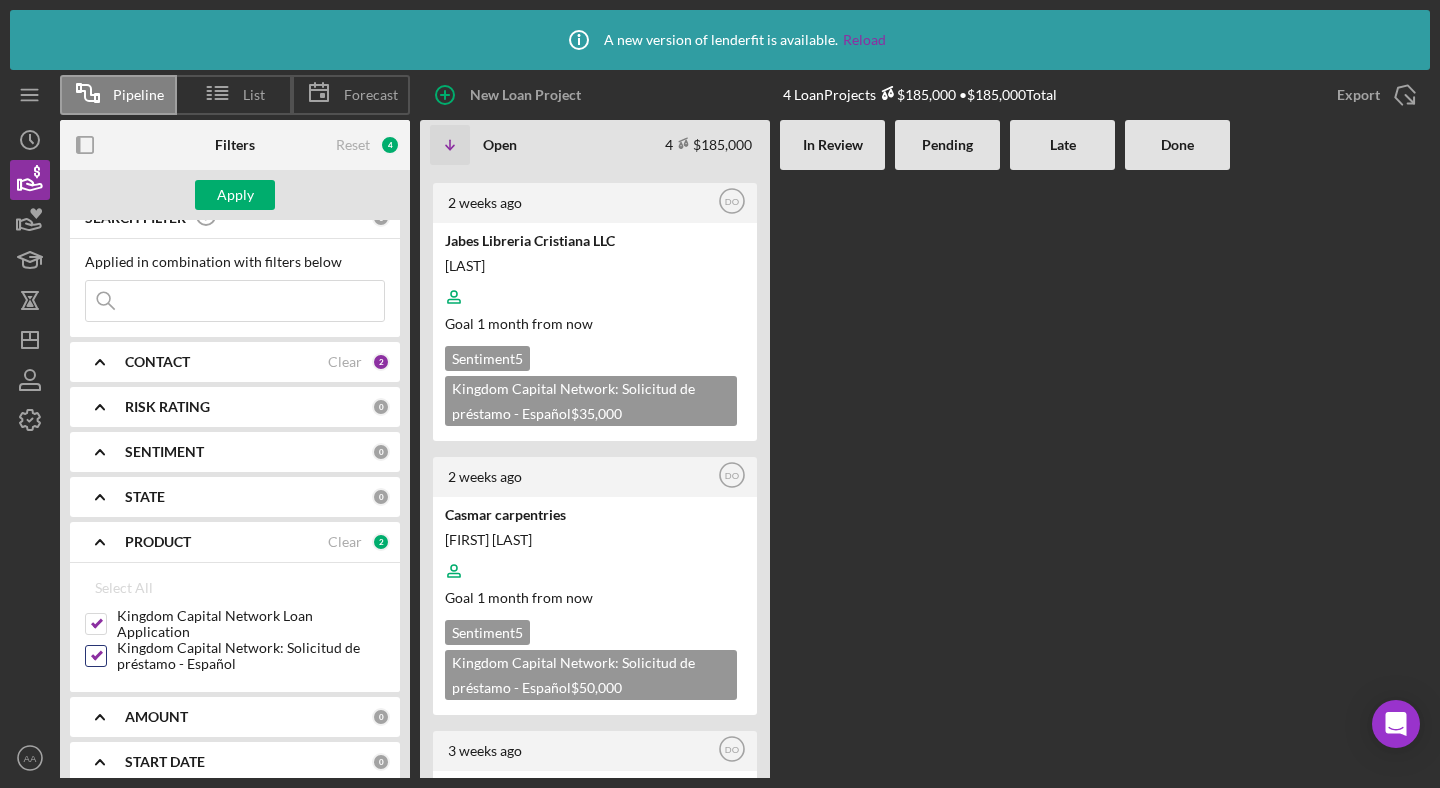 click on "Kingdom Capital Network: Solicitud de préstamo - Español" at bounding box center [251, 656] 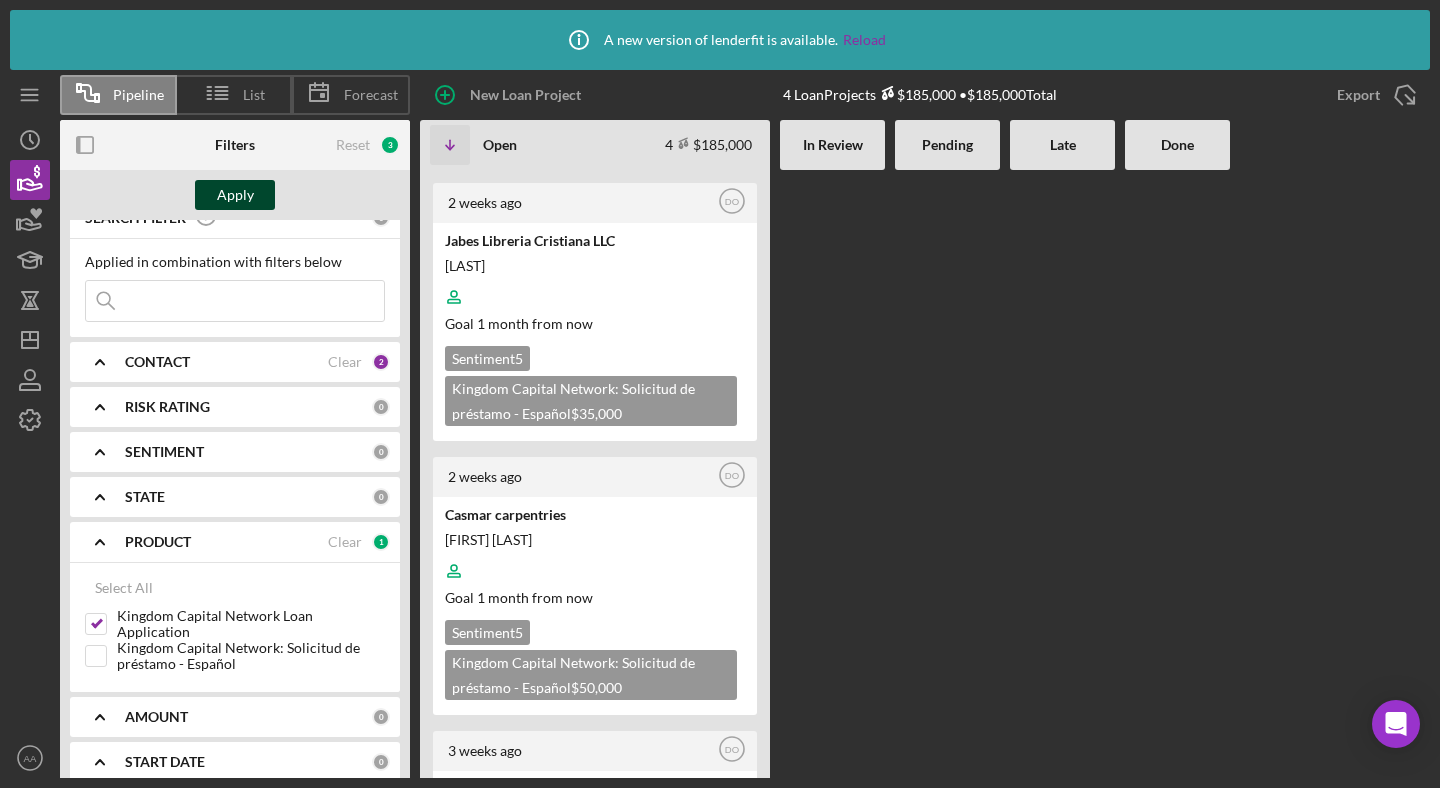 click on "Apply" at bounding box center (235, 195) 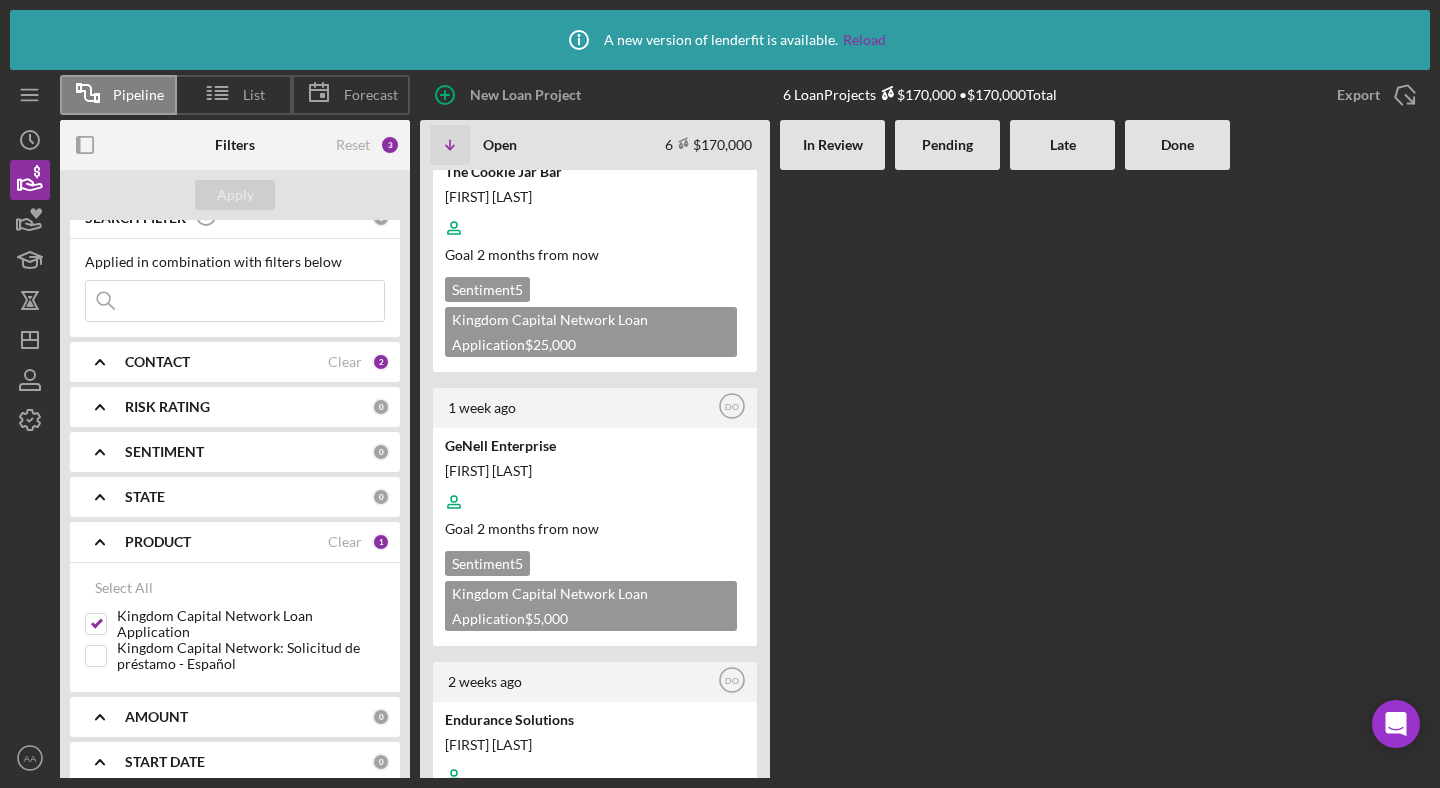 scroll, scrollTop: 0, scrollLeft: 0, axis: both 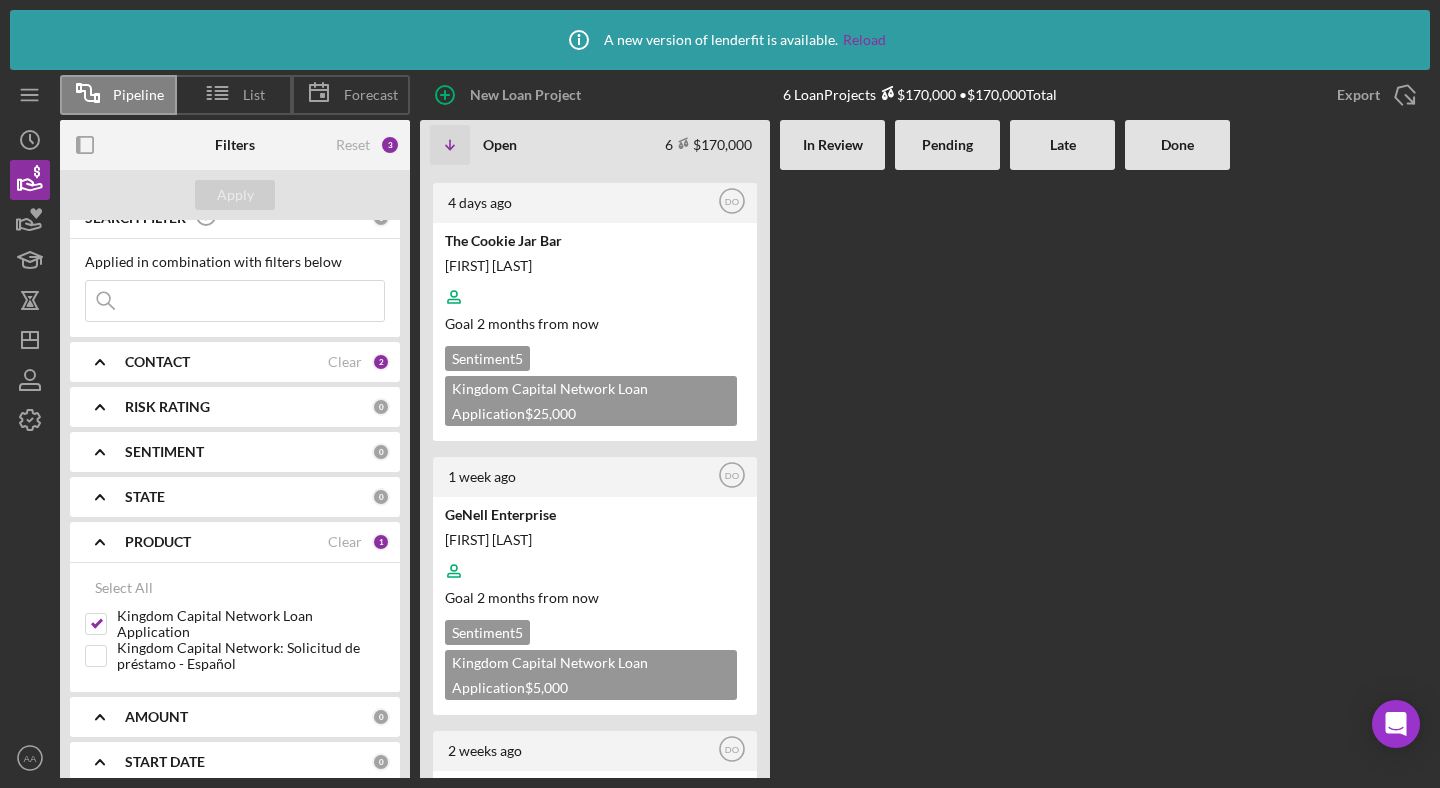click on "Goal   2 months from now" at bounding box center (593, 323) 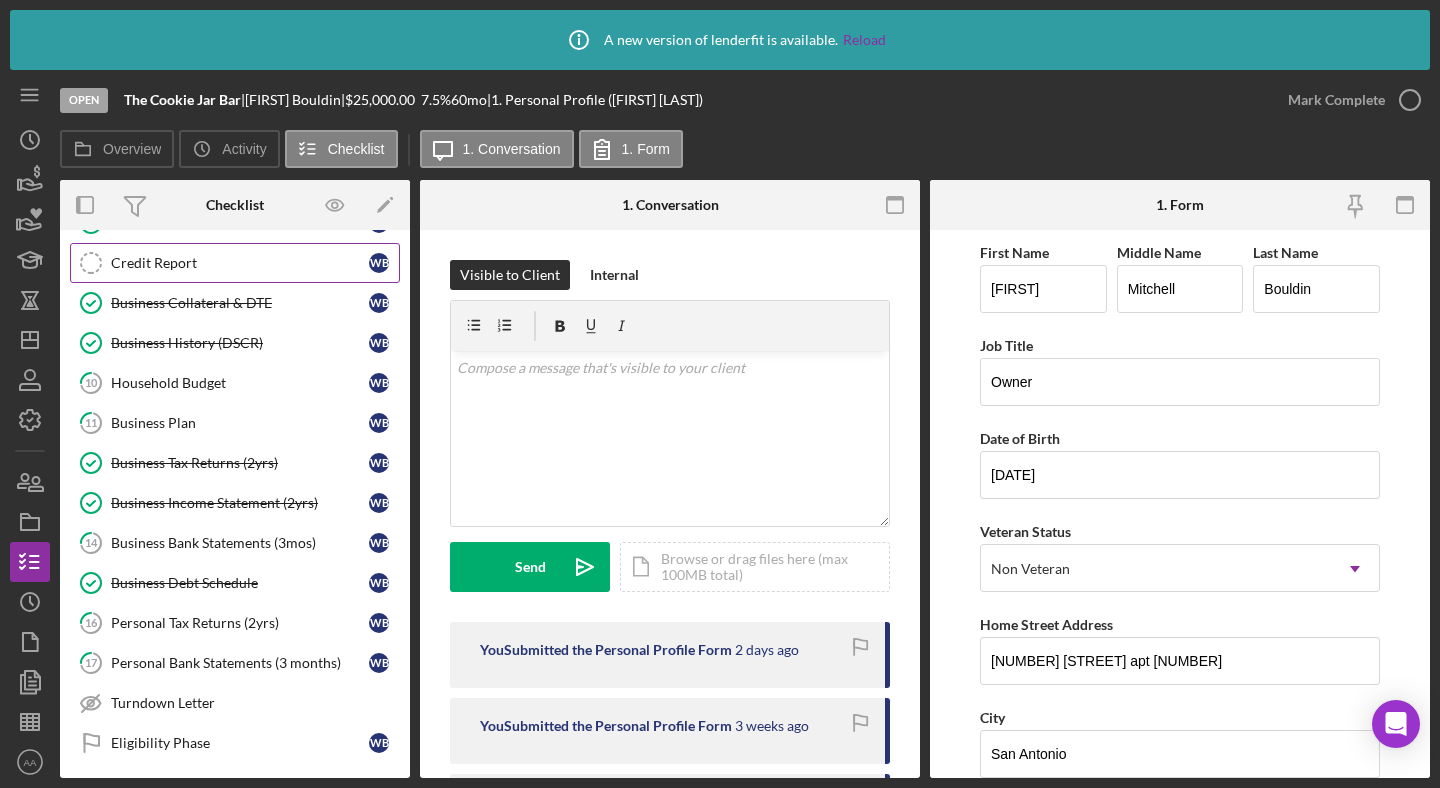 scroll, scrollTop: 384, scrollLeft: 0, axis: vertical 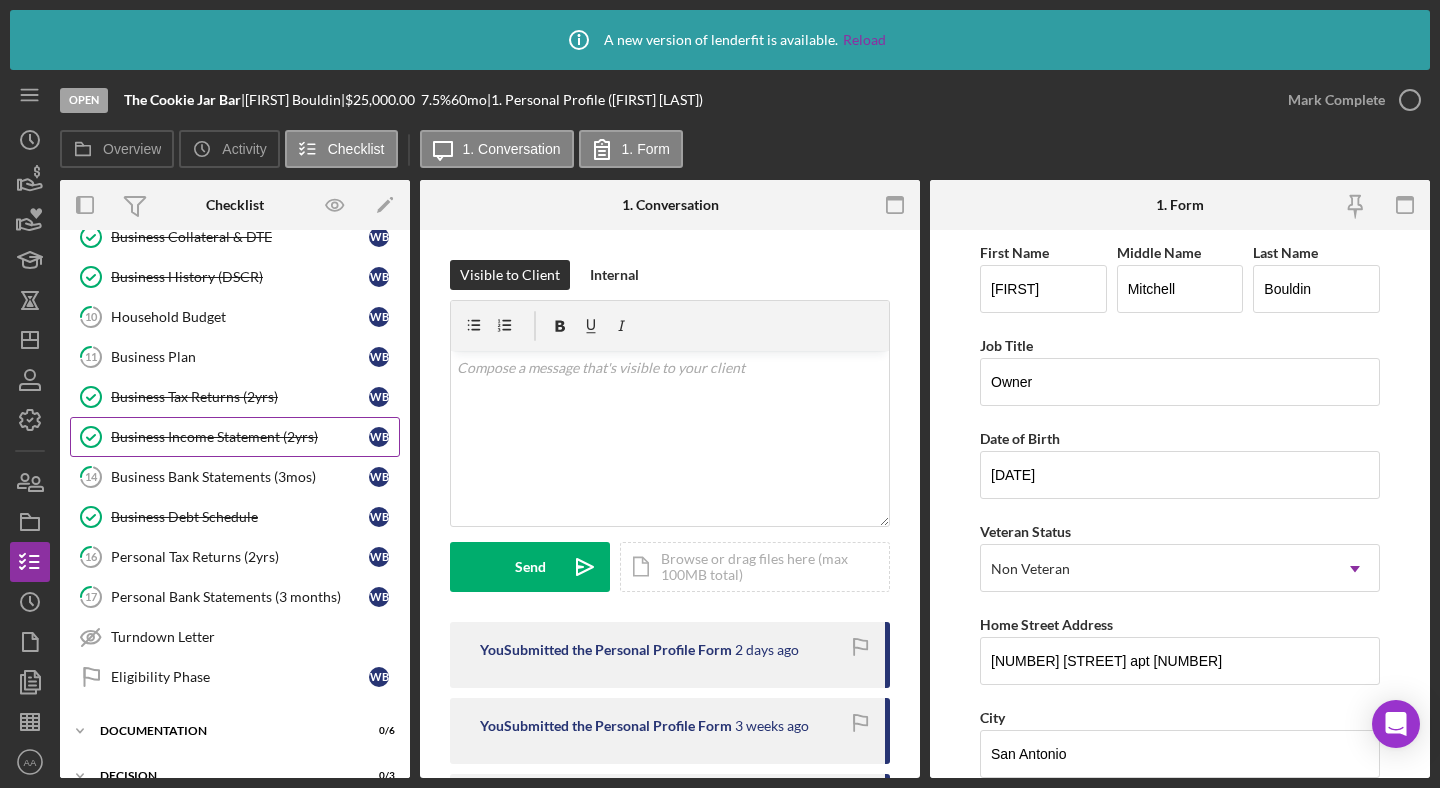 click on "Business Income Statement (2yrs) Business Income Statement (2yrs) [INITIALS] [INITIALS]" at bounding box center [235, 437] 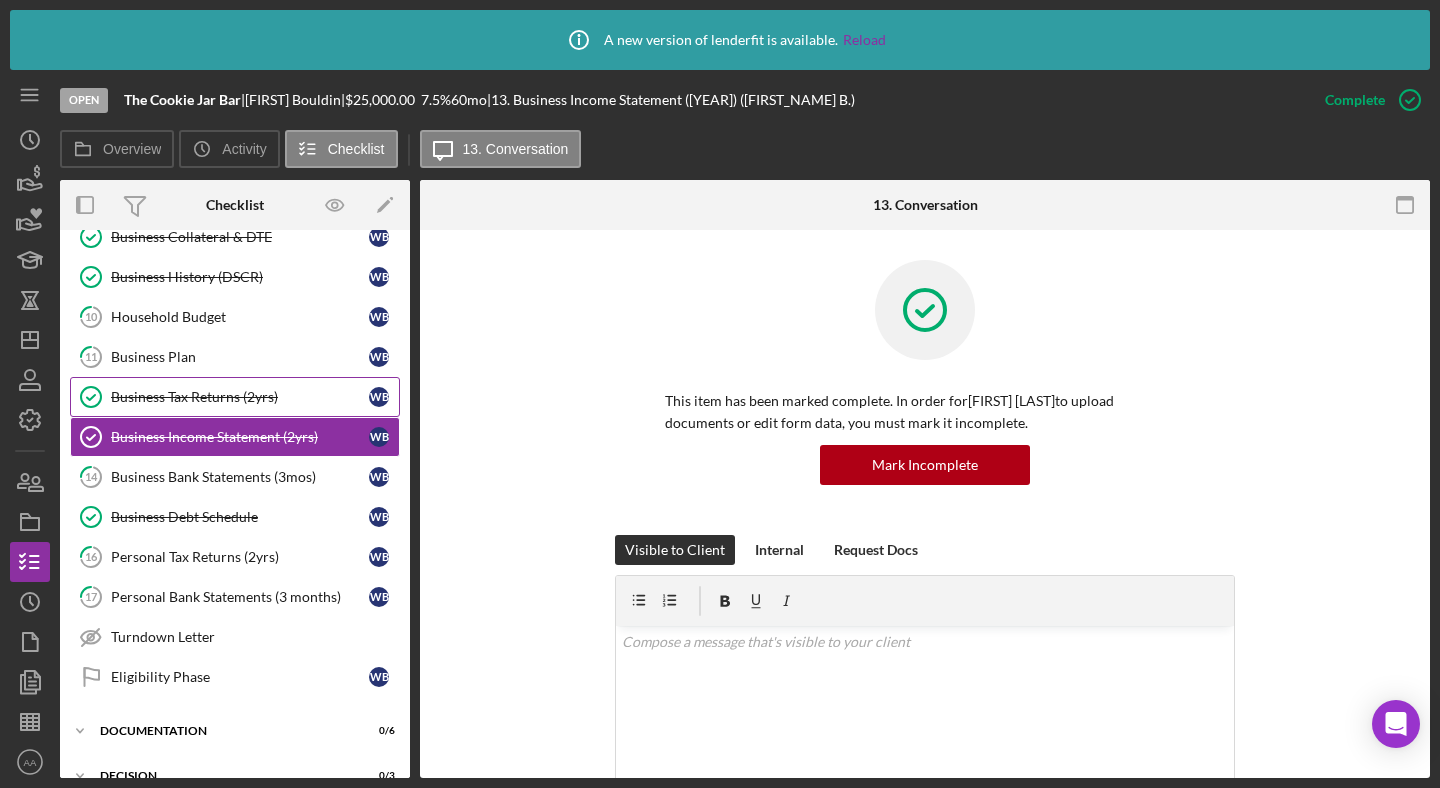 click on "Business Tax Returns (2yrs)" at bounding box center (240, 397) 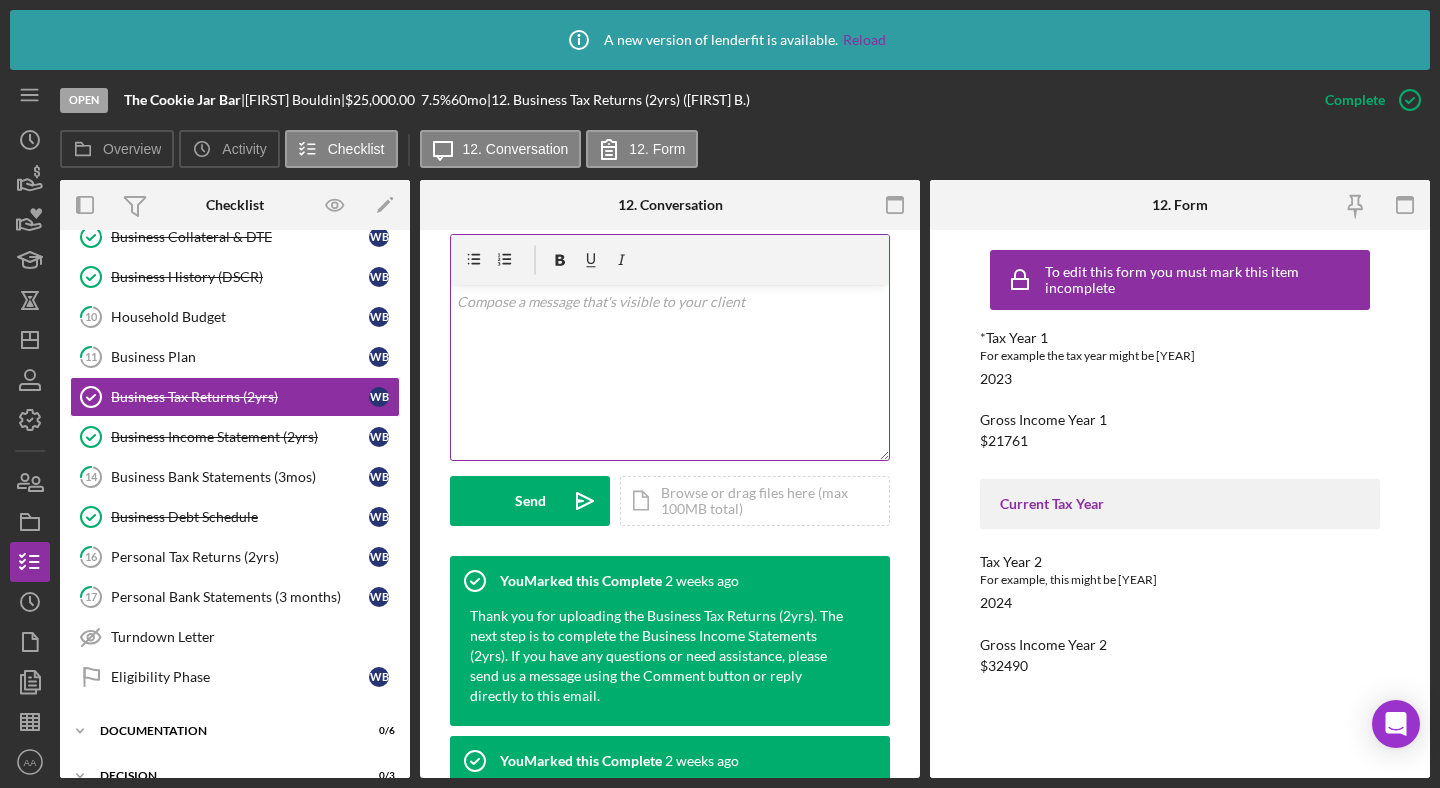 scroll, scrollTop: 429, scrollLeft: 0, axis: vertical 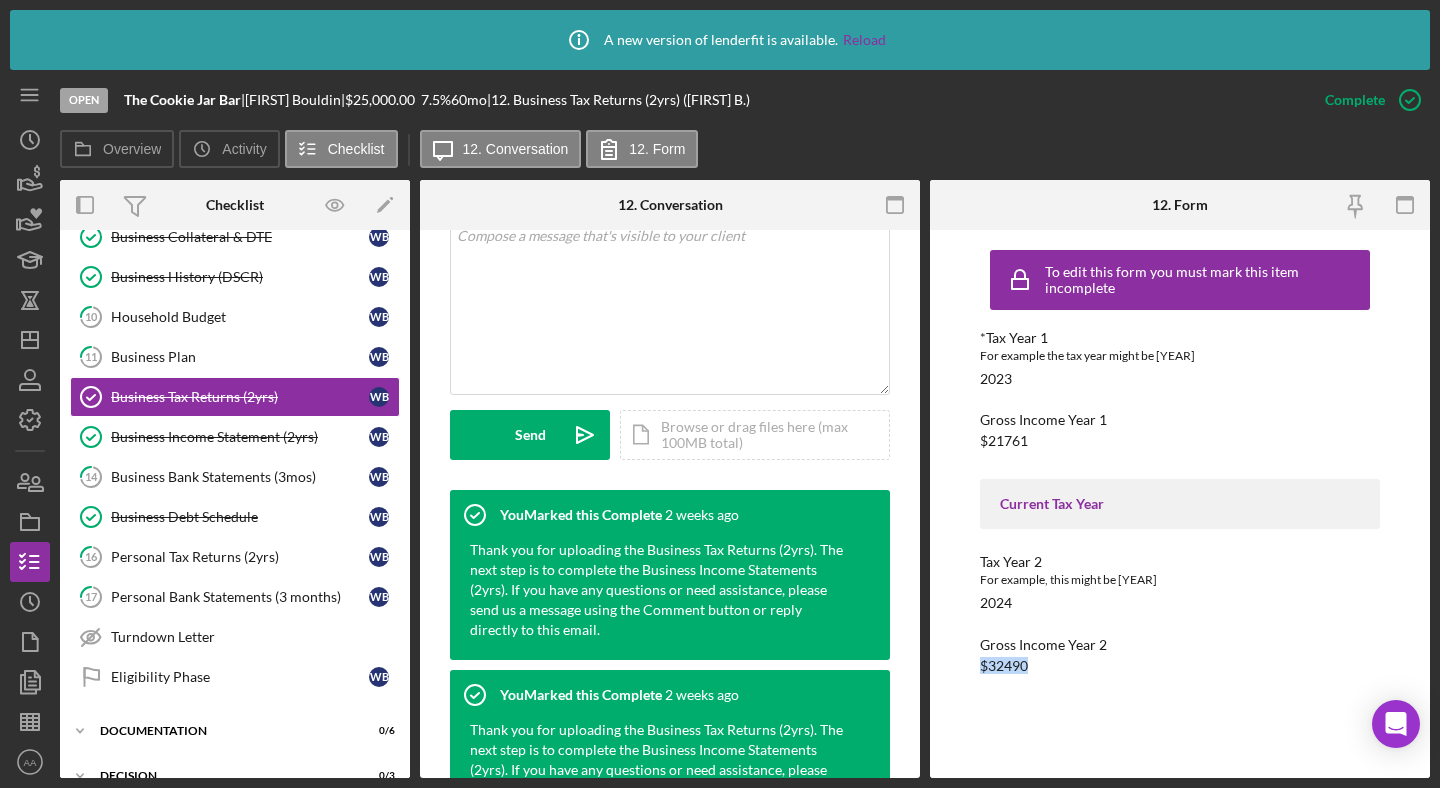drag, startPoint x: 1033, startPoint y: 668, endPoint x: 978, endPoint y: 668, distance: 55 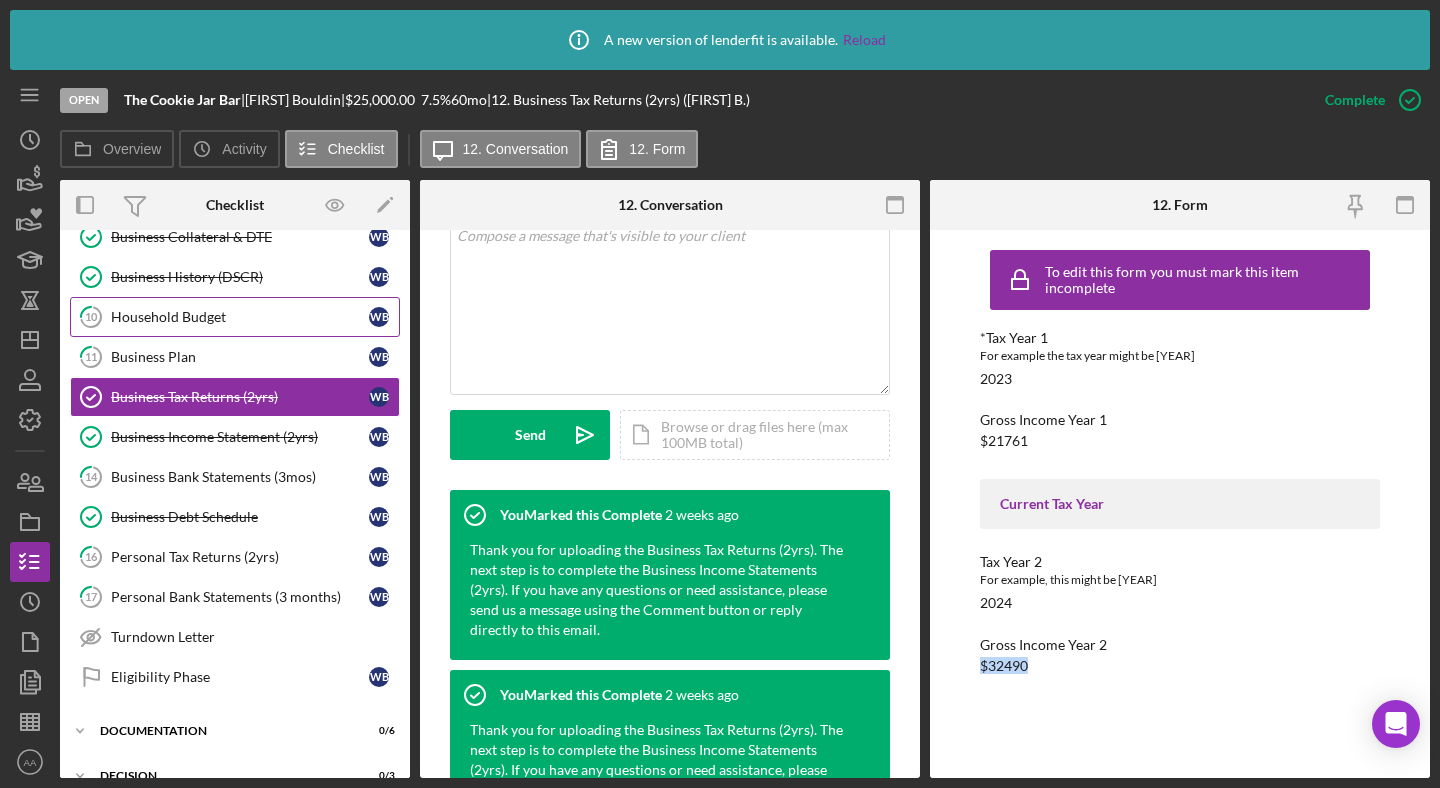 scroll, scrollTop: 34, scrollLeft: 0, axis: vertical 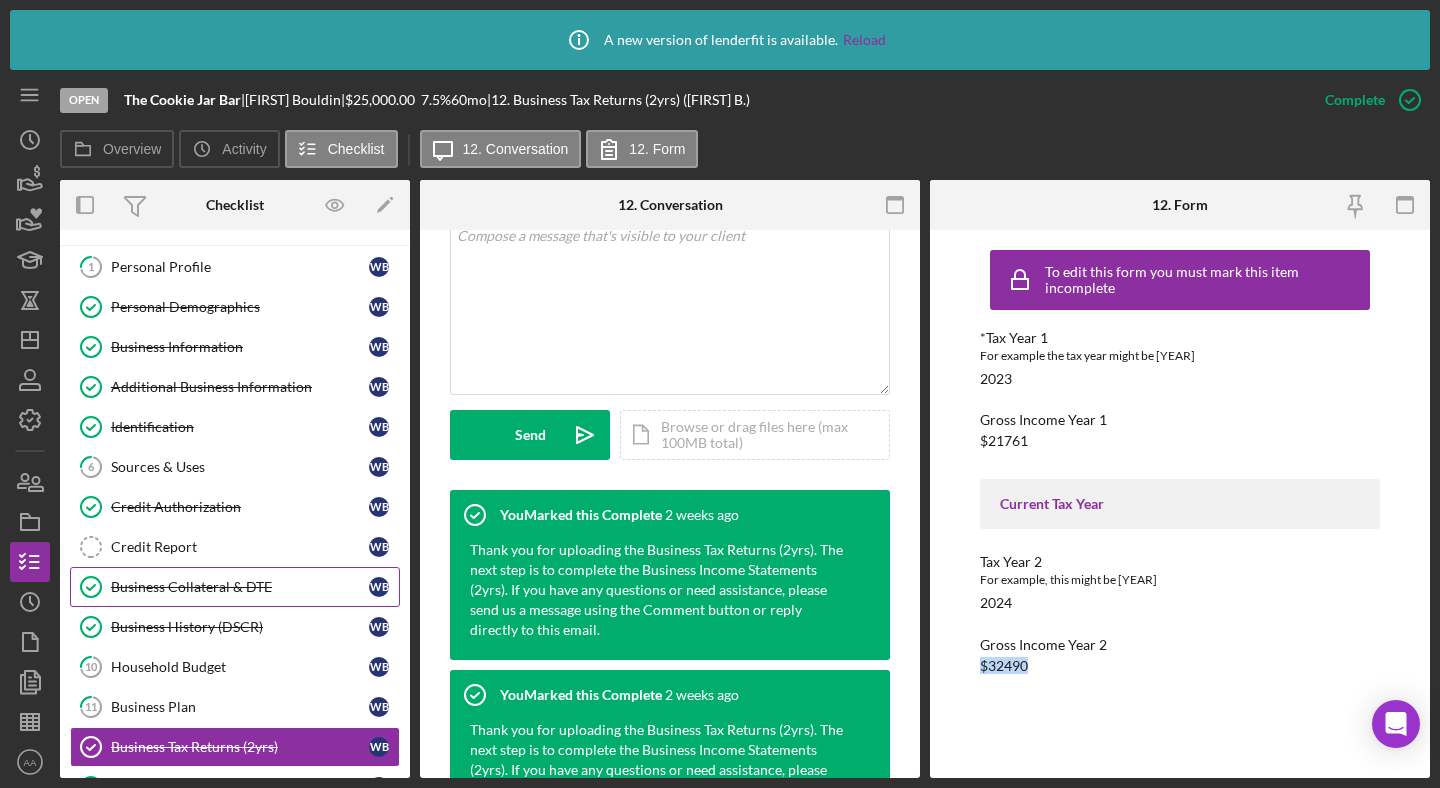 click on "Business Collateral & DTE" at bounding box center (240, 587) 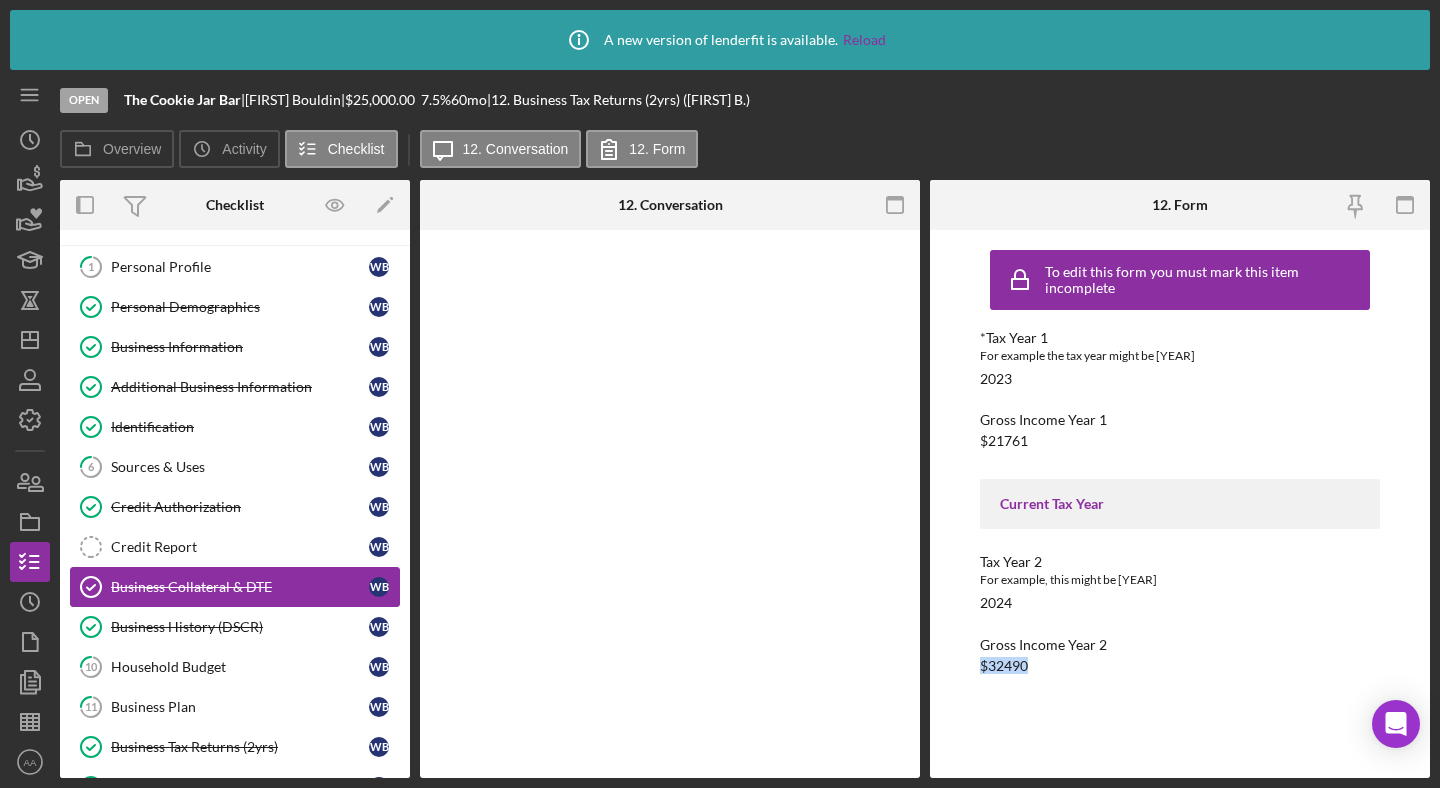 scroll, scrollTop: 0, scrollLeft: 0, axis: both 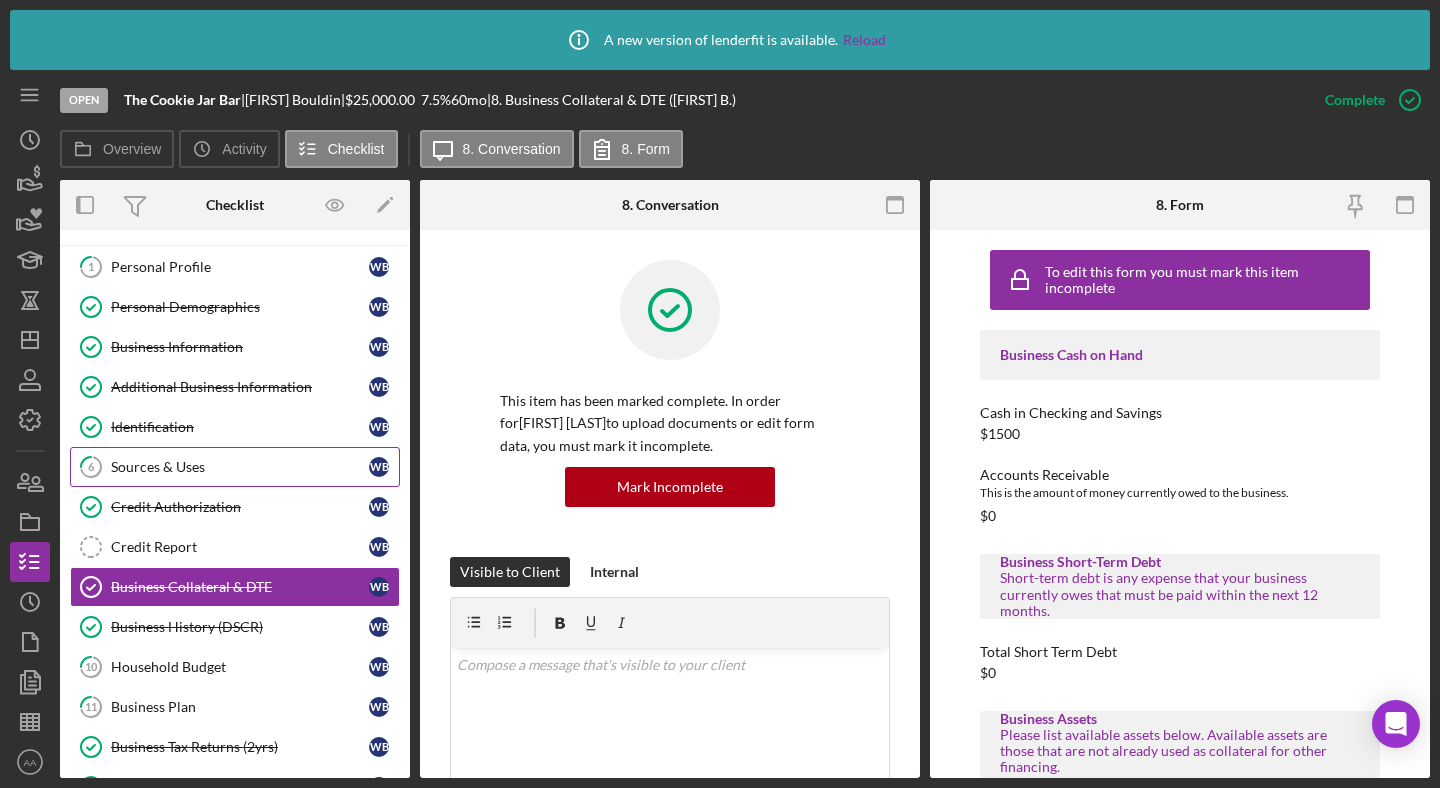 click on "Sources & Uses" at bounding box center (240, 467) 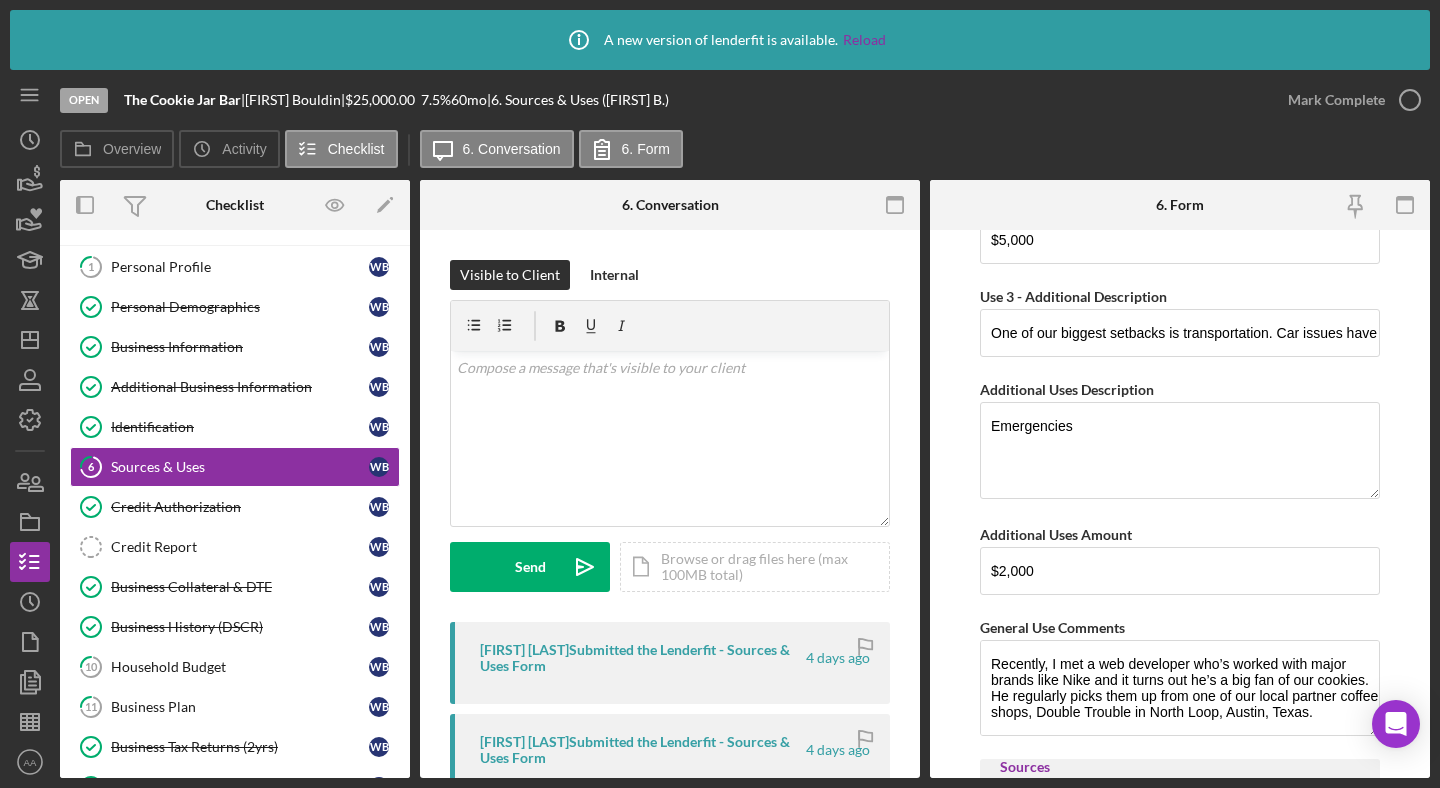 scroll, scrollTop: 1638, scrollLeft: 0, axis: vertical 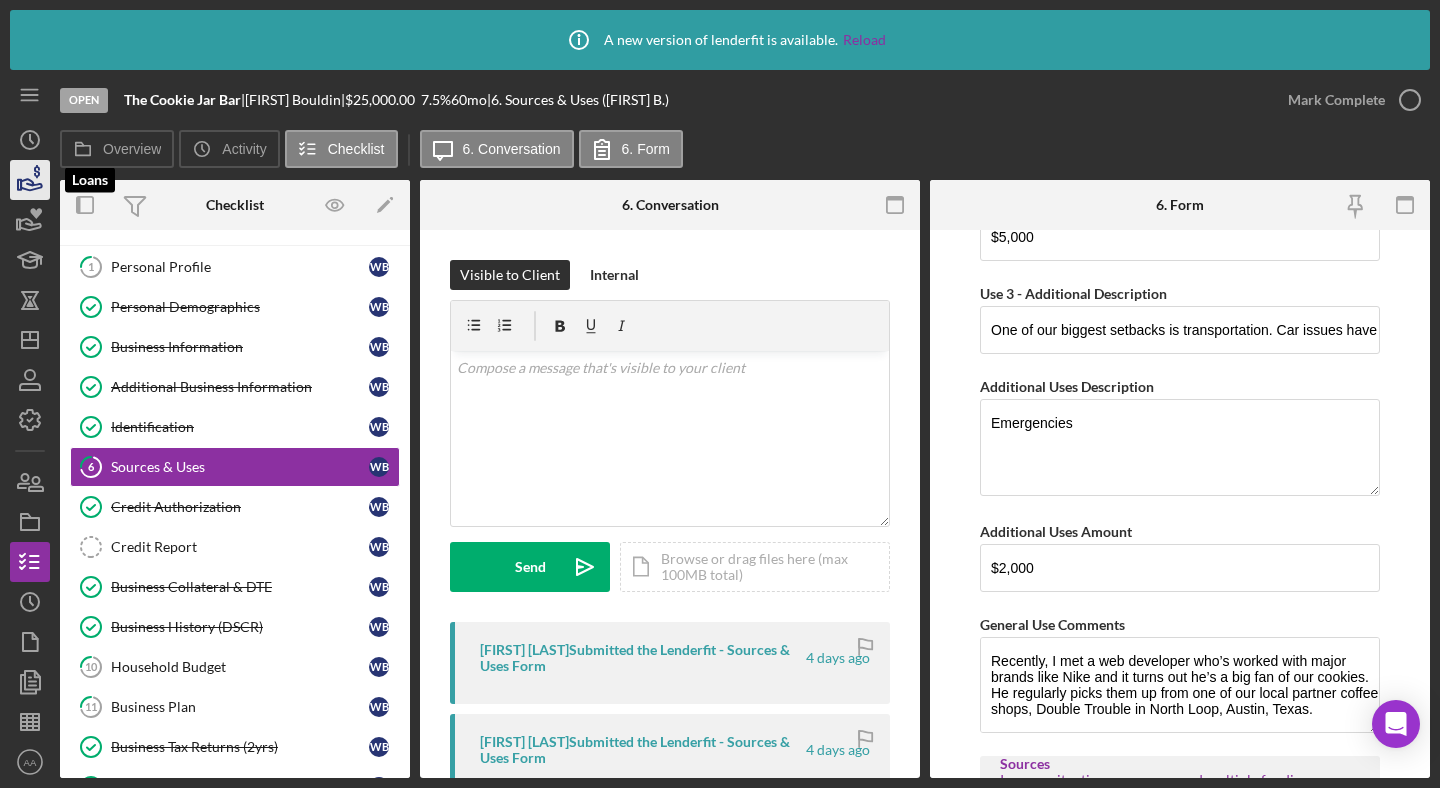 click 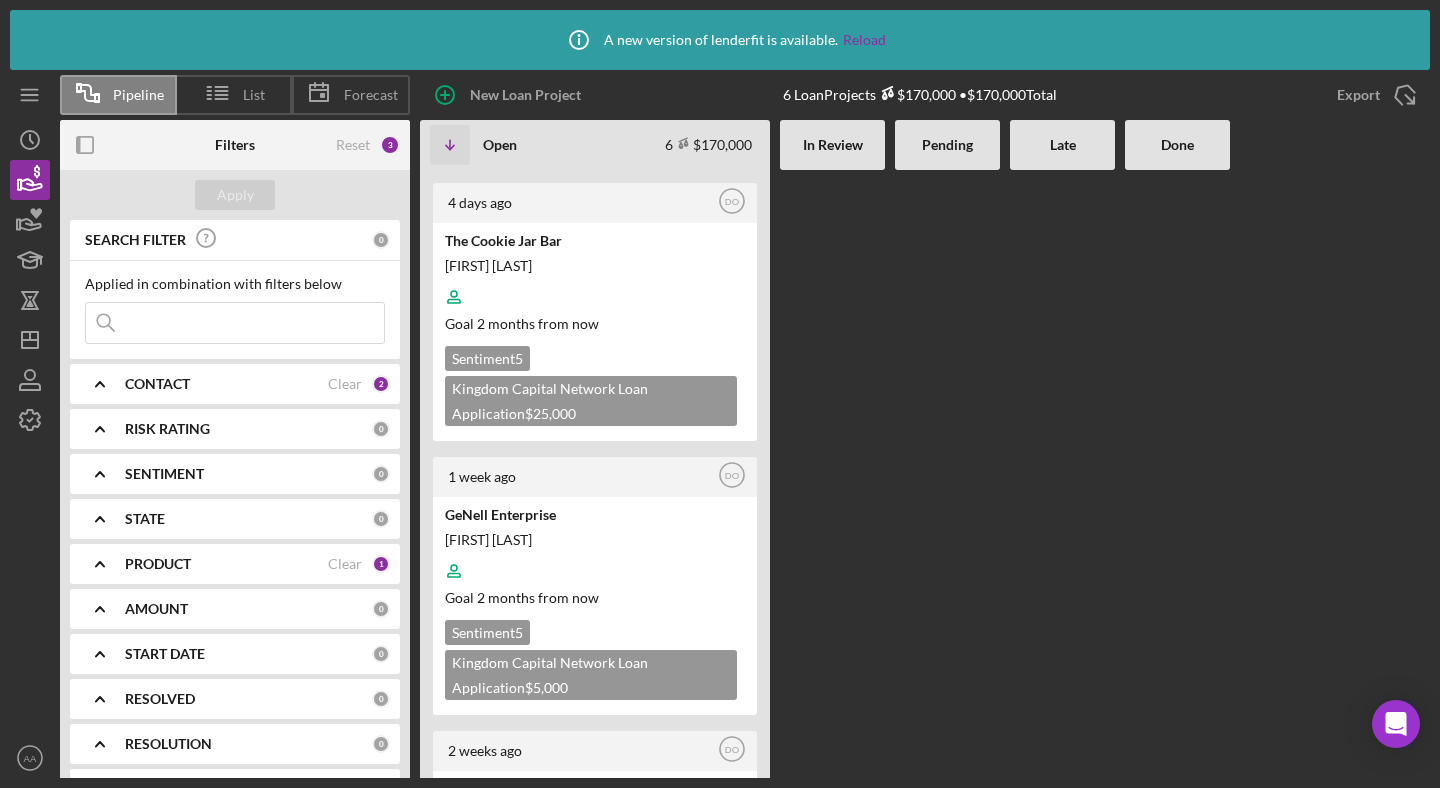 scroll, scrollTop: 22, scrollLeft: 0, axis: vertical 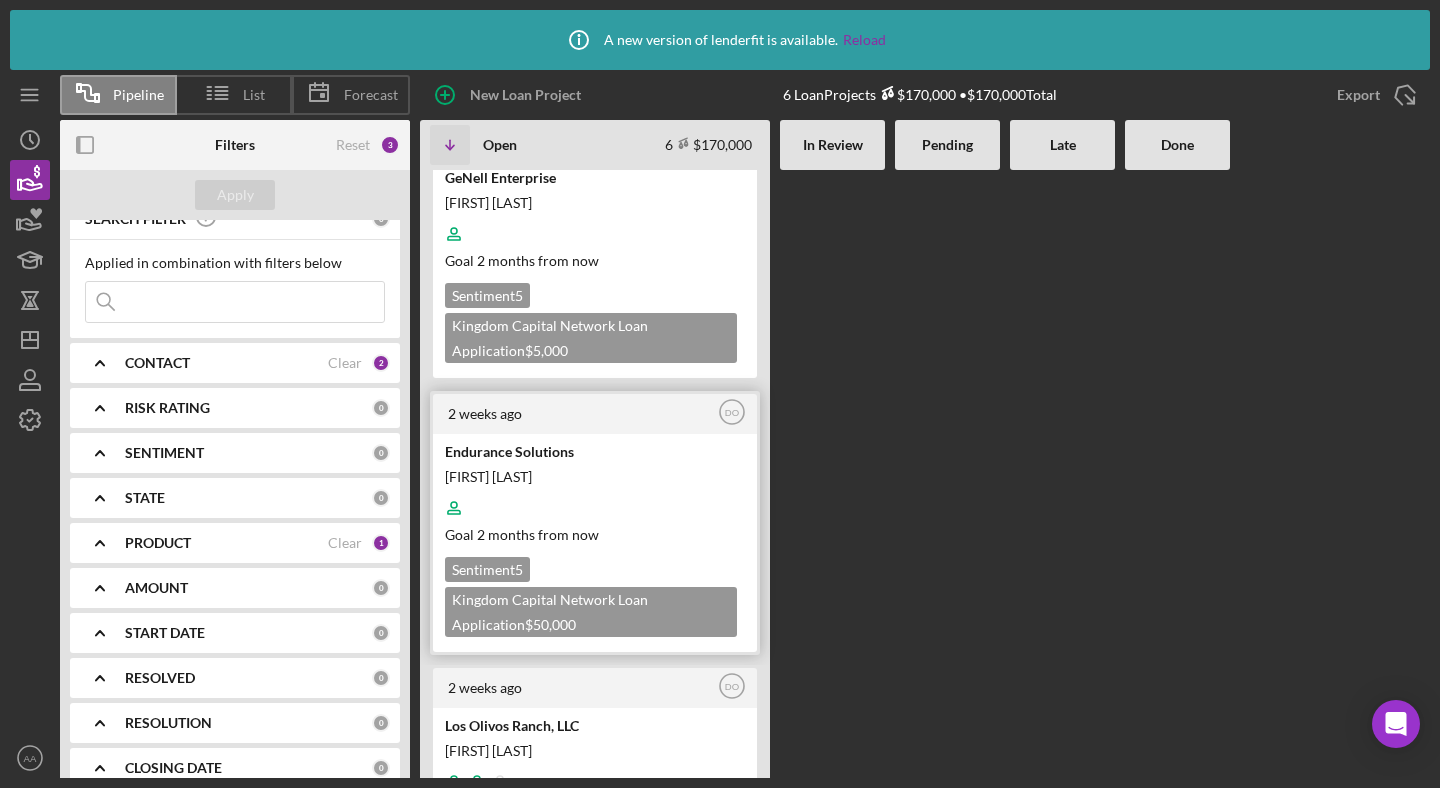click at bounding box center (593, 508) 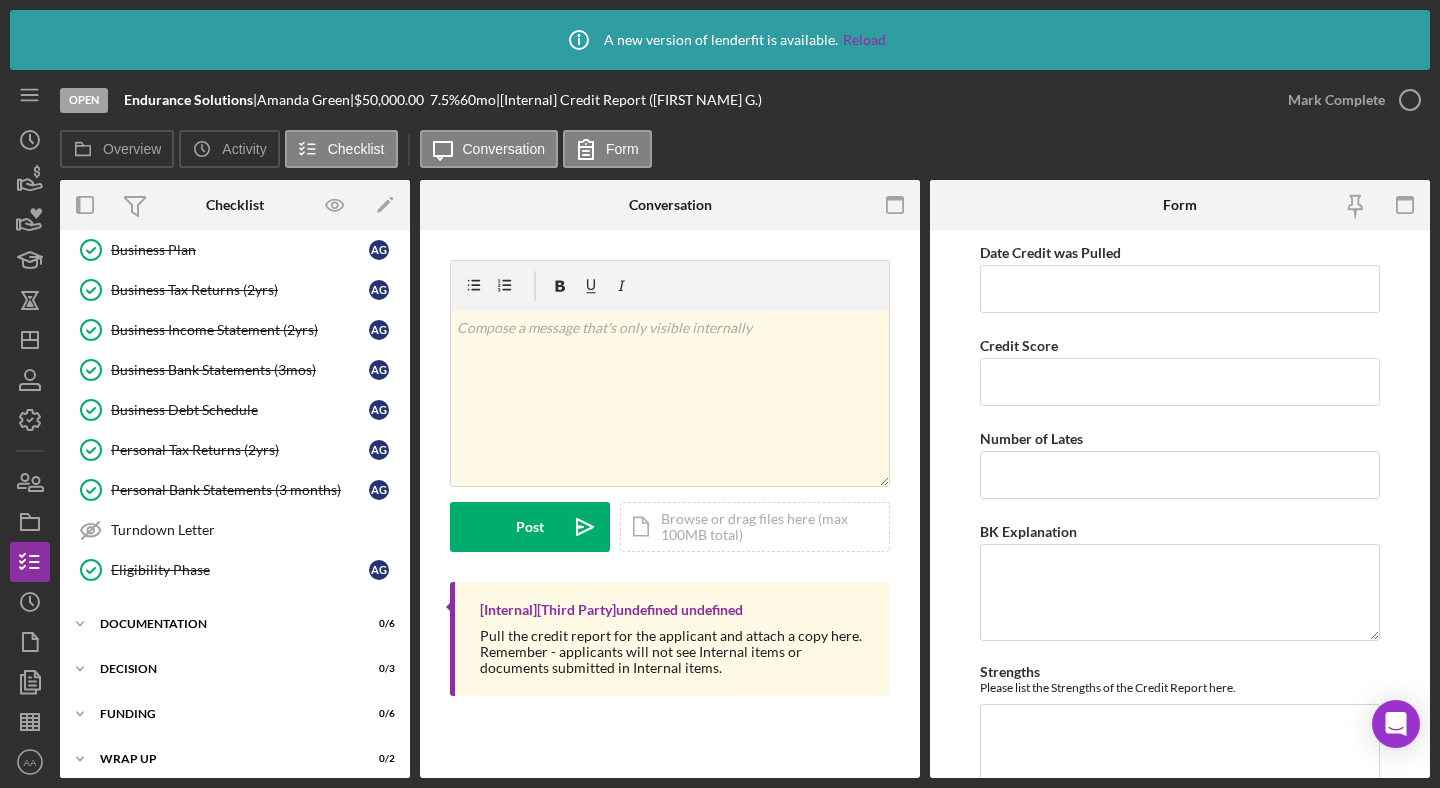 scroll, scrollTop: 504, scrollLeft: 0, axis: vertical 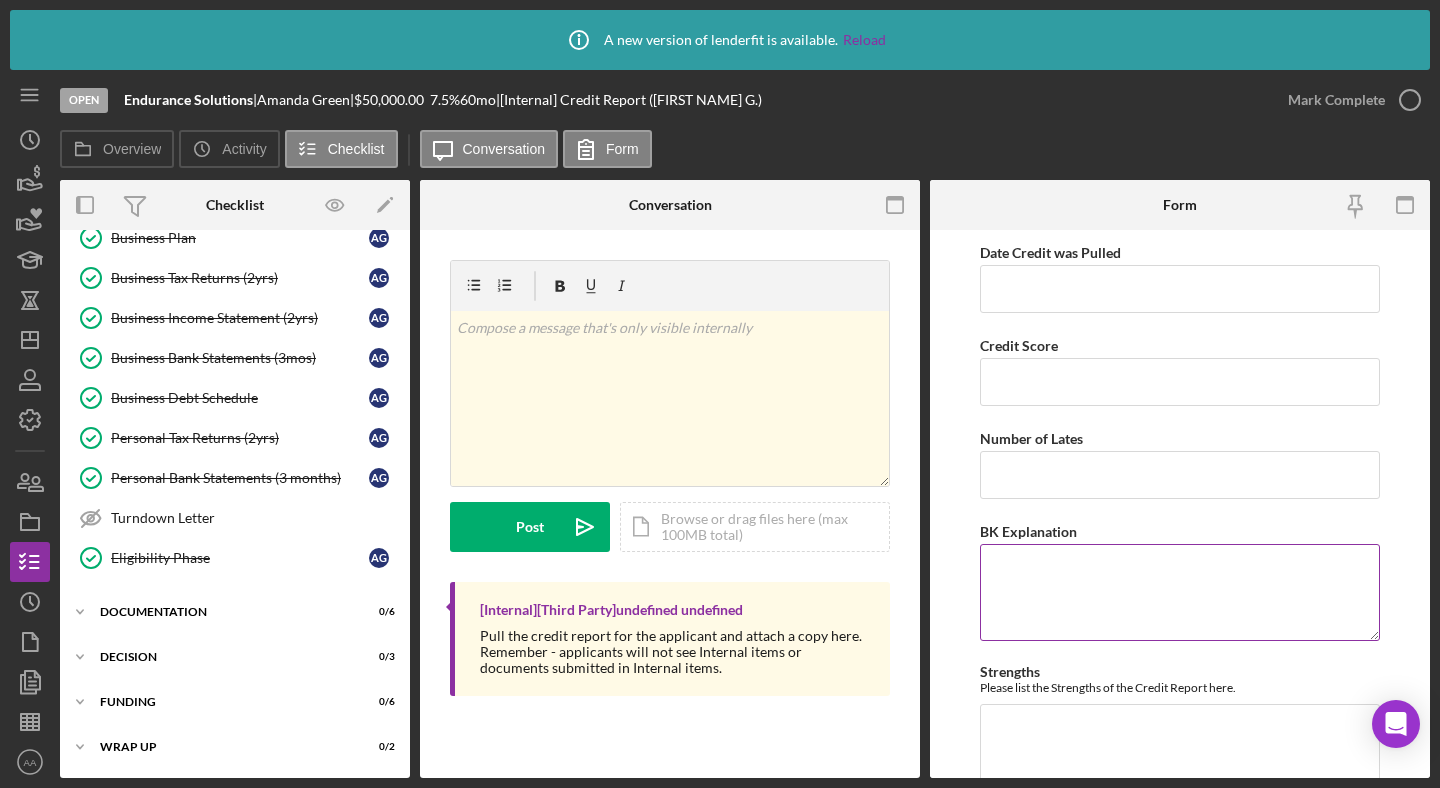 click on "Business Debt Schedule" at bounding box center [240, 398] 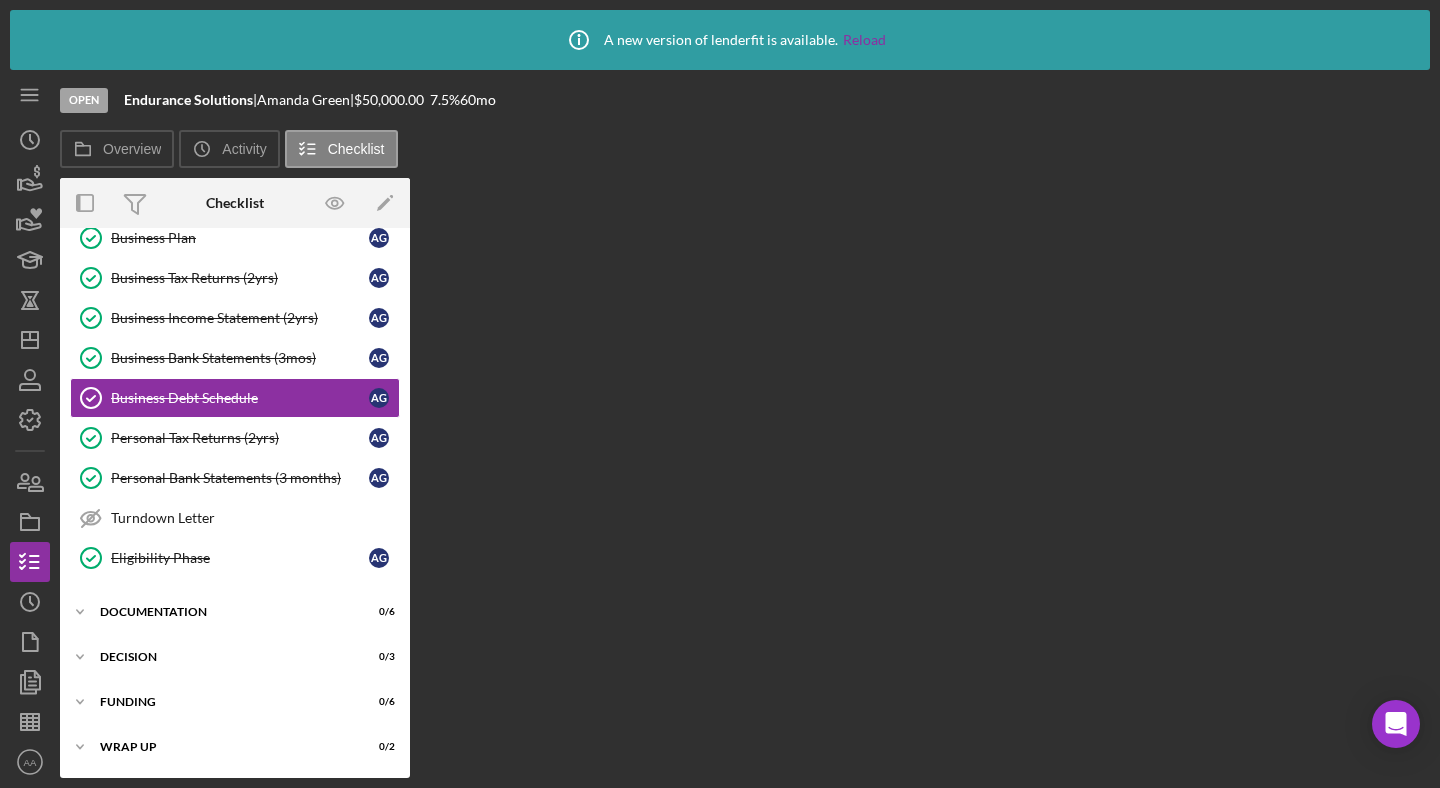 scroll, scrollTop: 502, scrollLeft: 0, axis: vertical 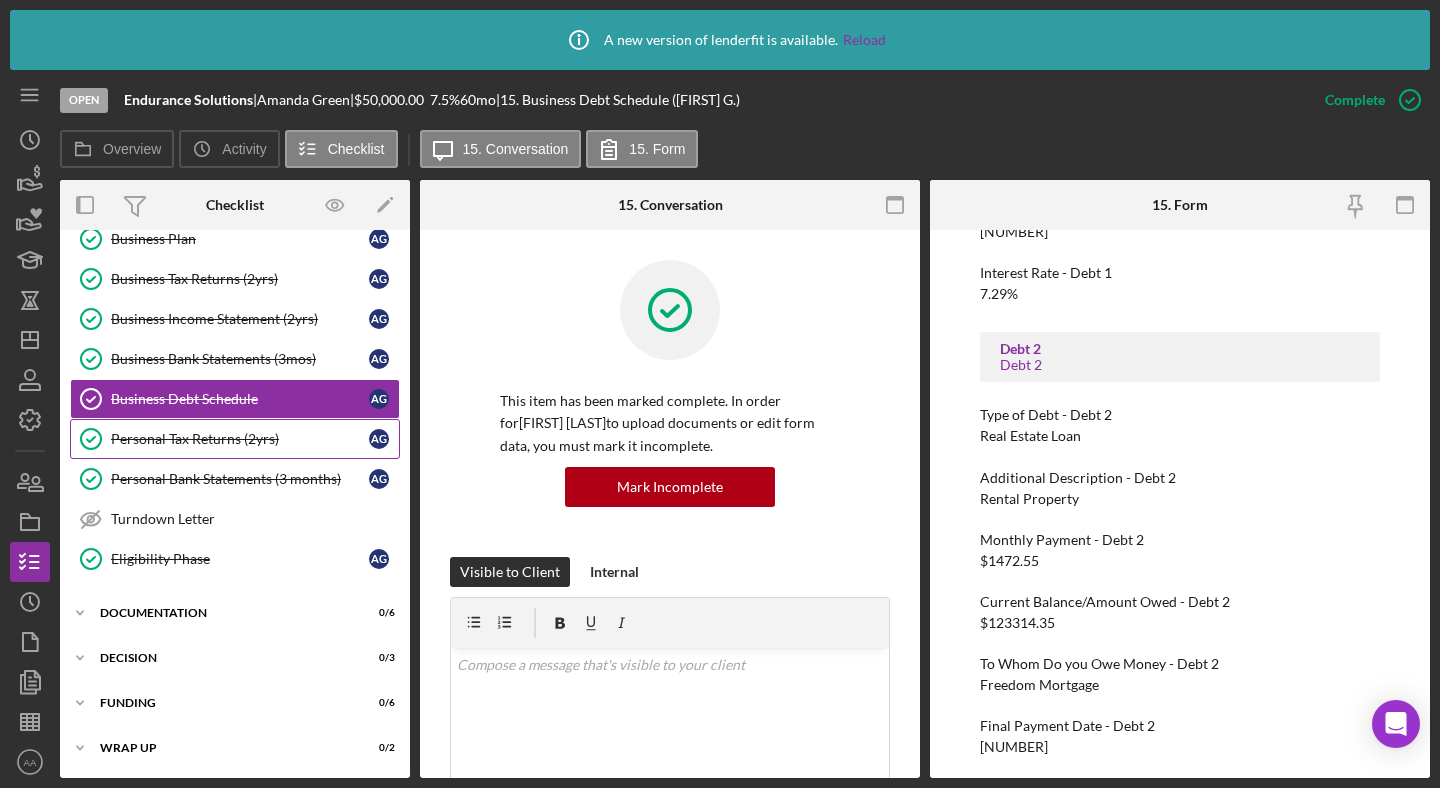click on "Personal Tax Returns (2yrs)" at bounding box center [240, 439] 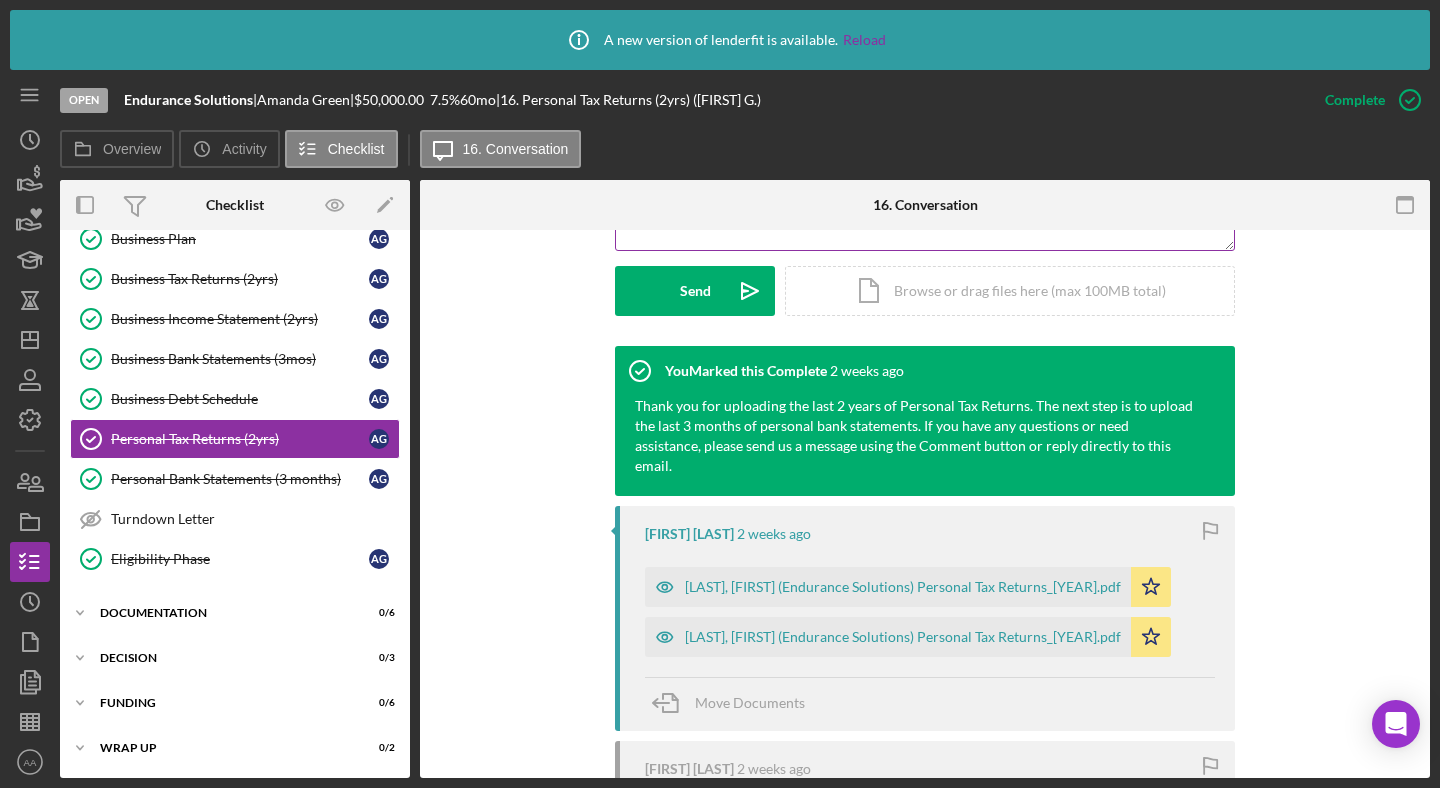 scroll, scrollTop: 554, scrollLeft: 0, axis: vertical 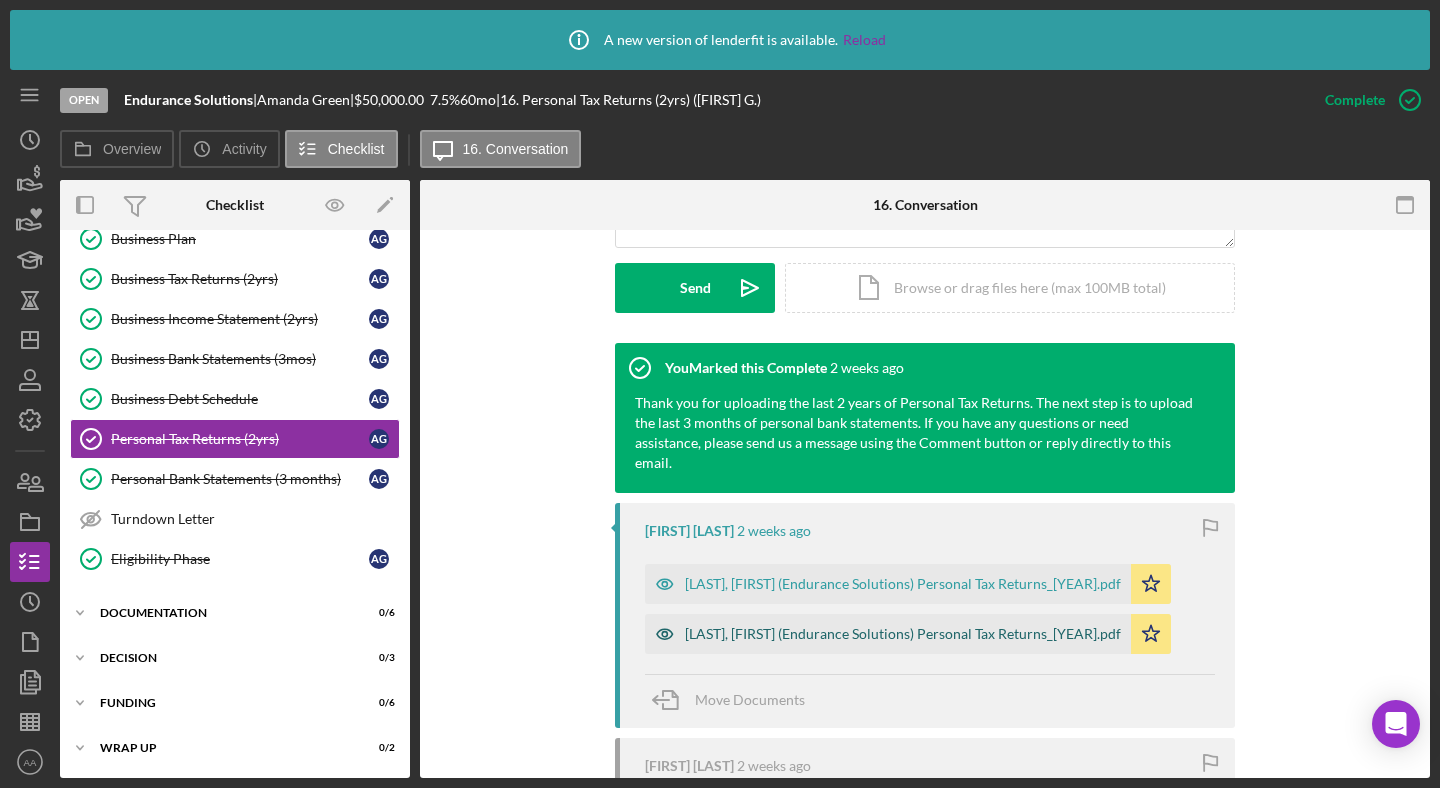 click on "[LAST], [FIRST] (Endurance Solutions) Personal Tax Returns_[YEAR].pdf" at bounding box center (903, 634) 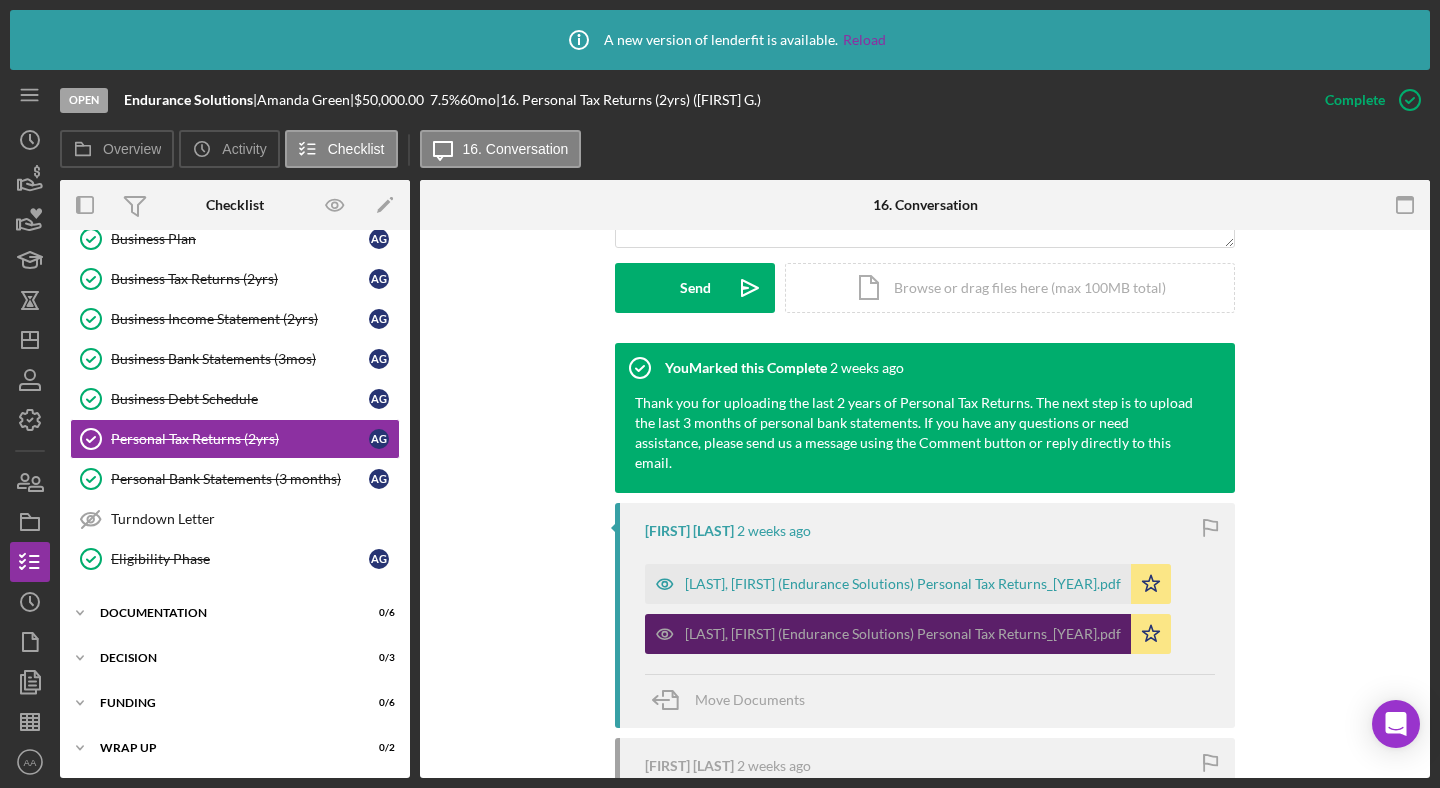 scroll, scrollTop: 576, scrollLeft: 0, axis: vertical 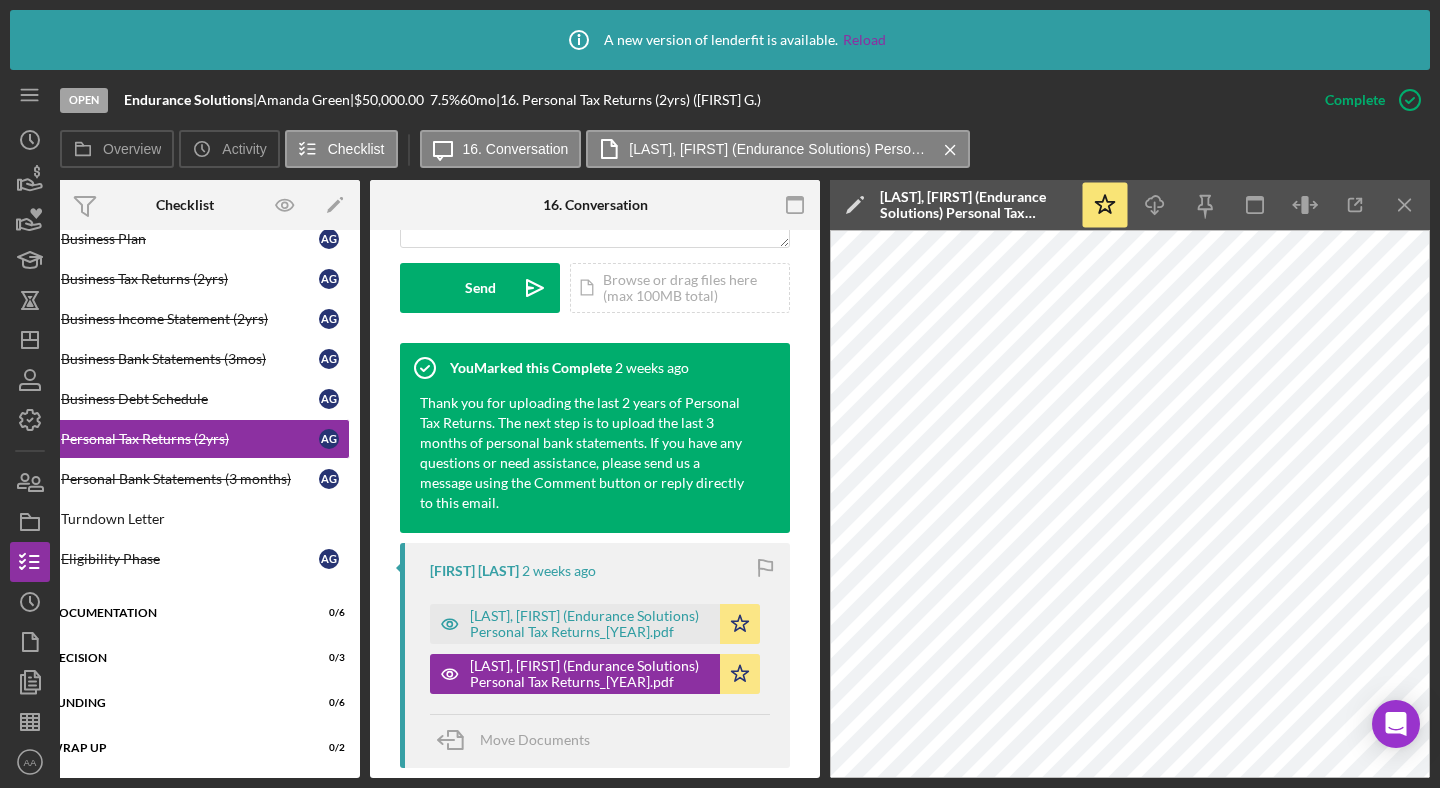 click on "[LAST], [FIRST] (Endurance Solutions) Personal Tax Returns_[YEAR].pdf" at bounding box center [590, 624] 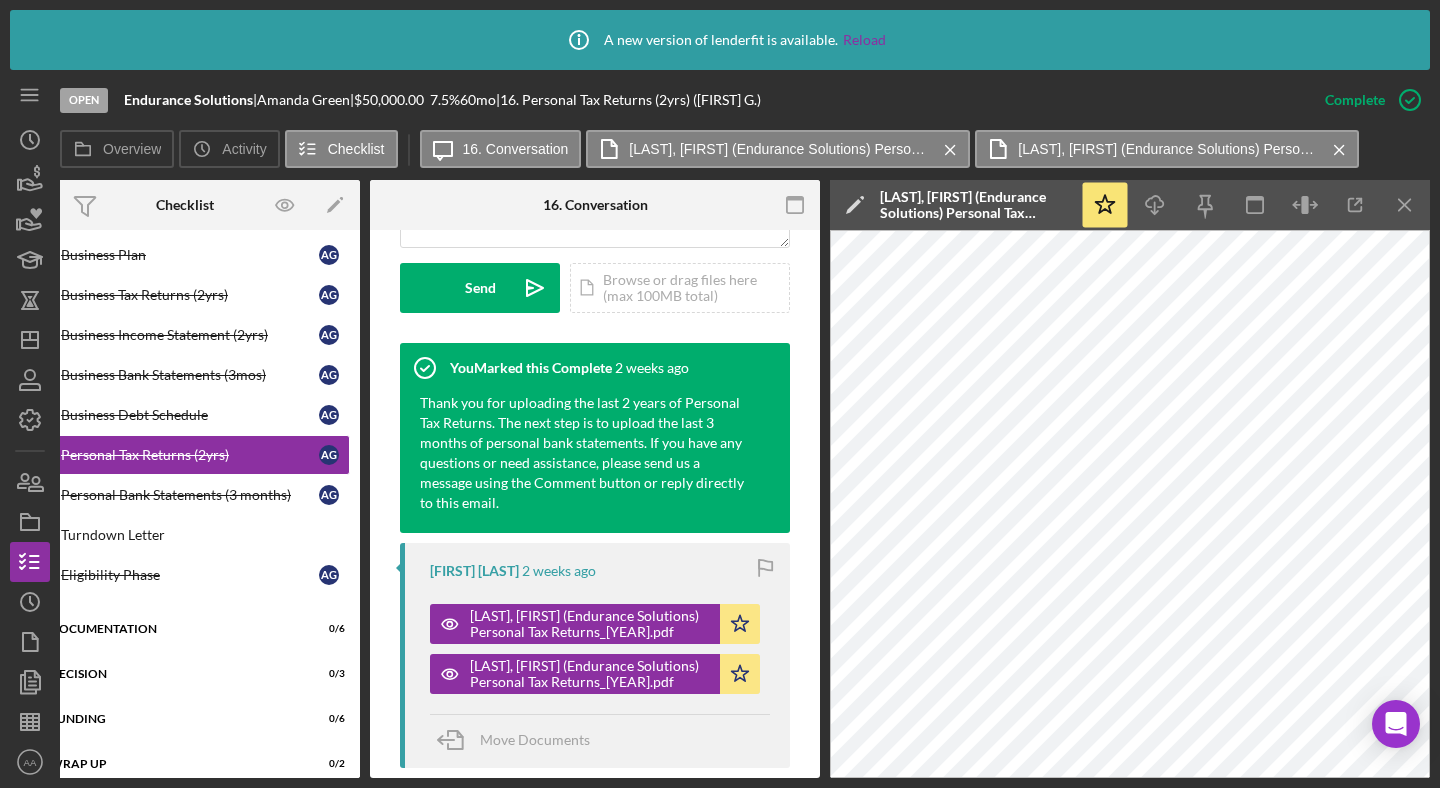scroll, scrollTop: 485, scrollLeft: 0, axis: vertical 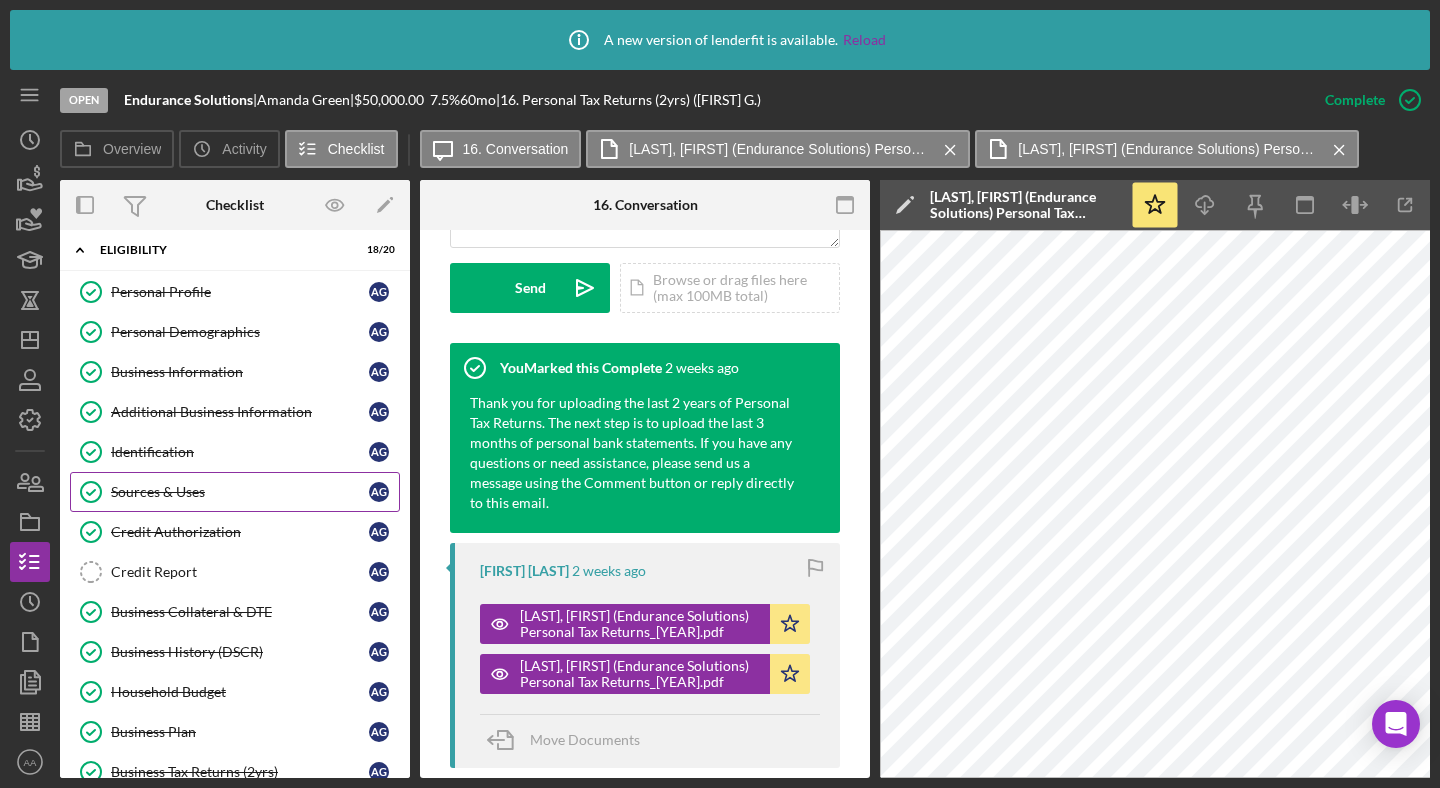 click on "Sources & Uses" at bounding box center [240, 492] 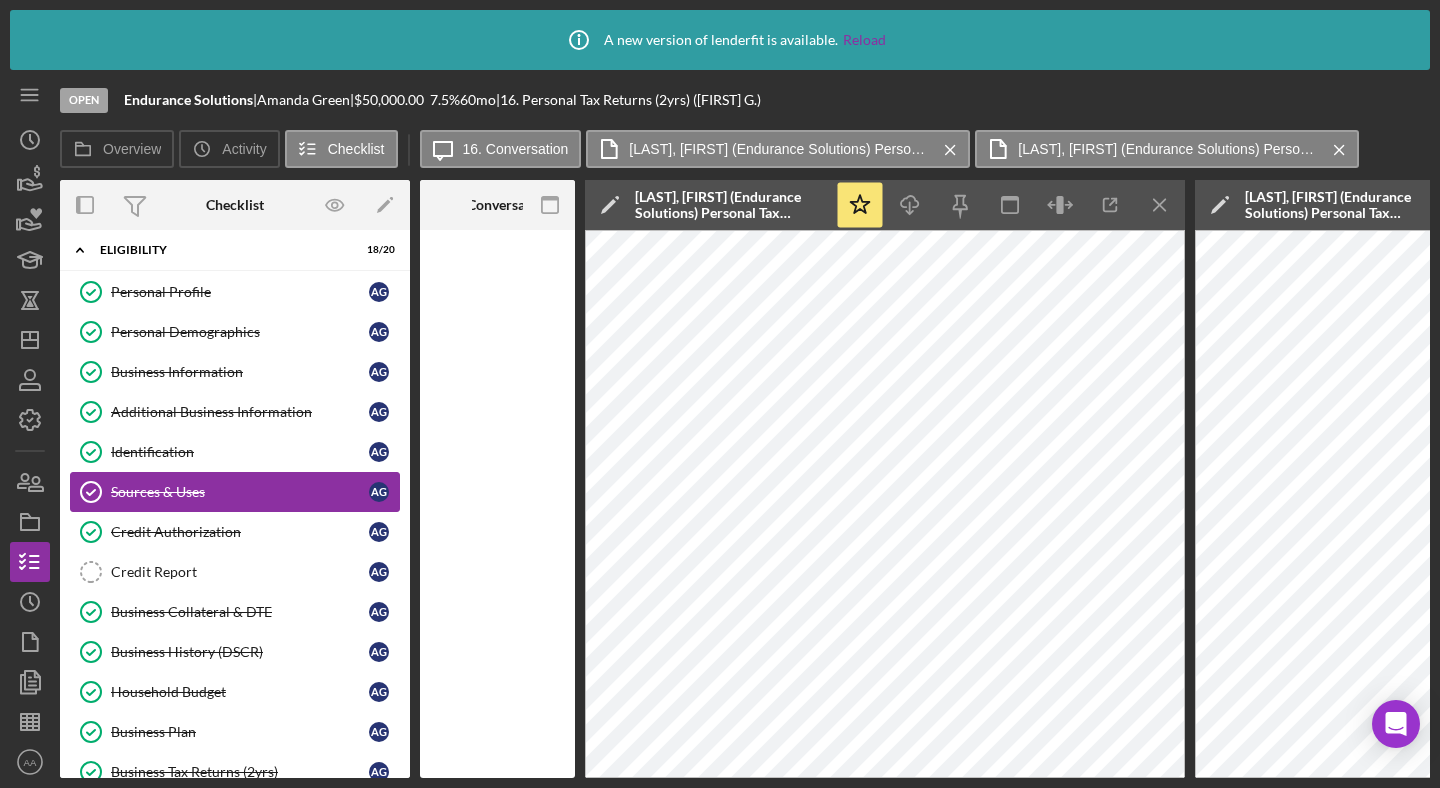 scroll, scrollTop: 0, scrollLeft: 0, axis: both 